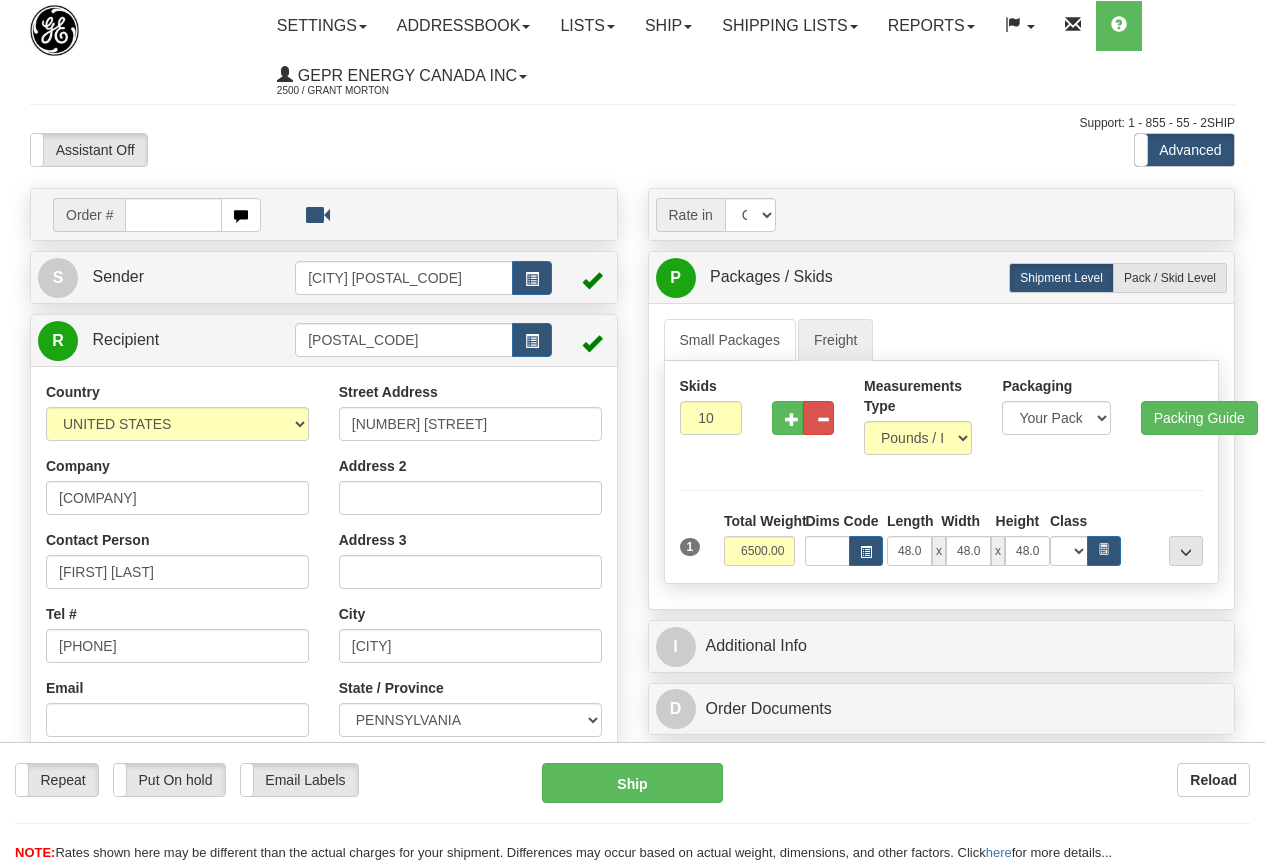 select on "CAD" 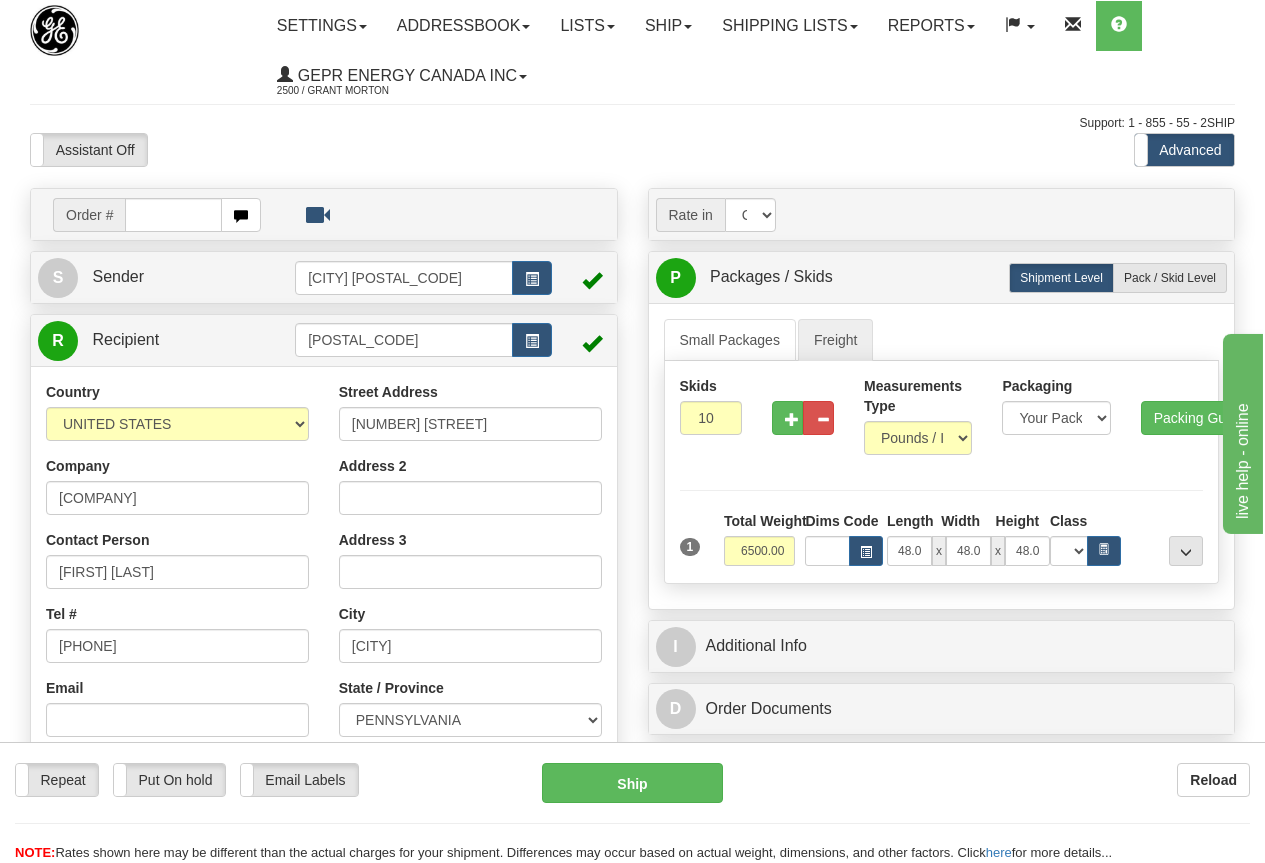 scroll, scrollTop: 0, scrollLeft: 0, axis: both 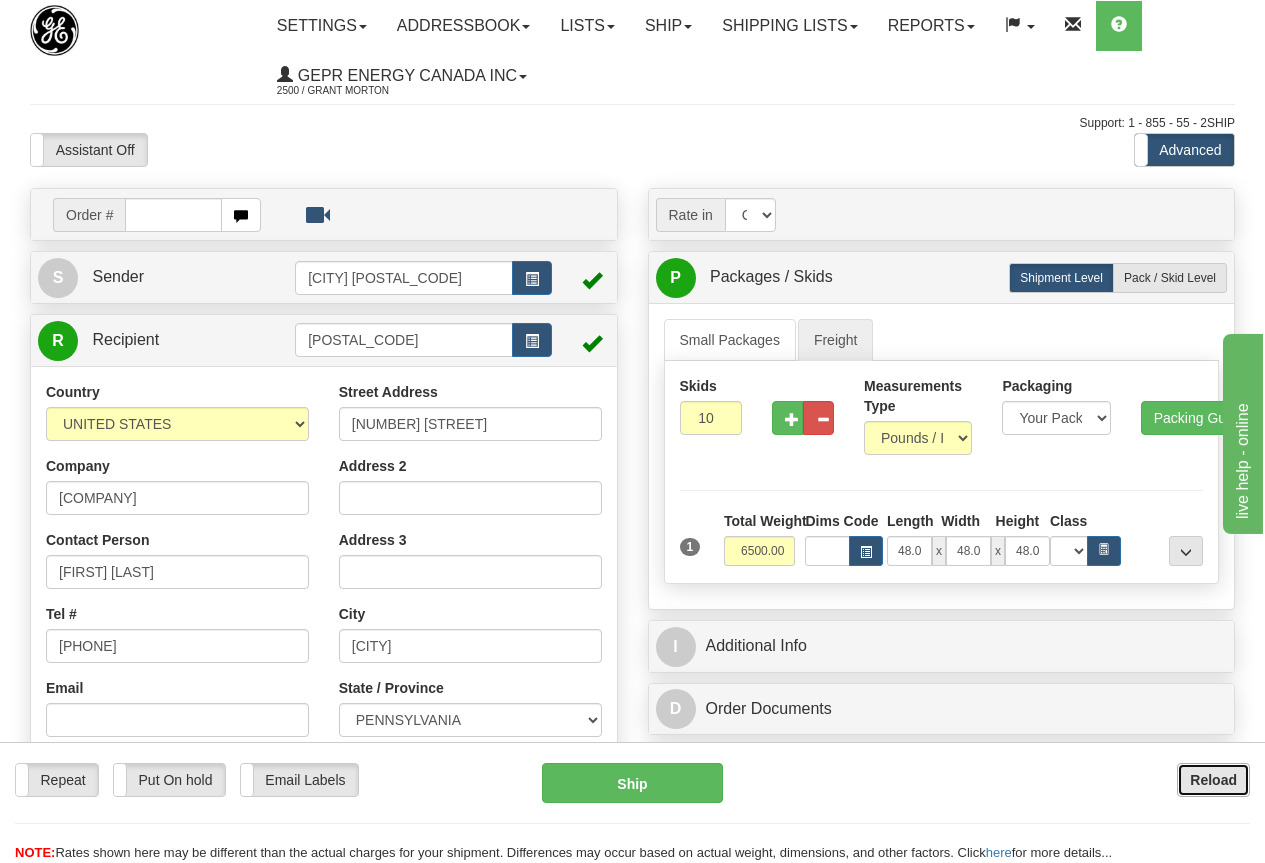 click on "Reload" at bounding box center [1213, 780] 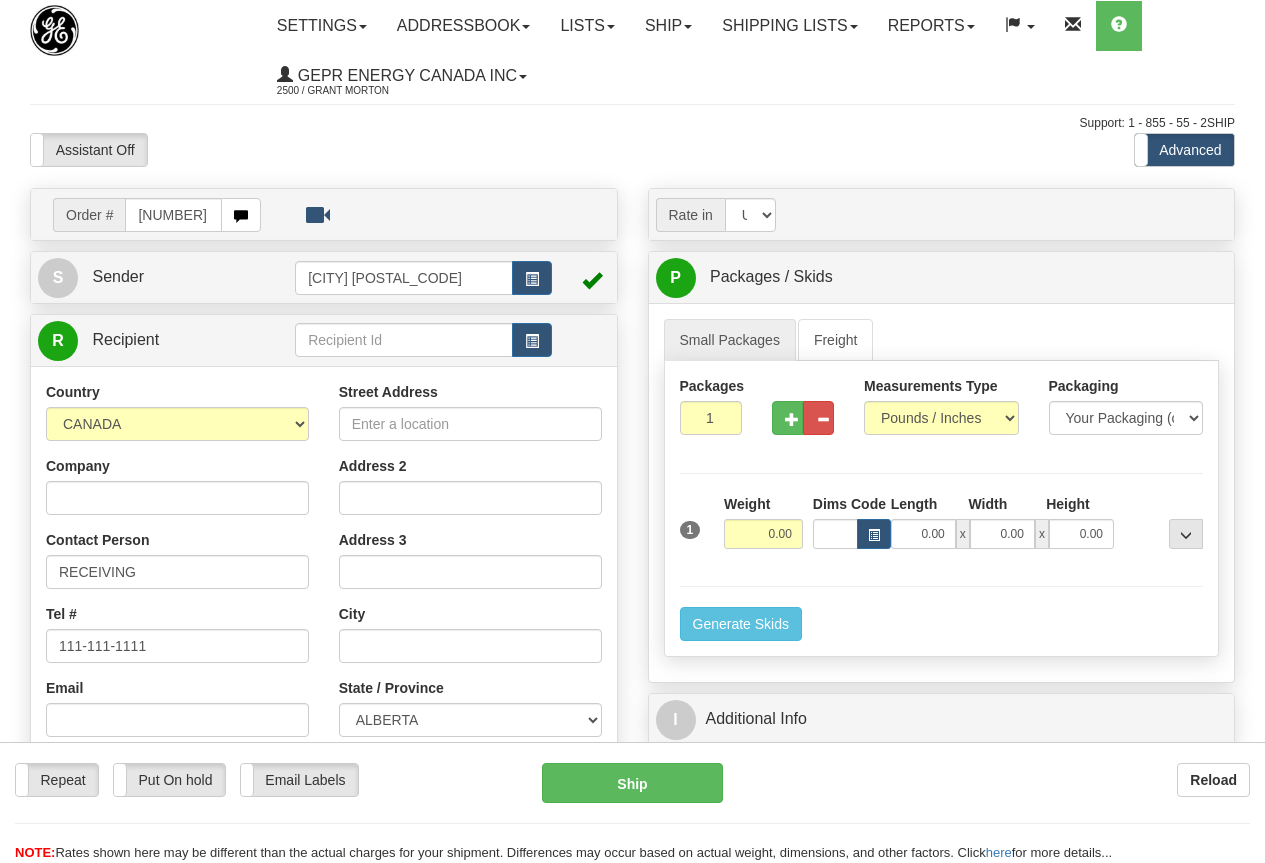 scroll, scrollTop: 0, scrollLeft: 0, axis: both 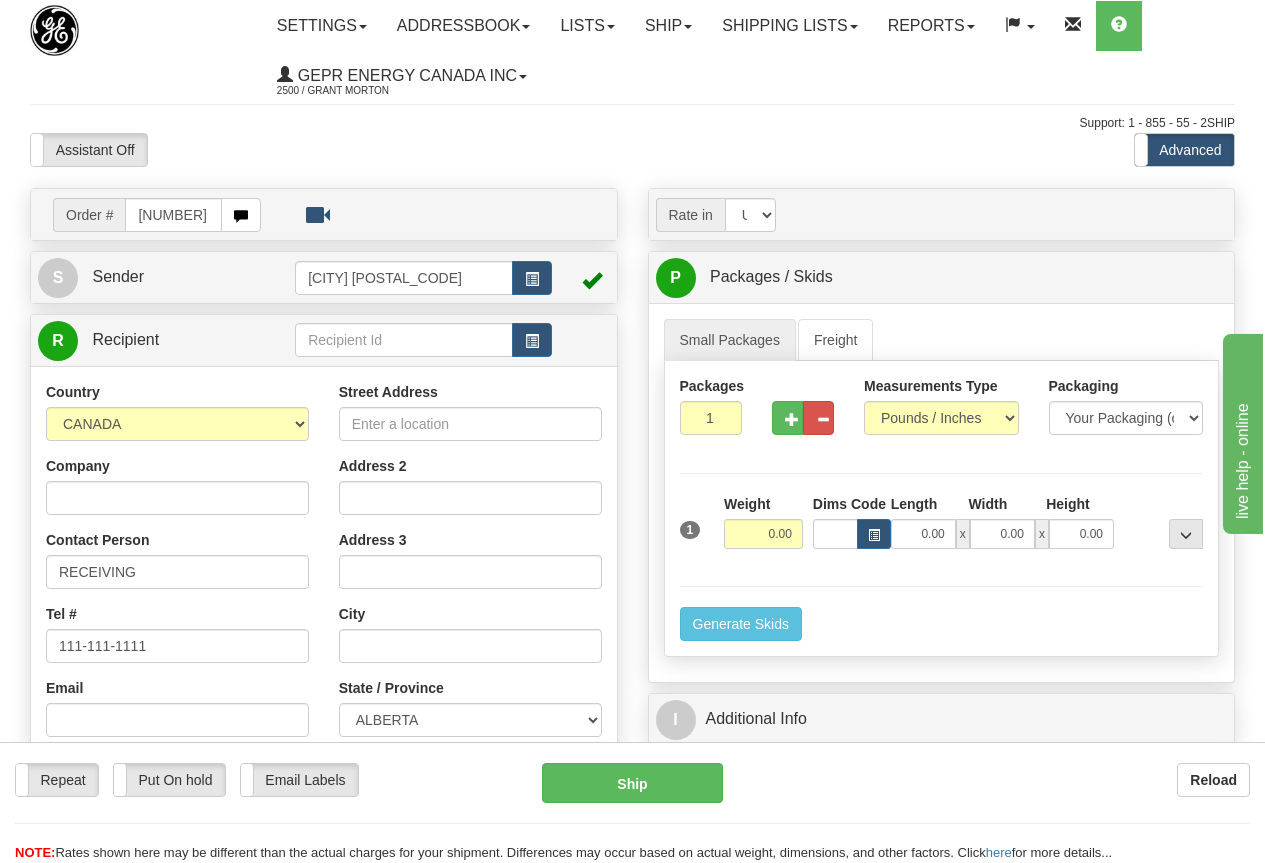 type on "[NUMBER]" 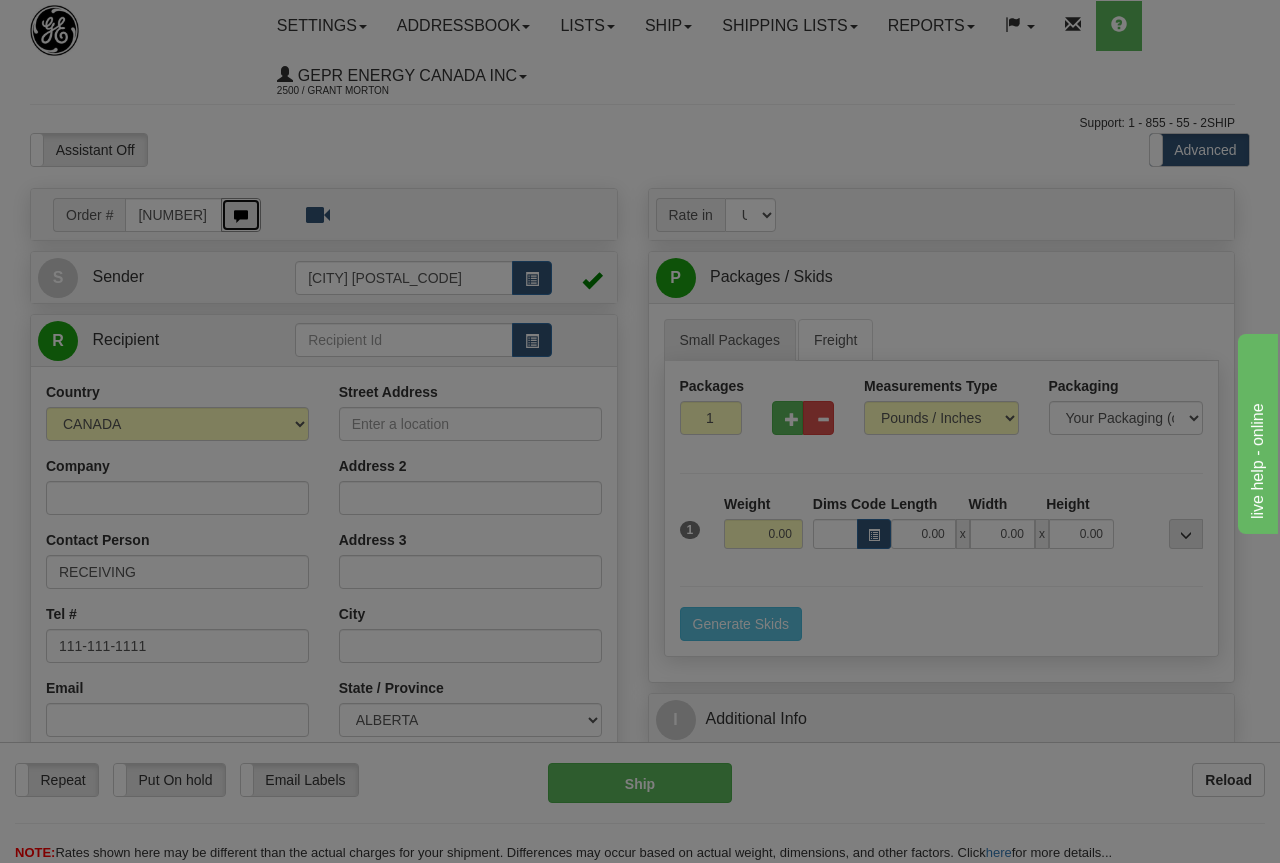 type 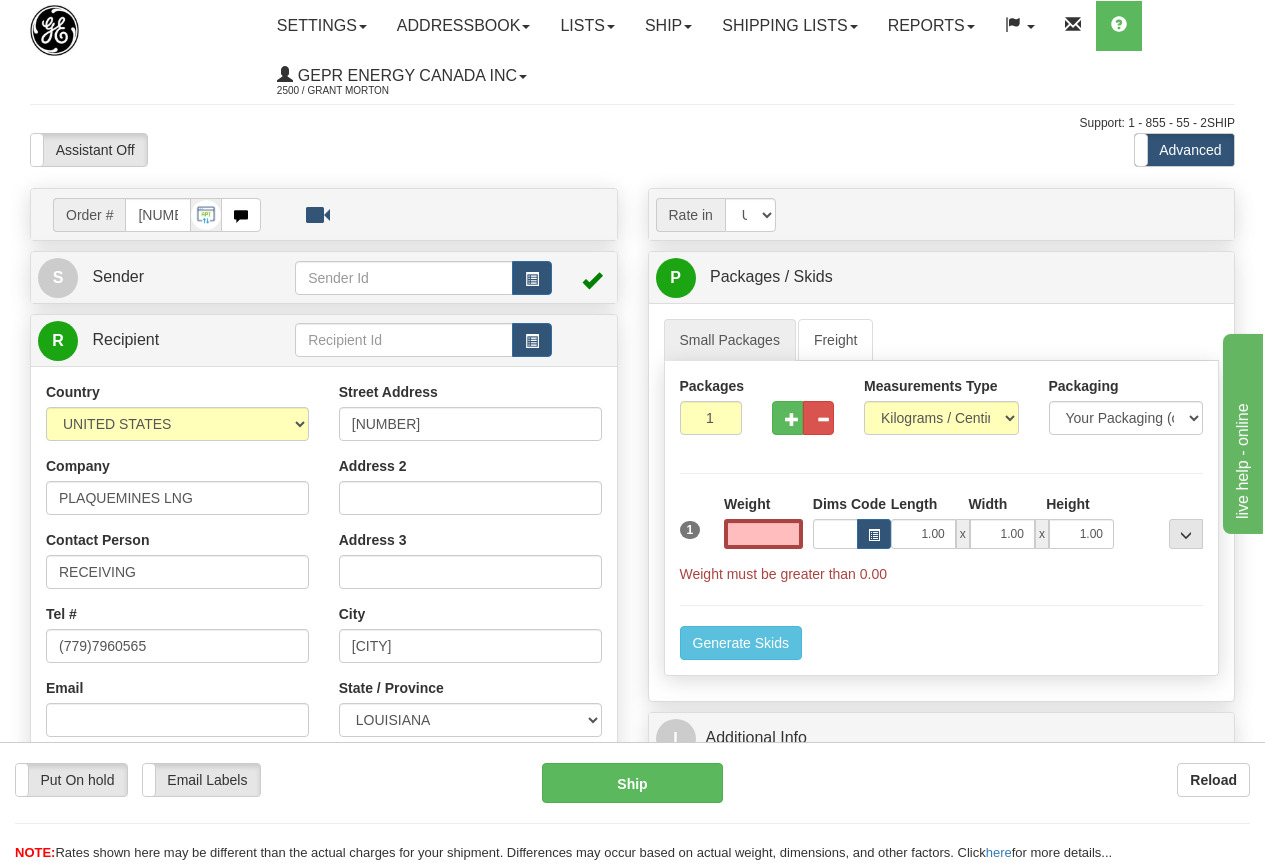 type on "0.00" 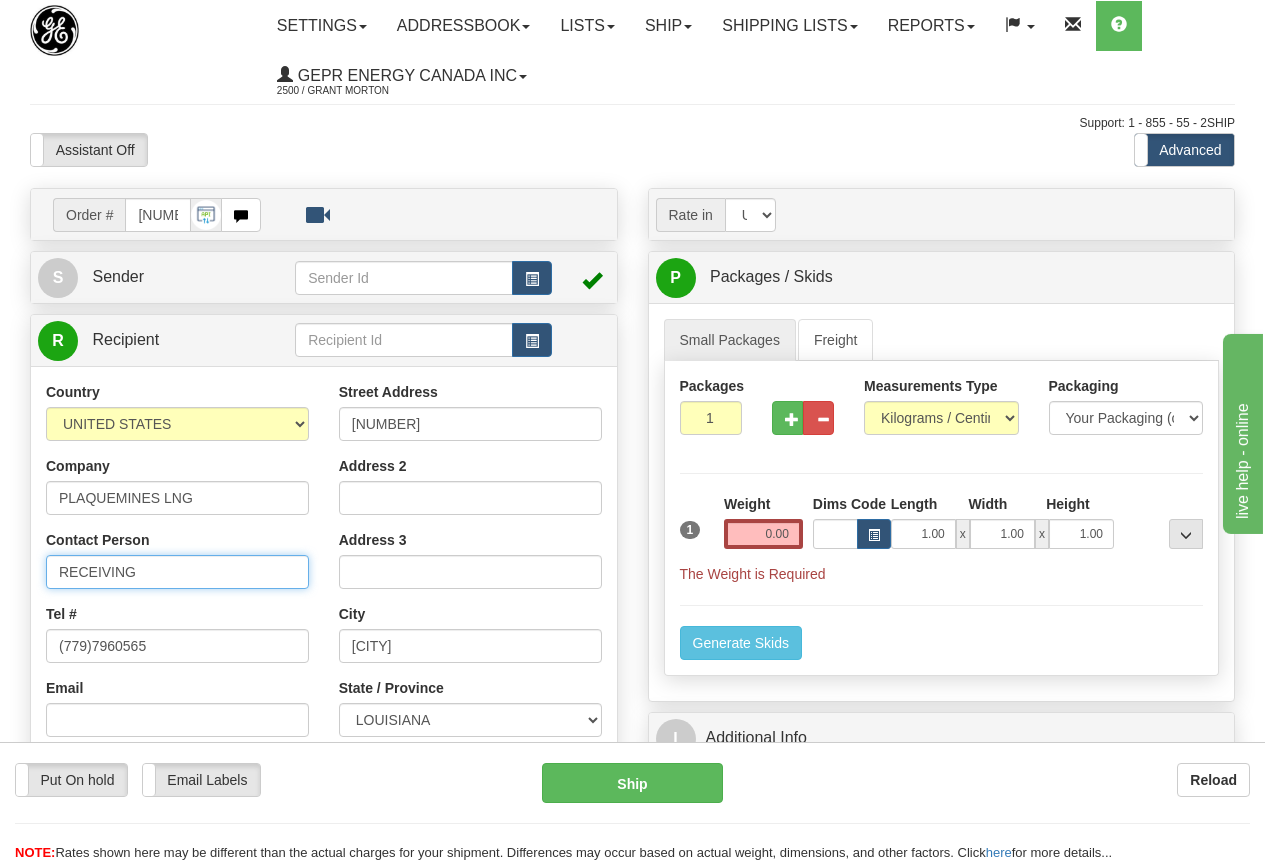 click on "RECEIVING" at bounding box center (177, 572) 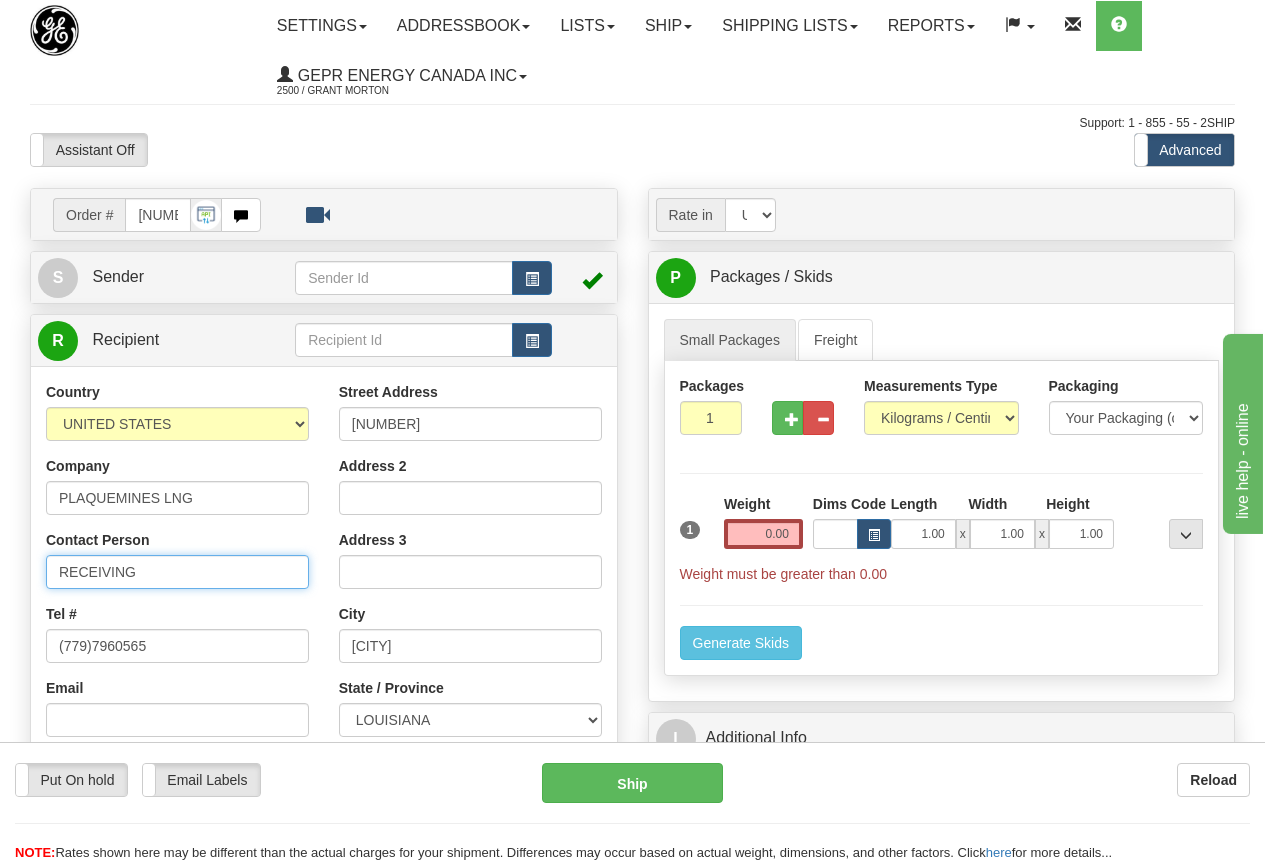click on "RECEIVING" at bounding box center (177, 572) 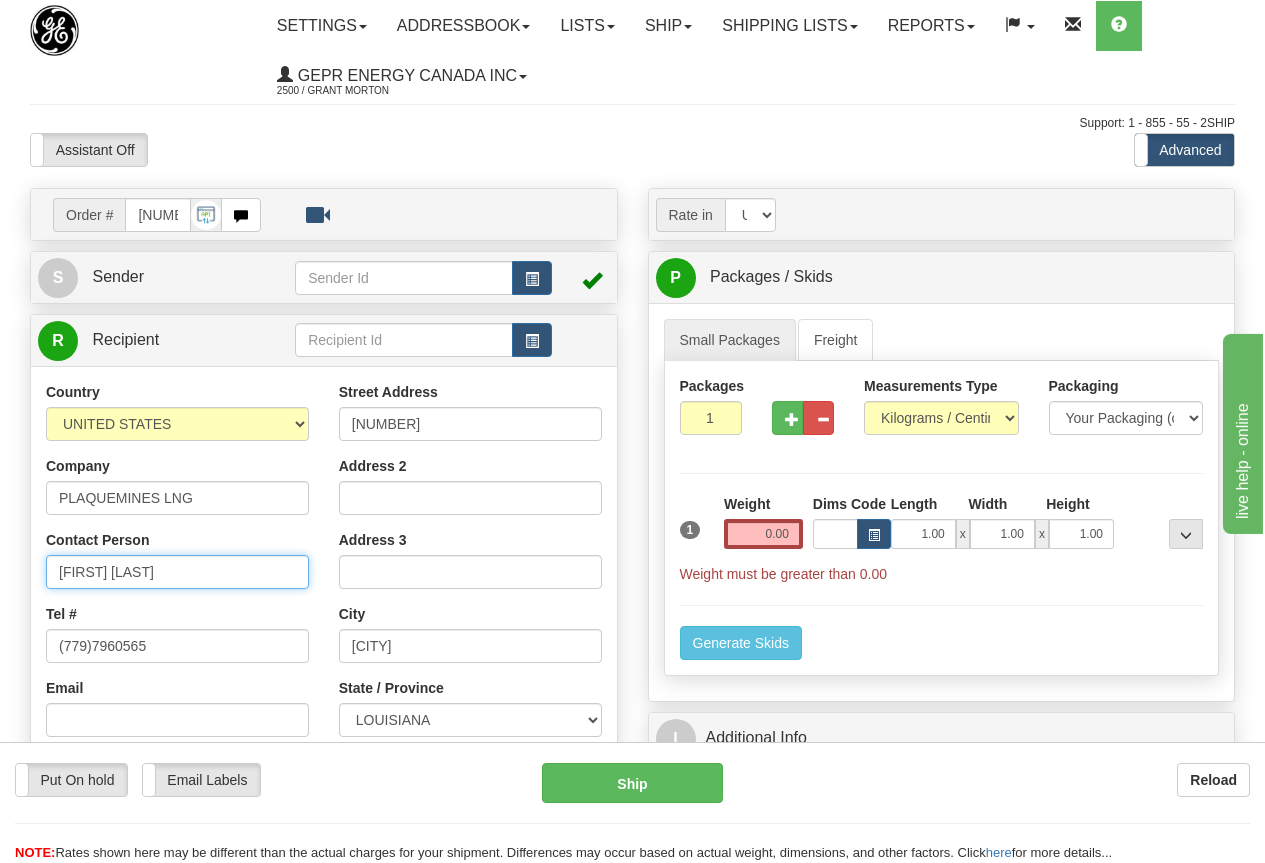 type on "[FIRST] [LAST]" 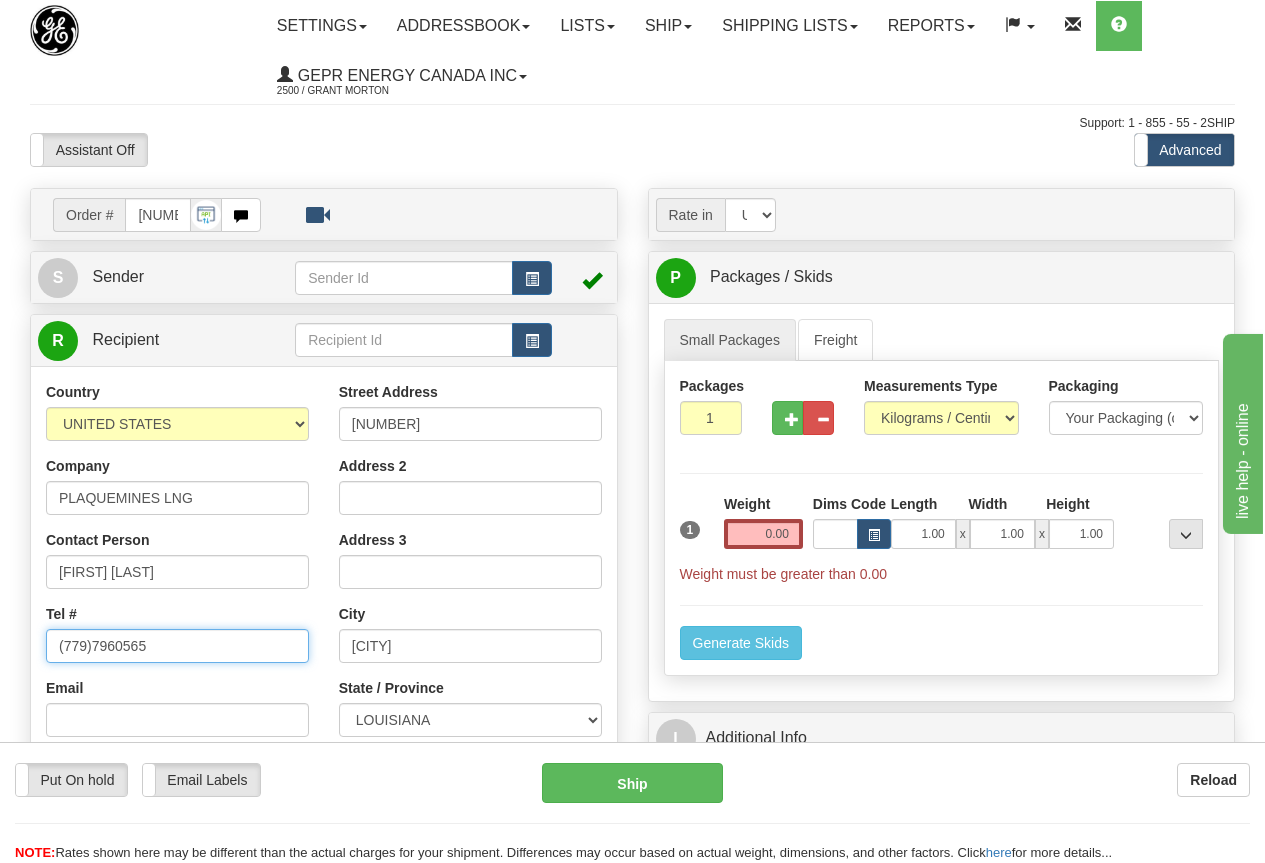 paste on "[PHONE]" 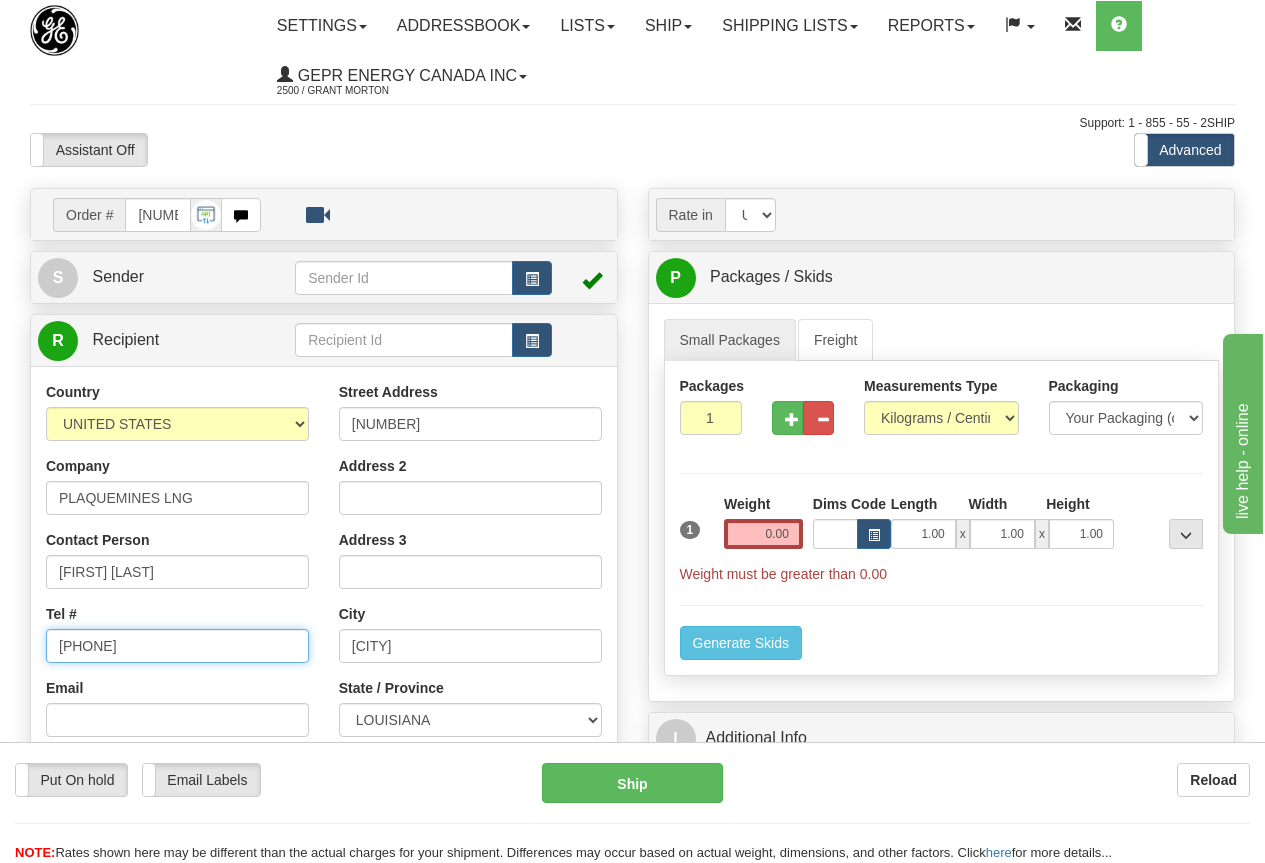 type on "[PHONE]" 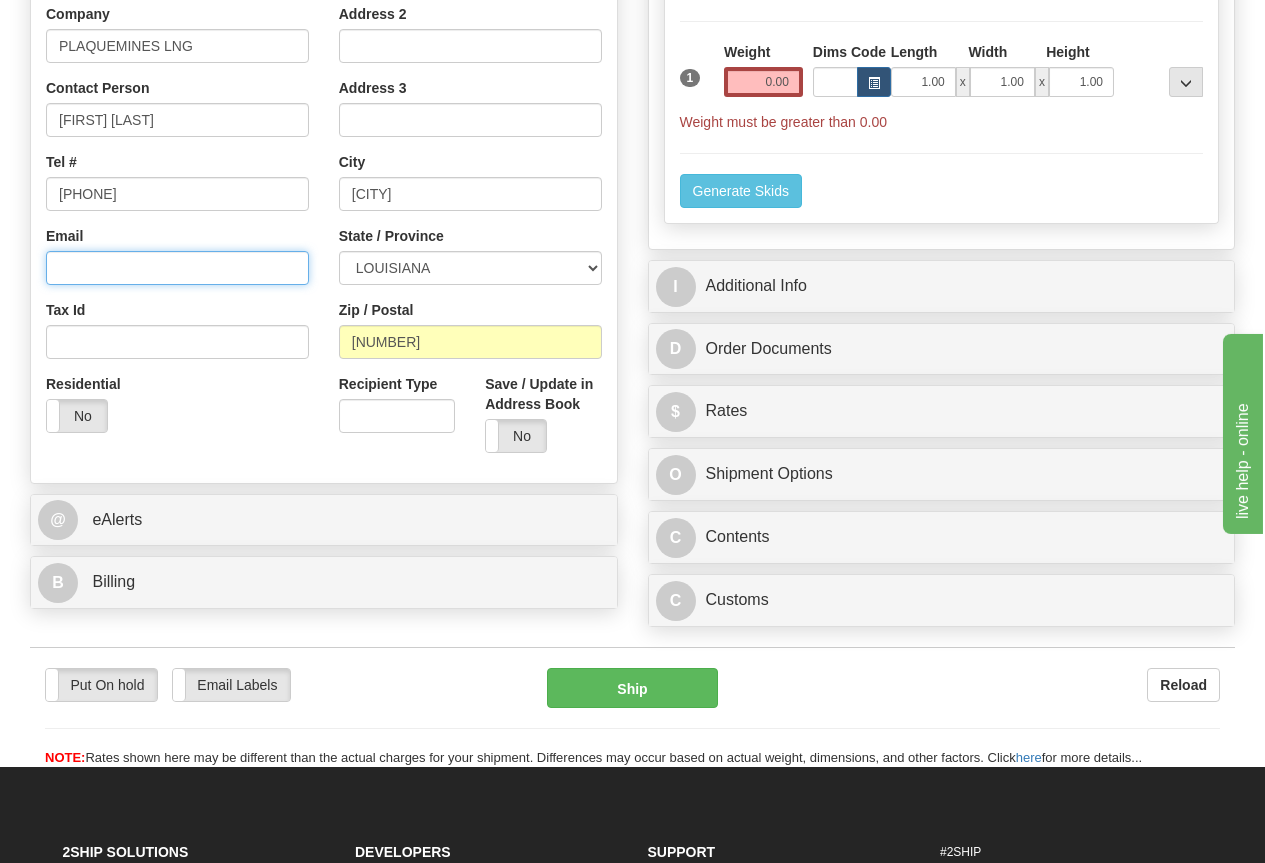 scroll, scrollTop: 500, scrollLeft: 0, axis: vertical 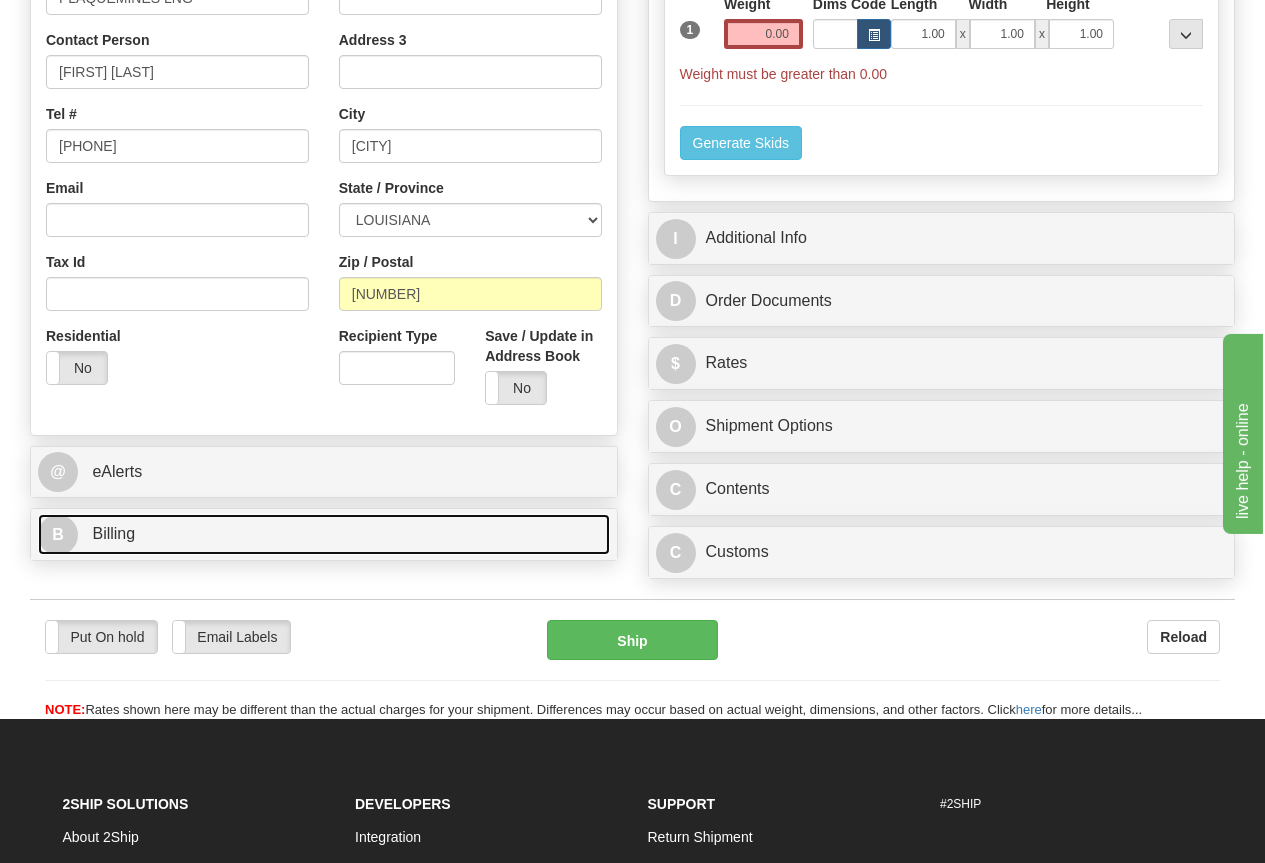 click on "Billing" at bounding box center [113, 533] 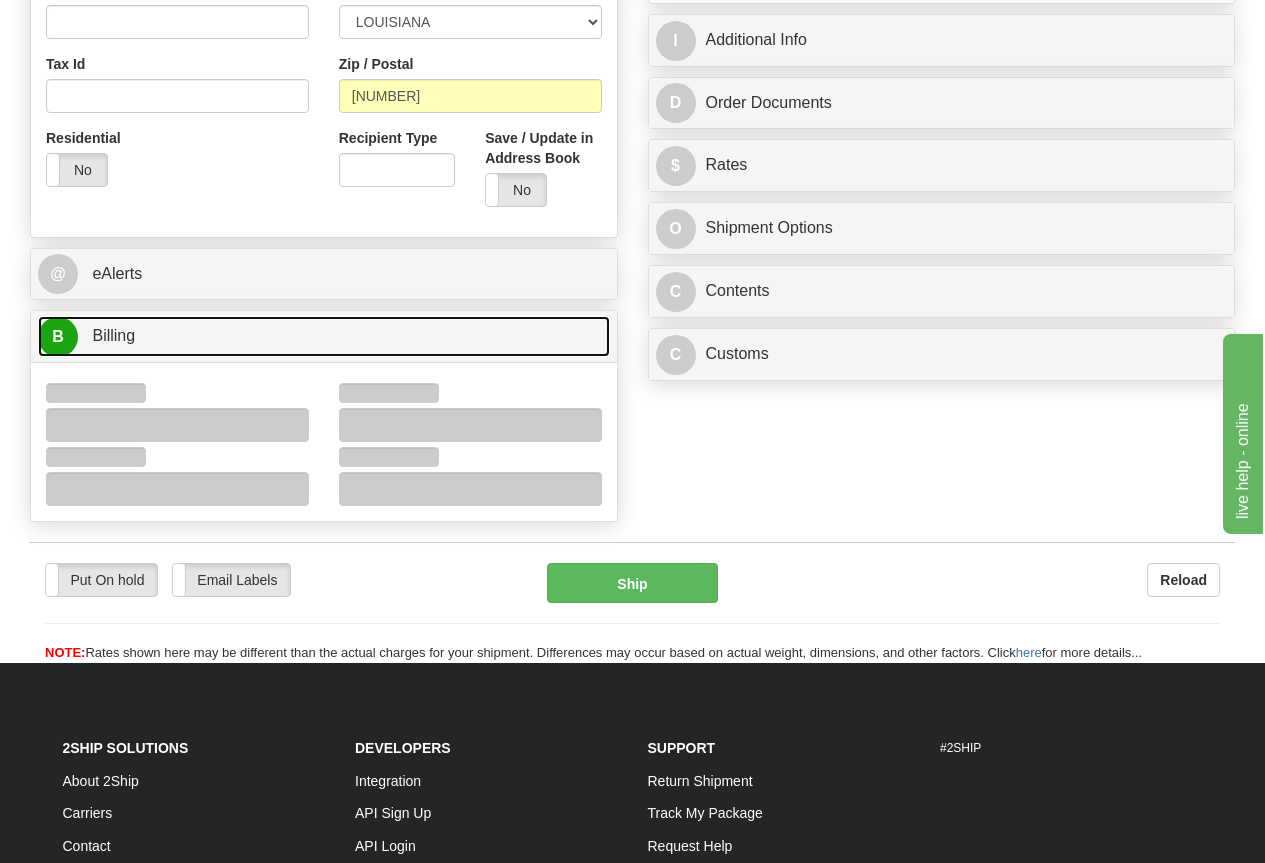 scroll, scrollTop: 700, scrollLeft: 0, axis: vertical 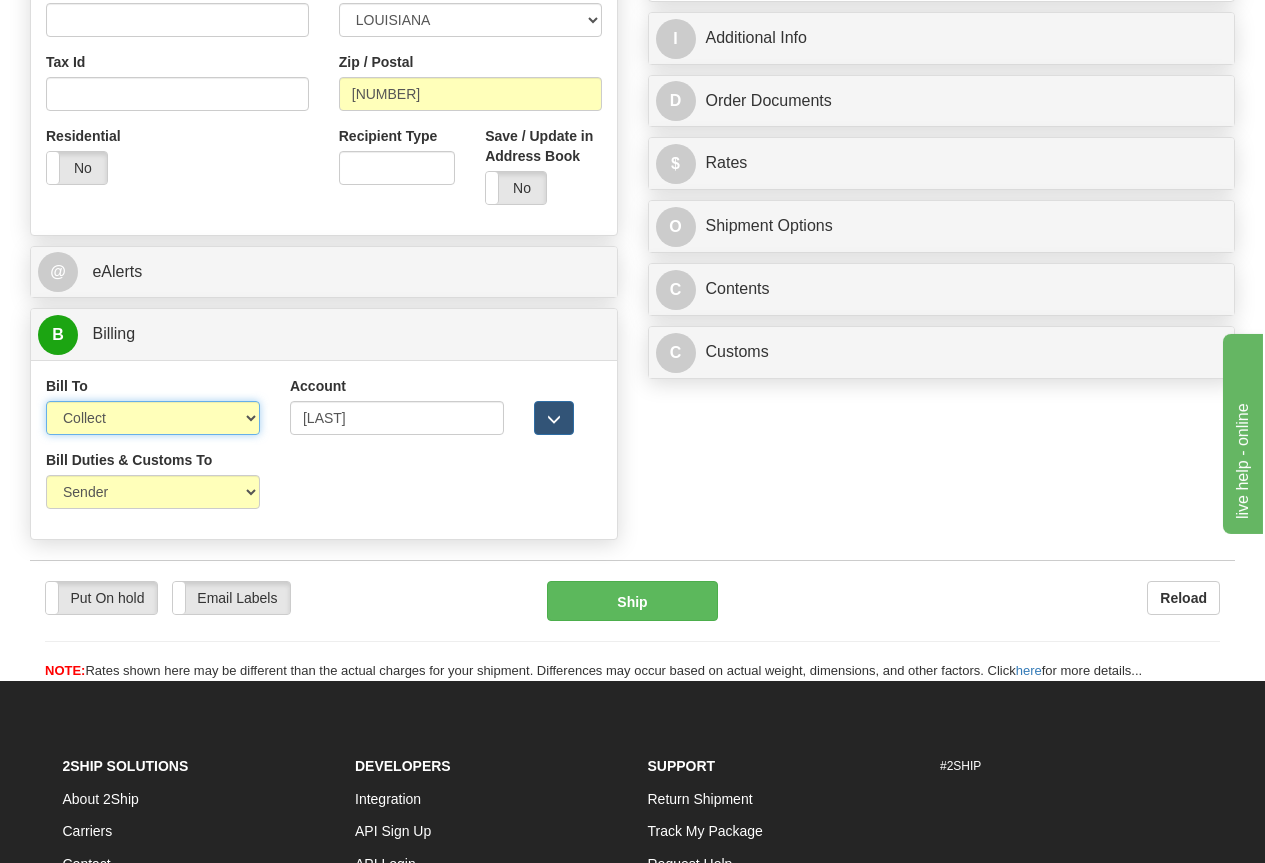 click on "Sender
Recipient
Third Party
Collect" at bounding box center (153, 418) 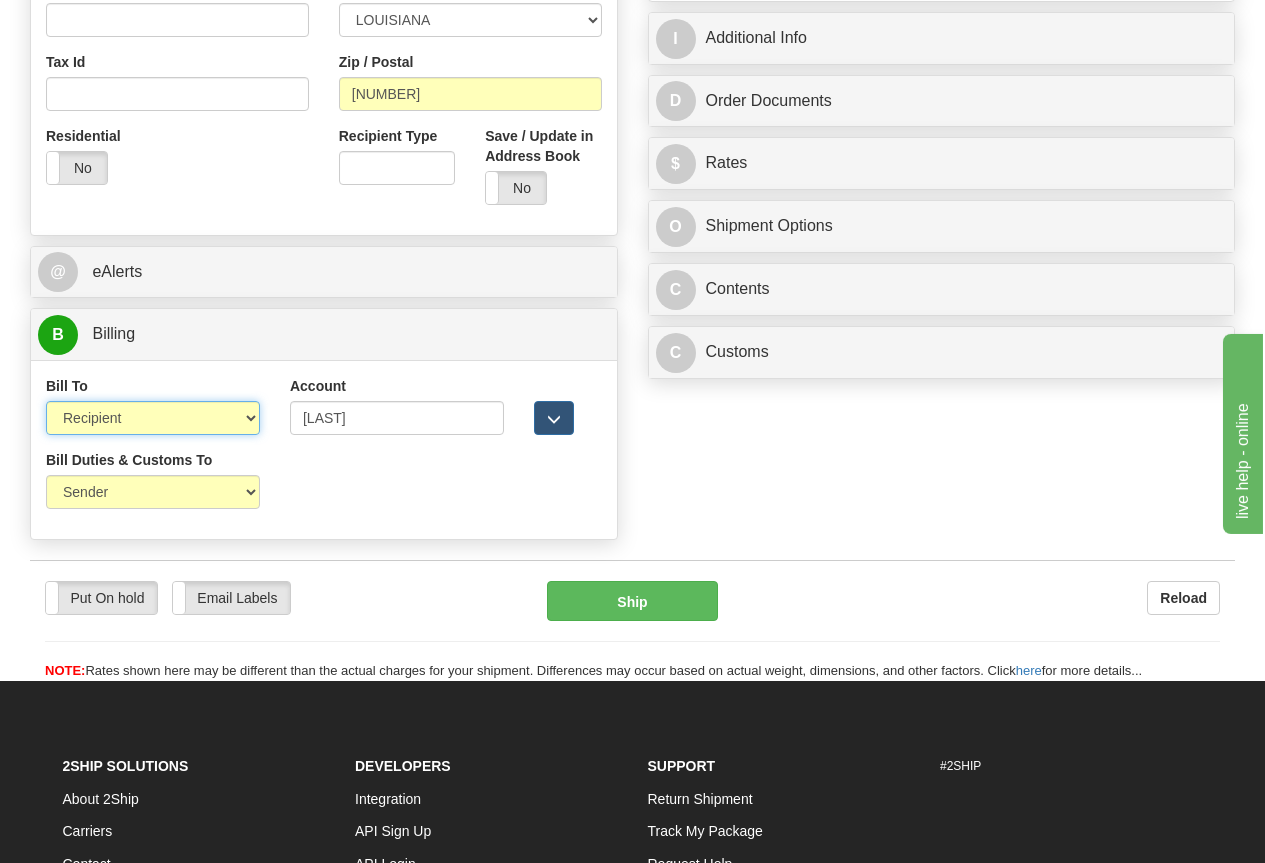 click on "Sender
Recipient
Third Party
Collect" at bounding box center (153, 418) 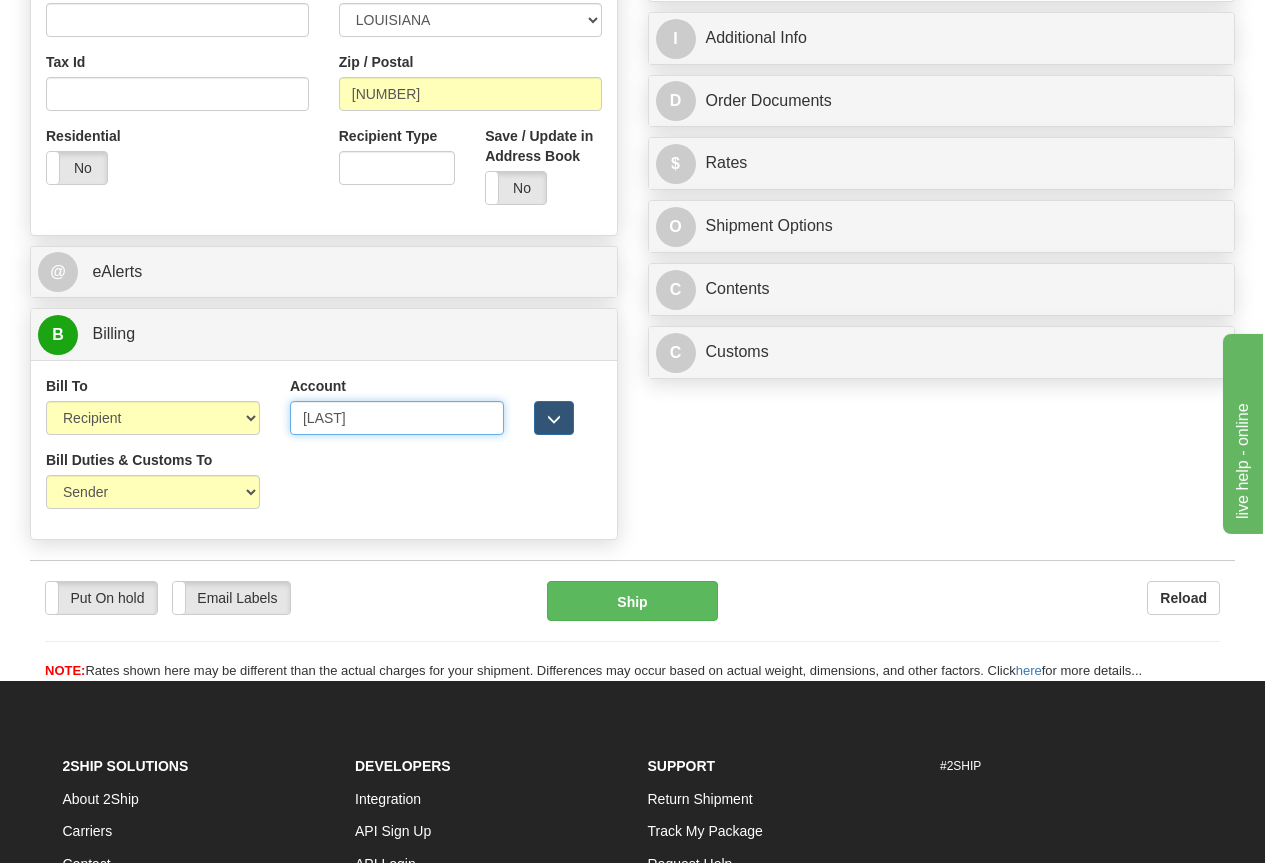 click on "[LAST]" at bounding box center (397, 418) 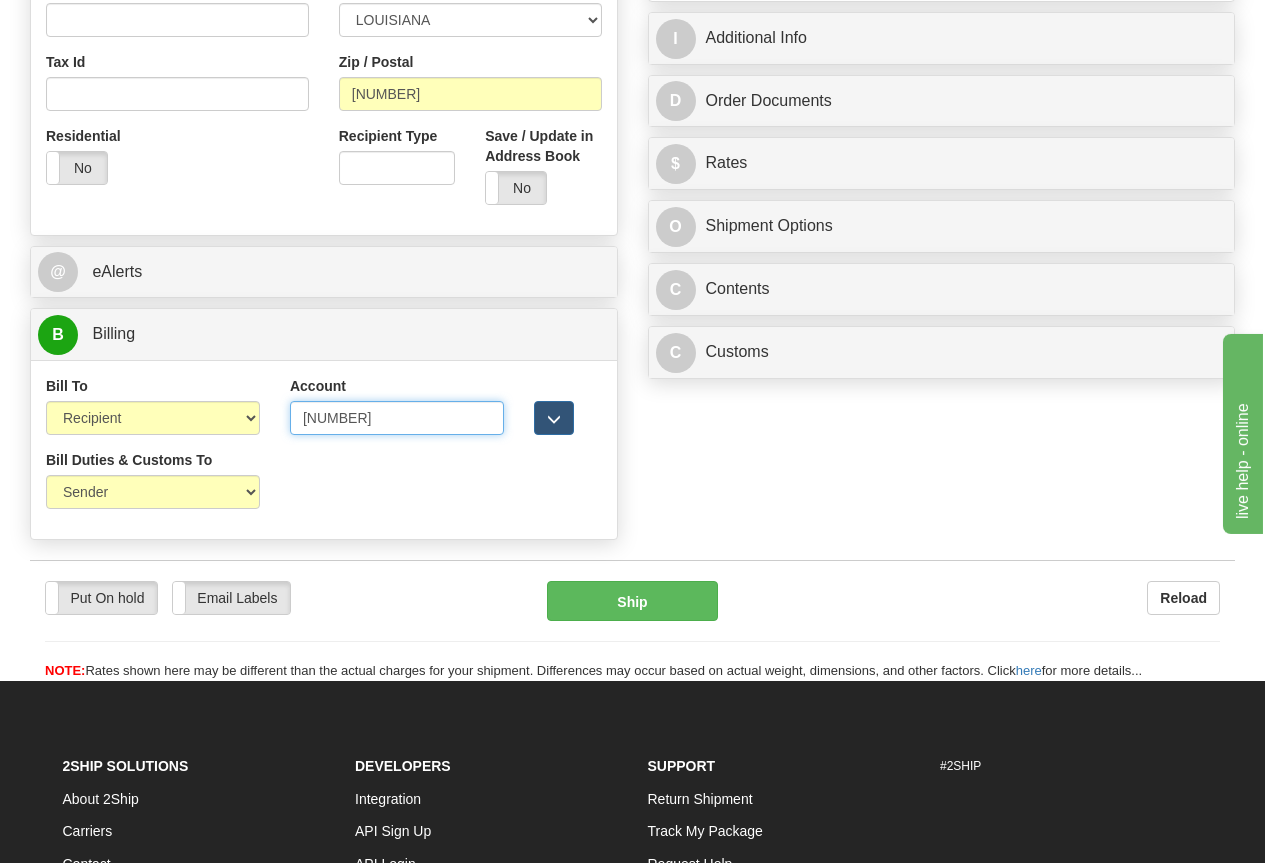 type on "[NUMBER]" 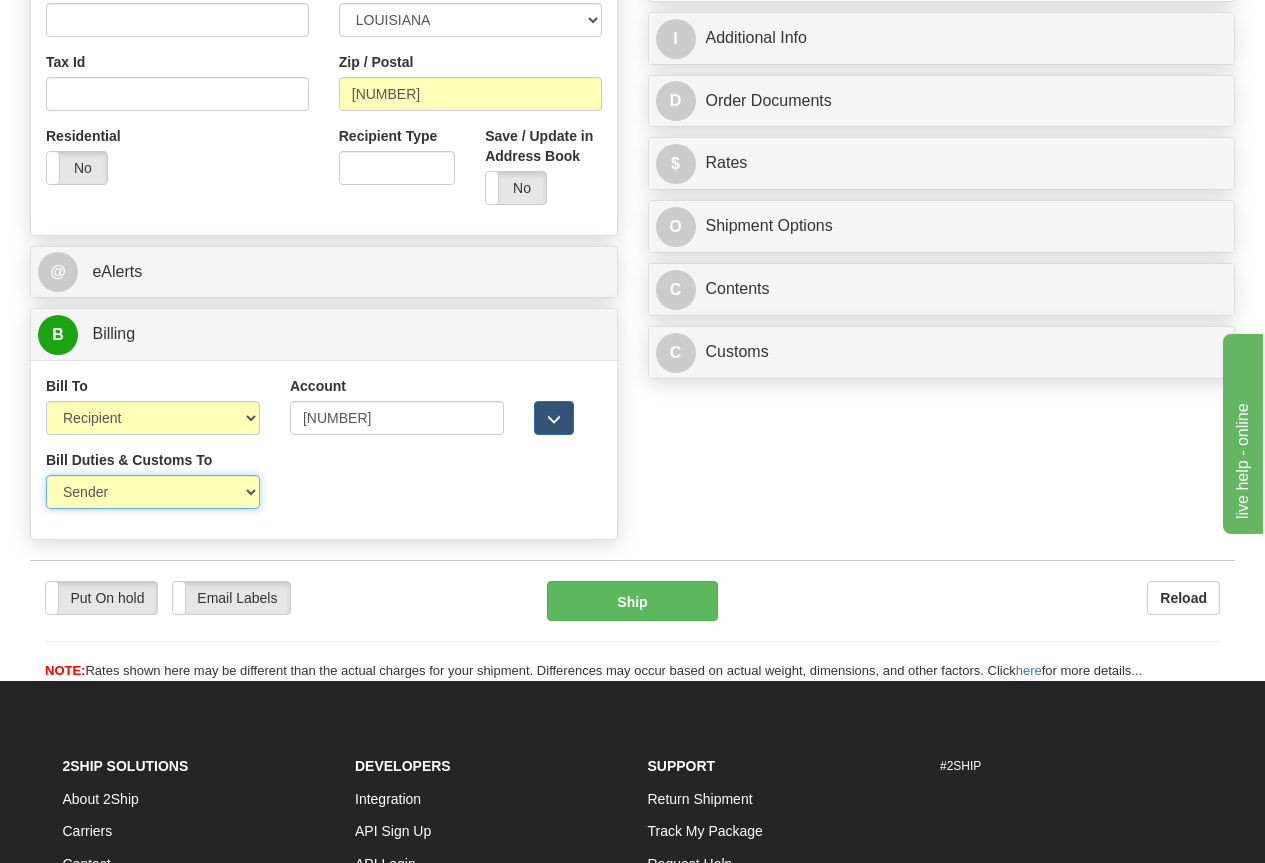 click on "Sender
Recipient
Third Party" at bounding box center (153, 492) 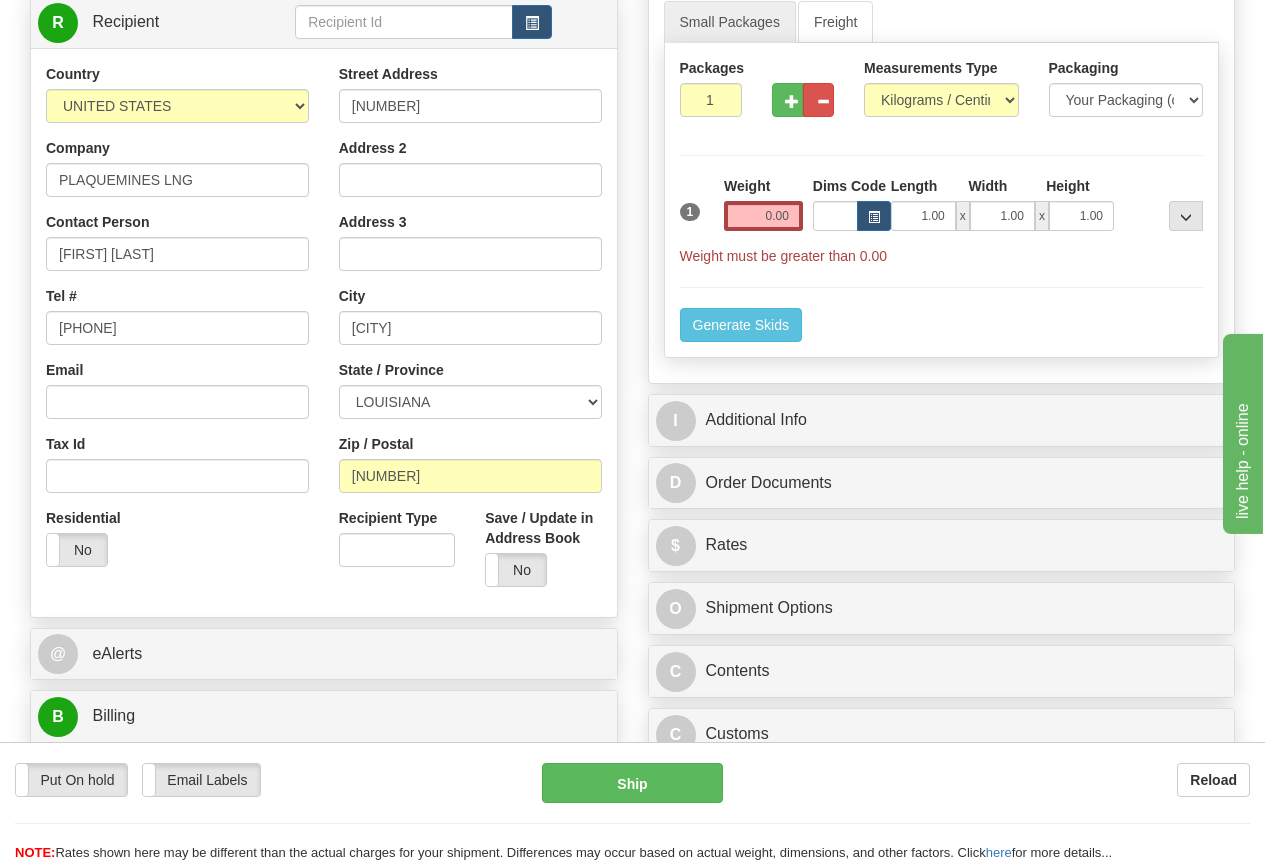 scroll, scrollTop: 100, scrollLeft: 0, axis: vertical 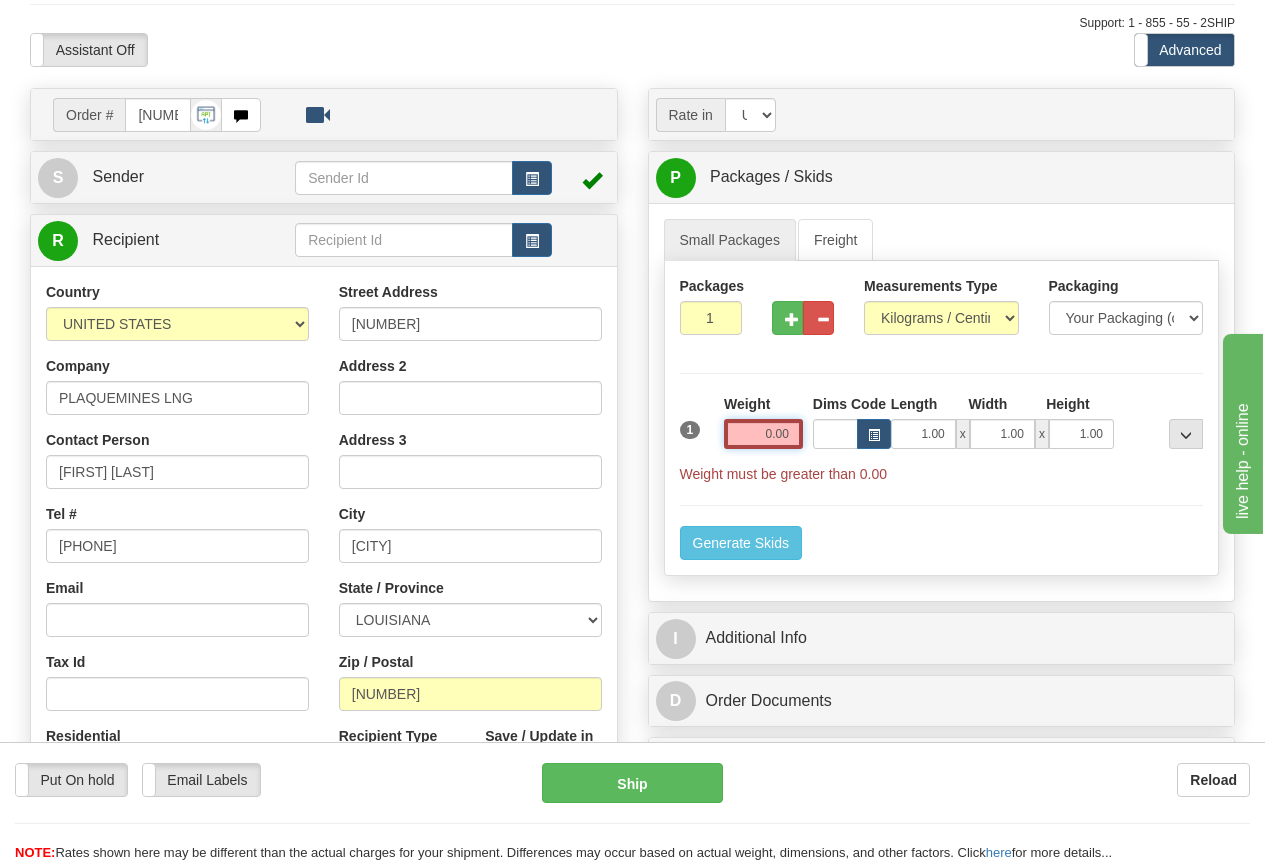 click on "0.00" at bounding box center (763, 434) 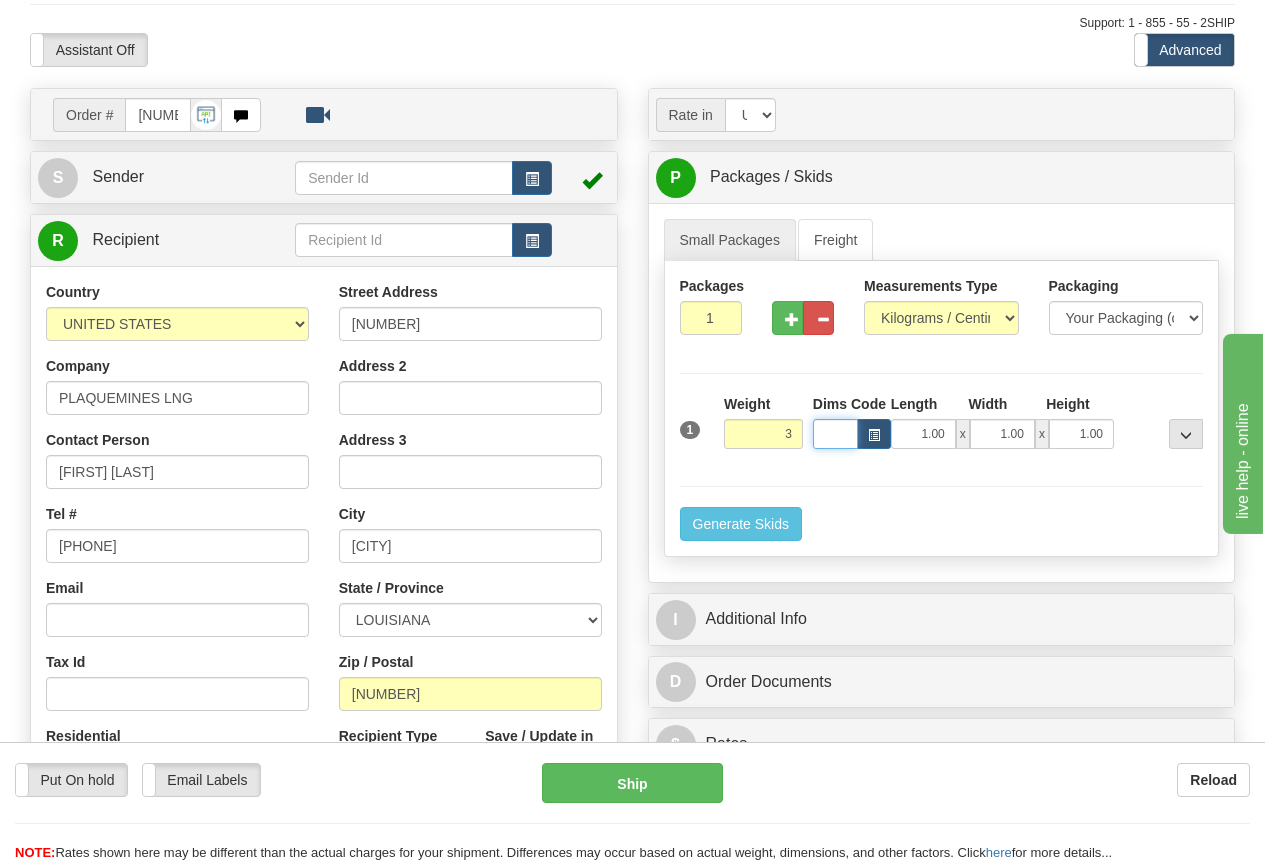 type on "3.00" 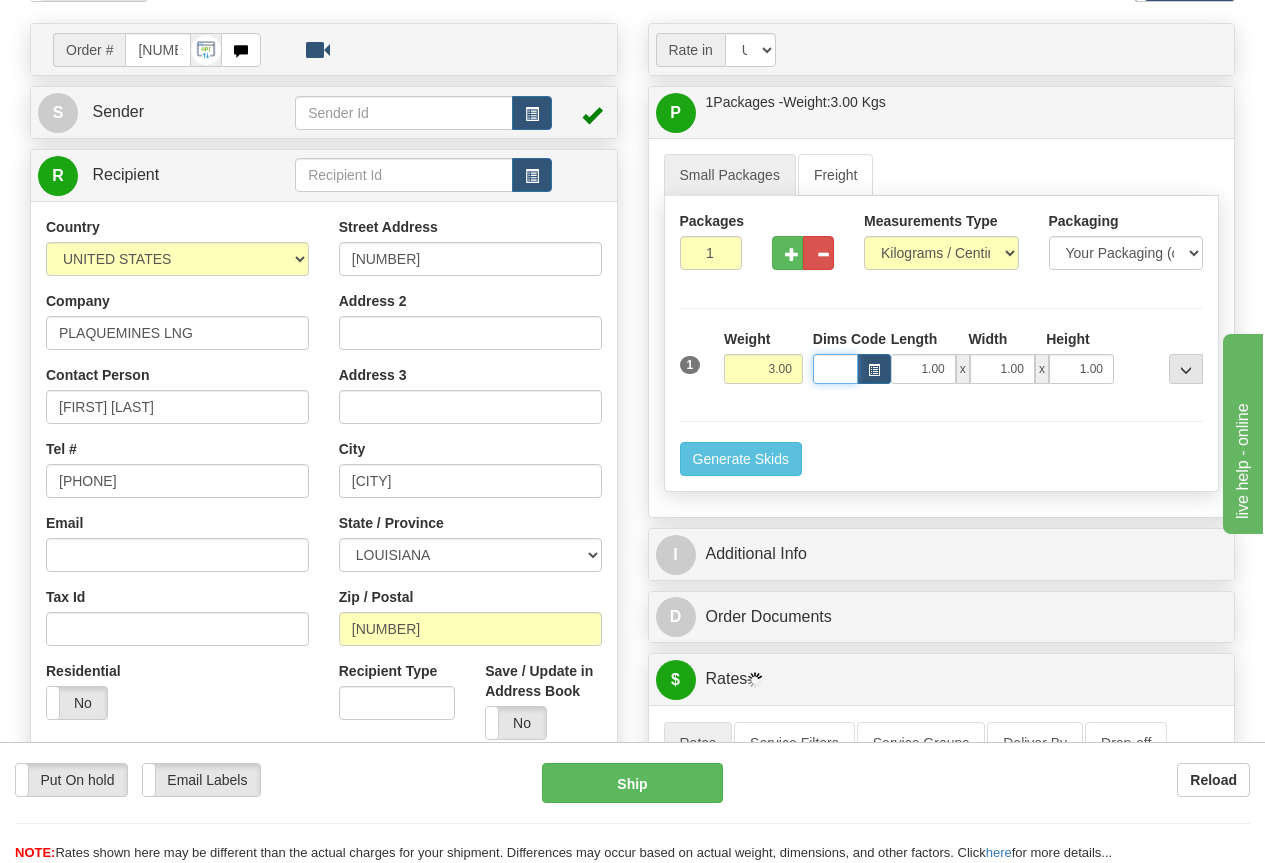 scroll, scrollTop: 200, scrollLeft: 0, axis: vertical 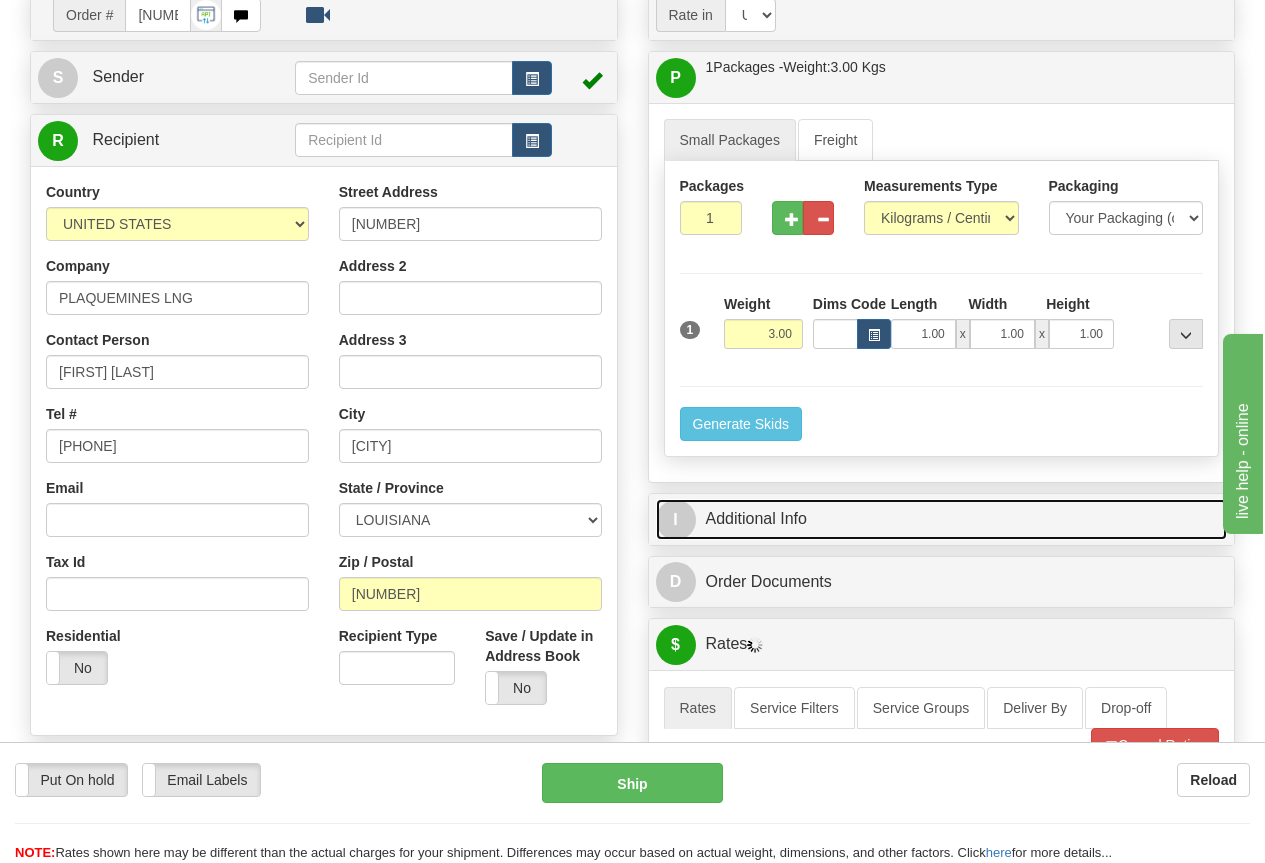 click on "I Additional Info" at bounding box center (942, 519) 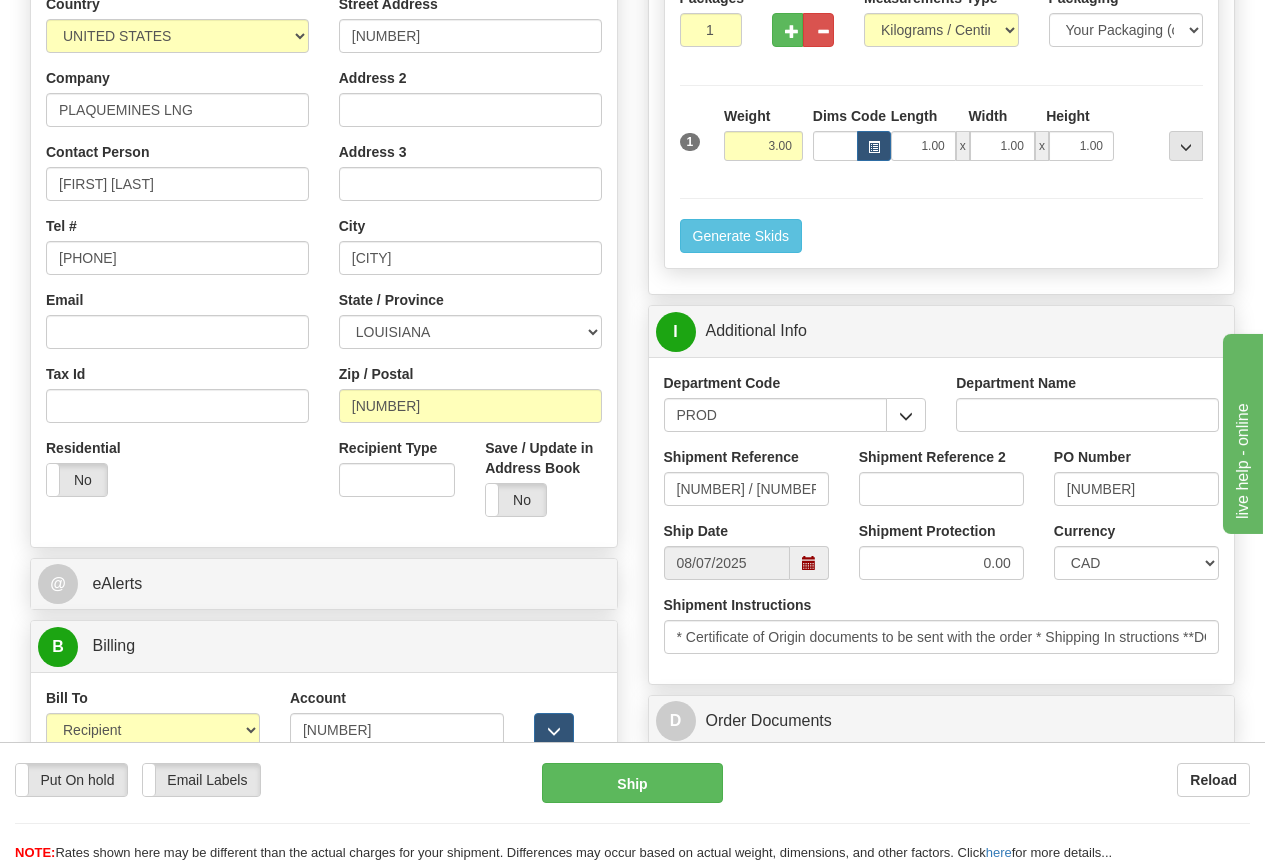scroll, scrollTop: 400, scrollLeft: 0, axis: vertical 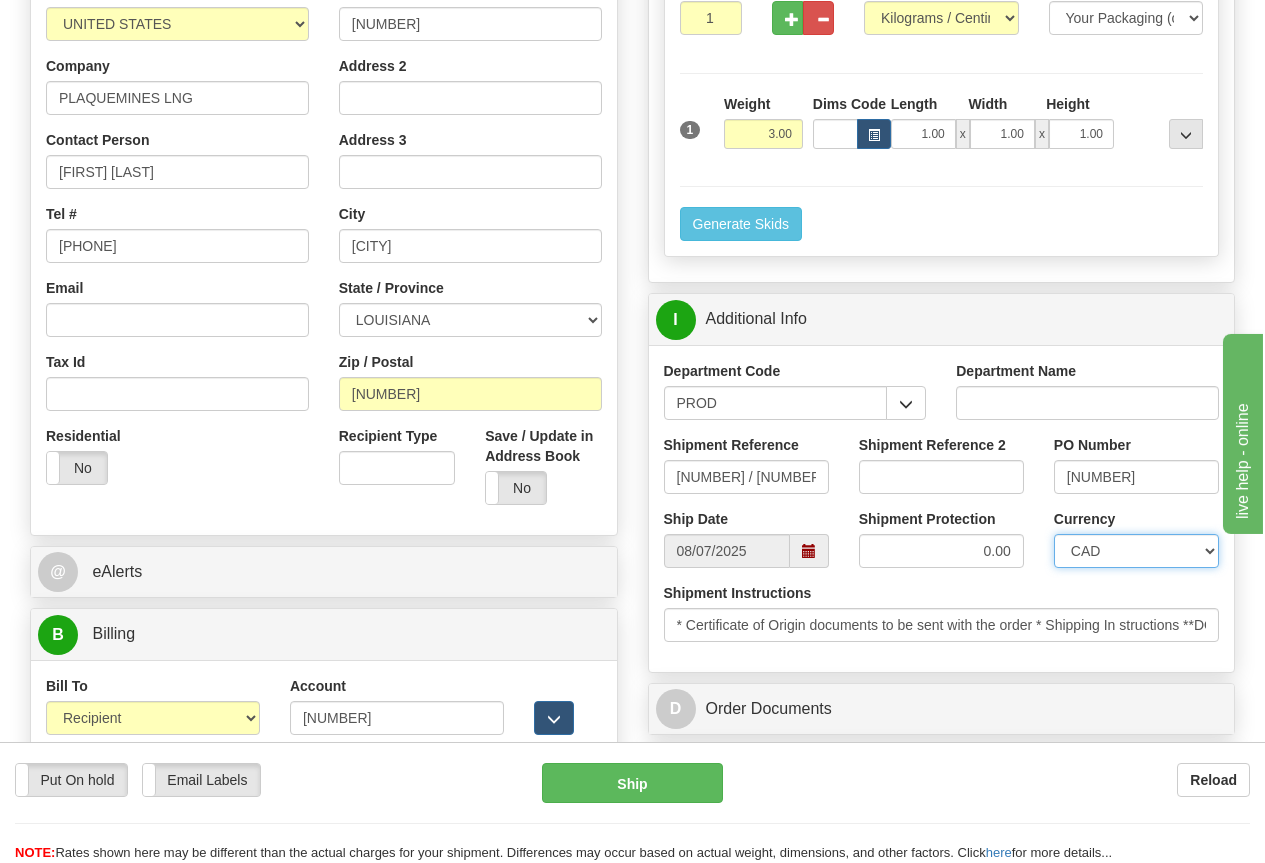 click on "CAD
USD
EUR
ZAR
RON
ANG
ARN
AUD
AUS
AWG
BBD
BFR
BGN
BHD
BMD
BND
BRC
BRL
CHP
CKZ
CNY
CYL
DFL
DHS
DKK
DMK
DRA
ECD
EGP
ESC
FFR
FIM
GBP
GTQ
HKD
INR
IRL
IRR
JAD
JYE
KPW
KUD
LFR
LIT
MOP
MYR
NMP
NOK
NTD
NZD
PHP
PLN
PTS
RDD
SAR
SEK
SFR
SID
THB
TRL
TTD
UKL
UYP
VEB
WON
CHF
ISK
AED
CZK
IDR
SGD" at bounding box center (1136, 551) 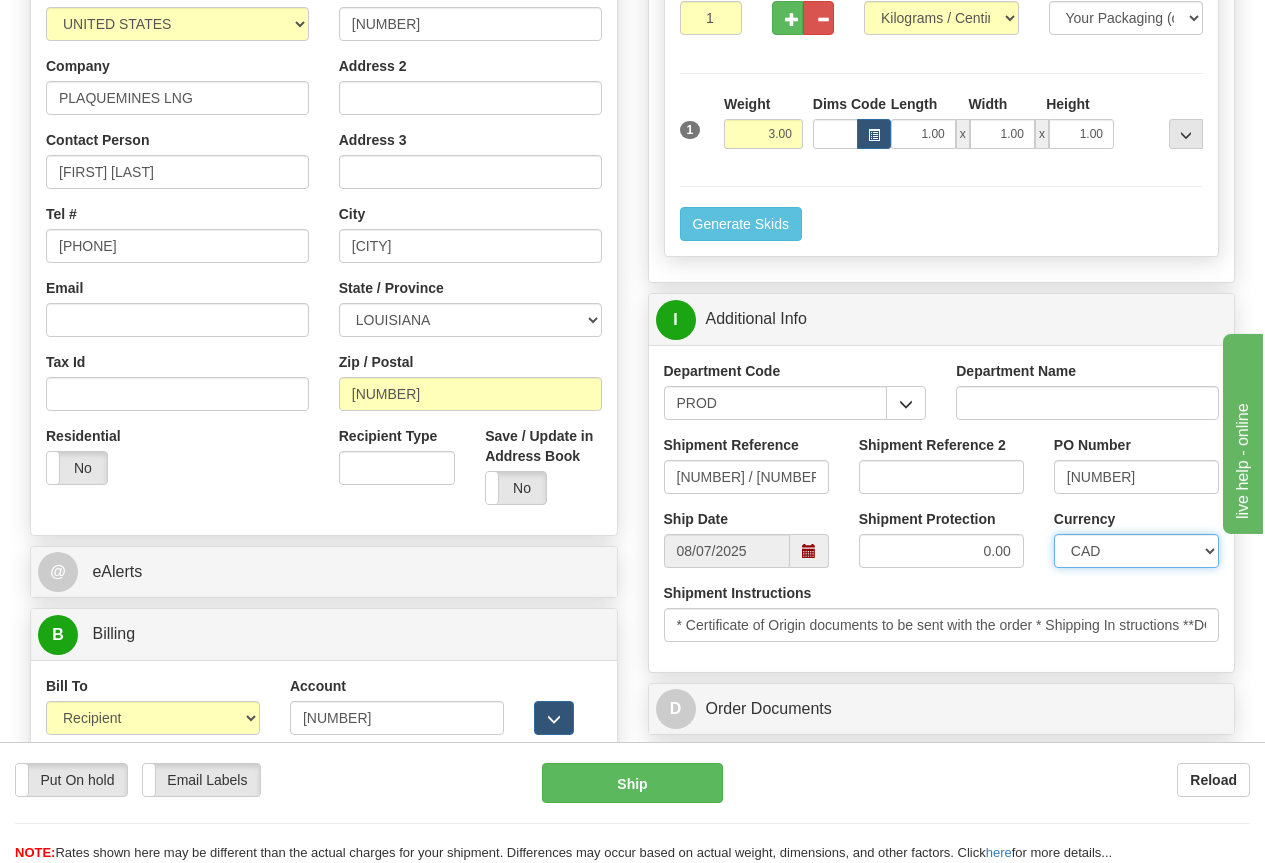 select on "1" 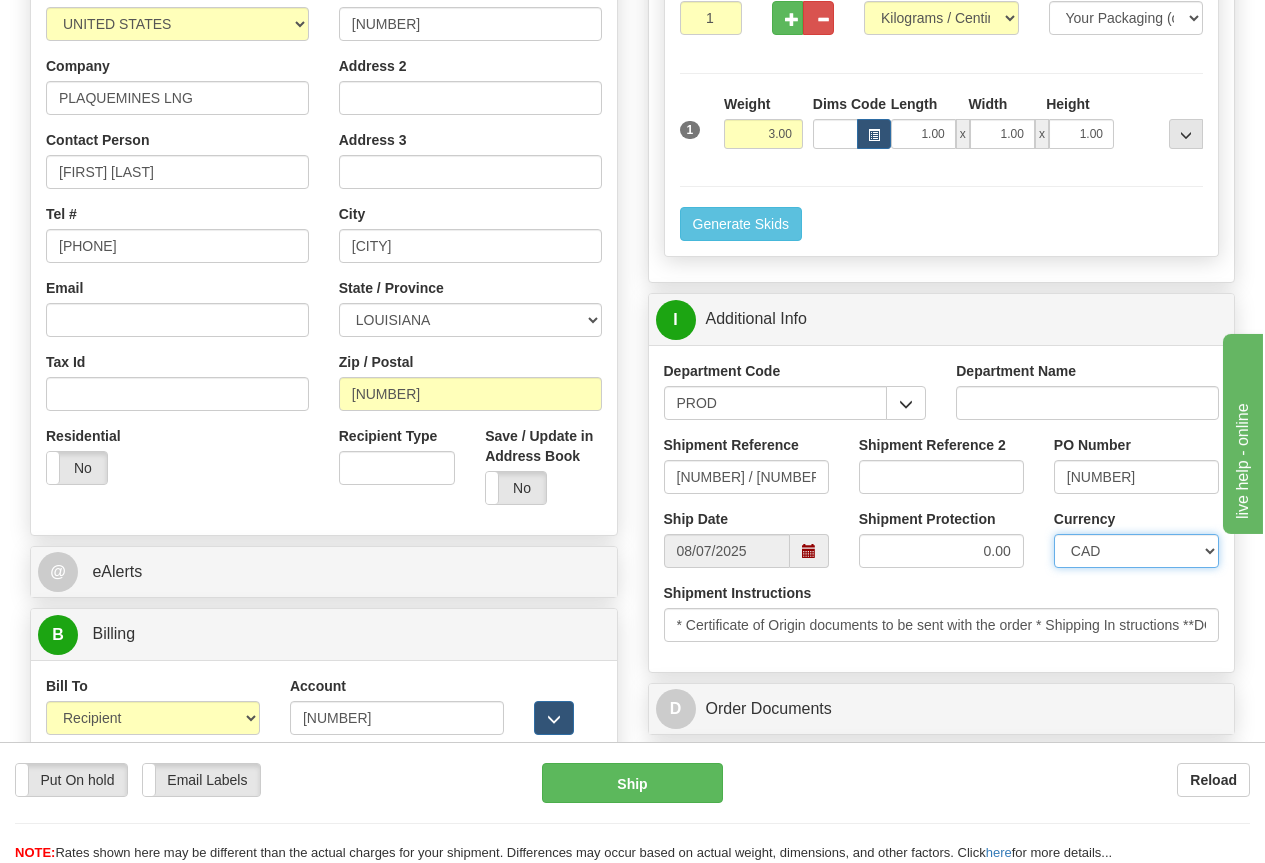 click on "CAD
USD
EUR
ZAR
RON
ANG
ARN
AUD
AUS
AWG
BBD
BFR
BGN
BHD
BMD
BND
BRC
BRL
CHP
CKZ
CNY
CYL
DFL
DHS
DKK
DMK
DRA
ECD
EGP
ESC
FFR
FIM
GBP
GTQ
HKD
INR
IRL
IRR
JAD
JYE
KPW
KUD
LFR
LIT
MOP
MYR
NMP
NOK
NTD
NZD
PHP
PLN
PTS
RDD
SAR
SEK
SFR
SID
THB
TRL
TTD
UKL
UYP
VEB
WON
CHF
ISK
AED
CZK
IDR
SGD" at bounding box center [1136, 551] 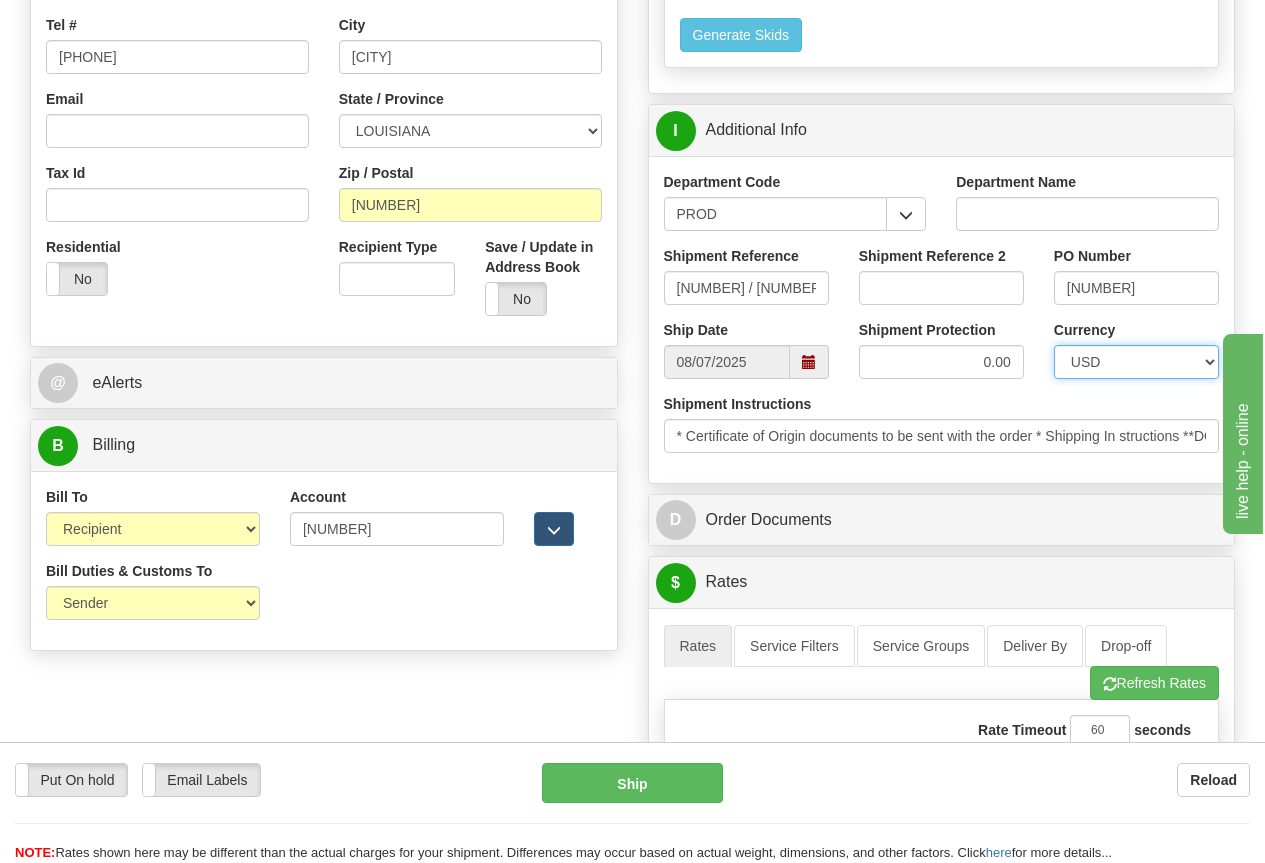 scroll, scrollTop: 700, scrollLeft: 0, axis: vertical 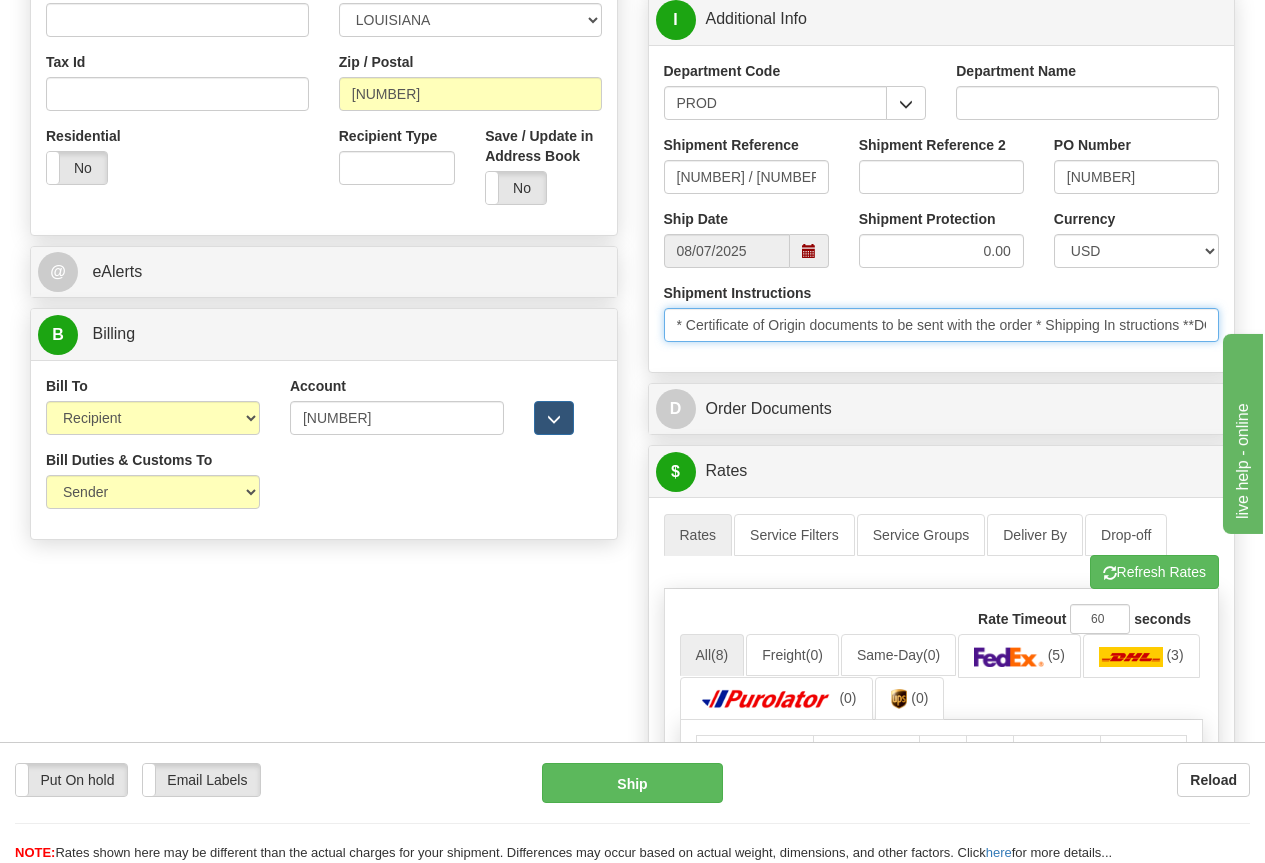 click on "* Certificate of Origin documents to be sent with the order * Shipping In structions **DO NOT SHIP**CUSTOMER WILL MAKE PICK UP   ARRANGEMENTS WITH  FACTORY** Submit Invoice Via Ariba Network https = ://service.ariba.com/ Supplier.aw or Email invoices to:" at bounding box center (942, 325) 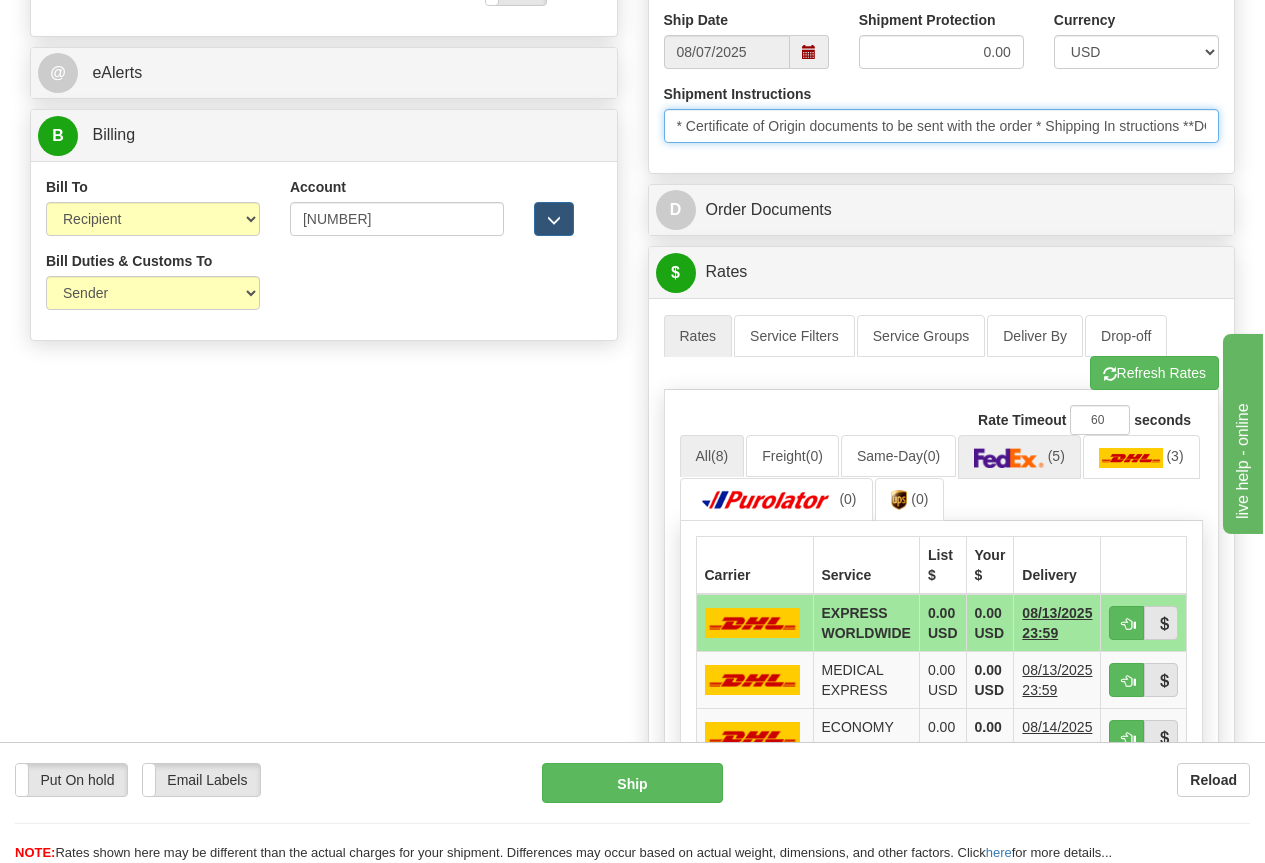 scroll, scrollTop: 900, scrollLeft: 0, axis: vertical 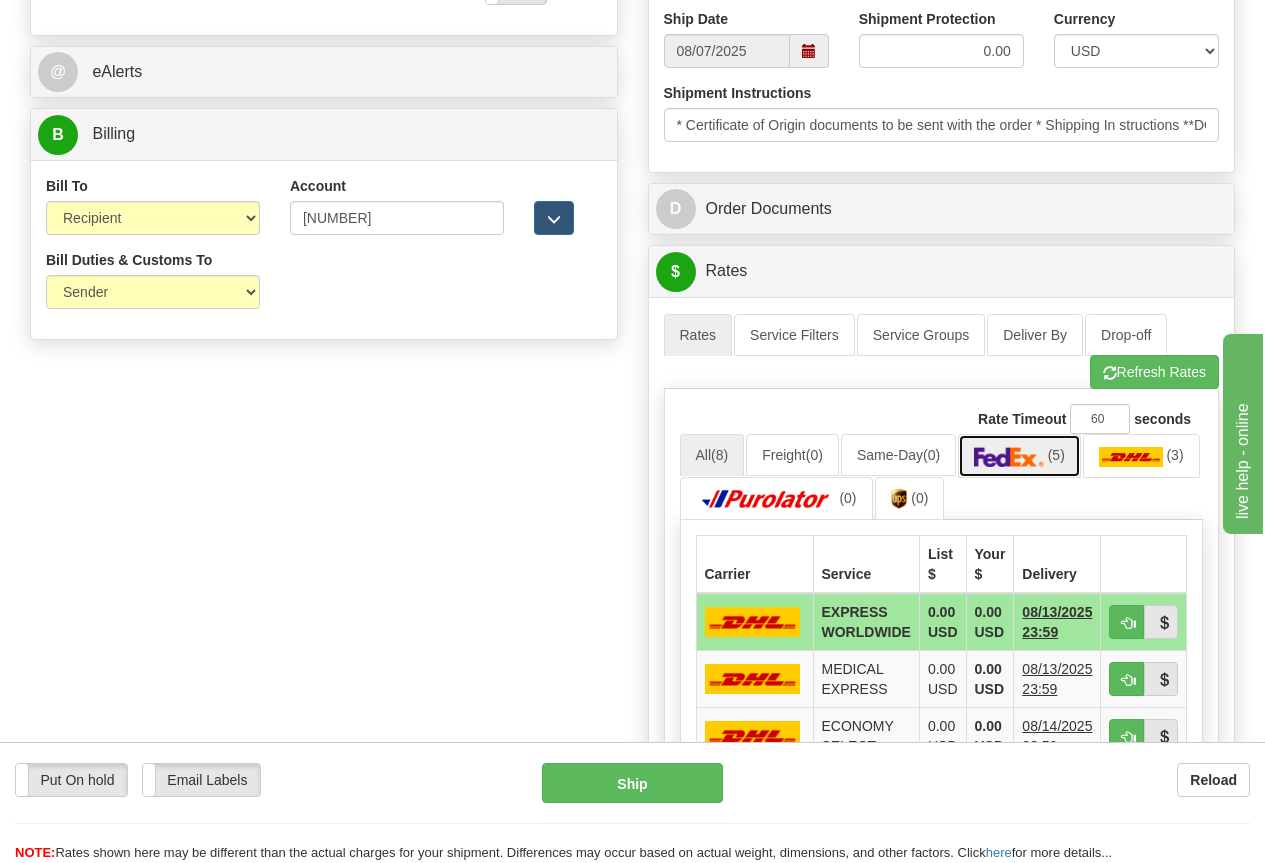 click at bounding box center (1009, 457) 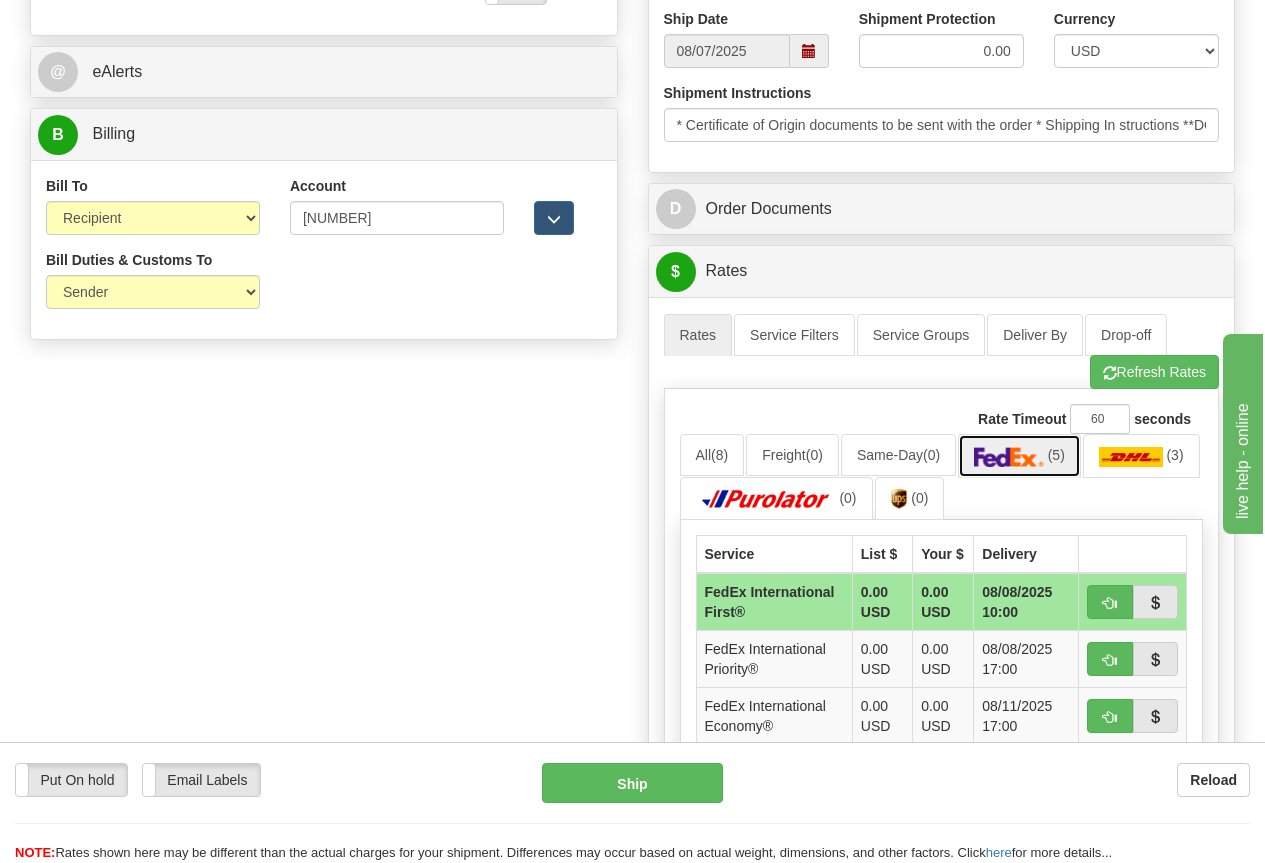 scroll, scrollTop: 1100, scrollLeft: 0, axis: vertical 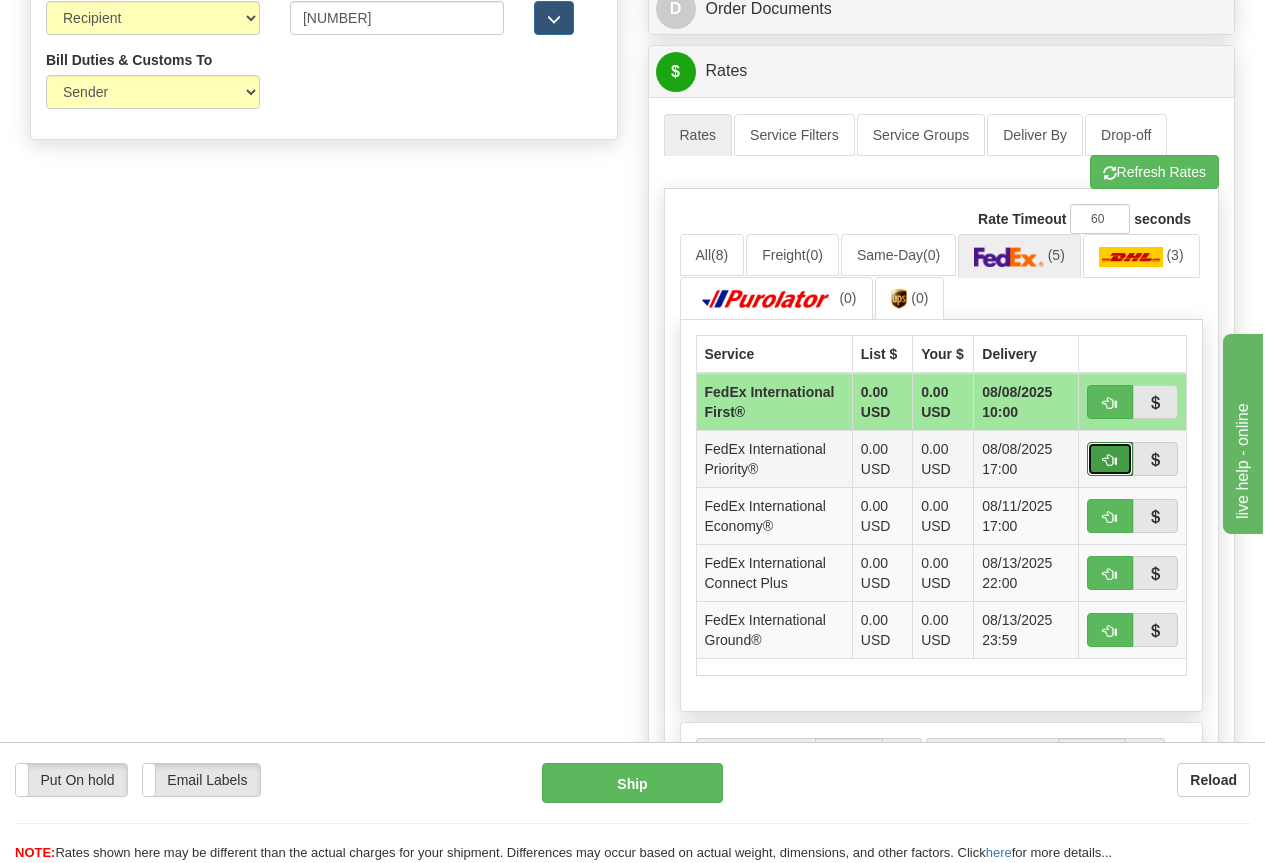 click at bounding box center [1110, 460] 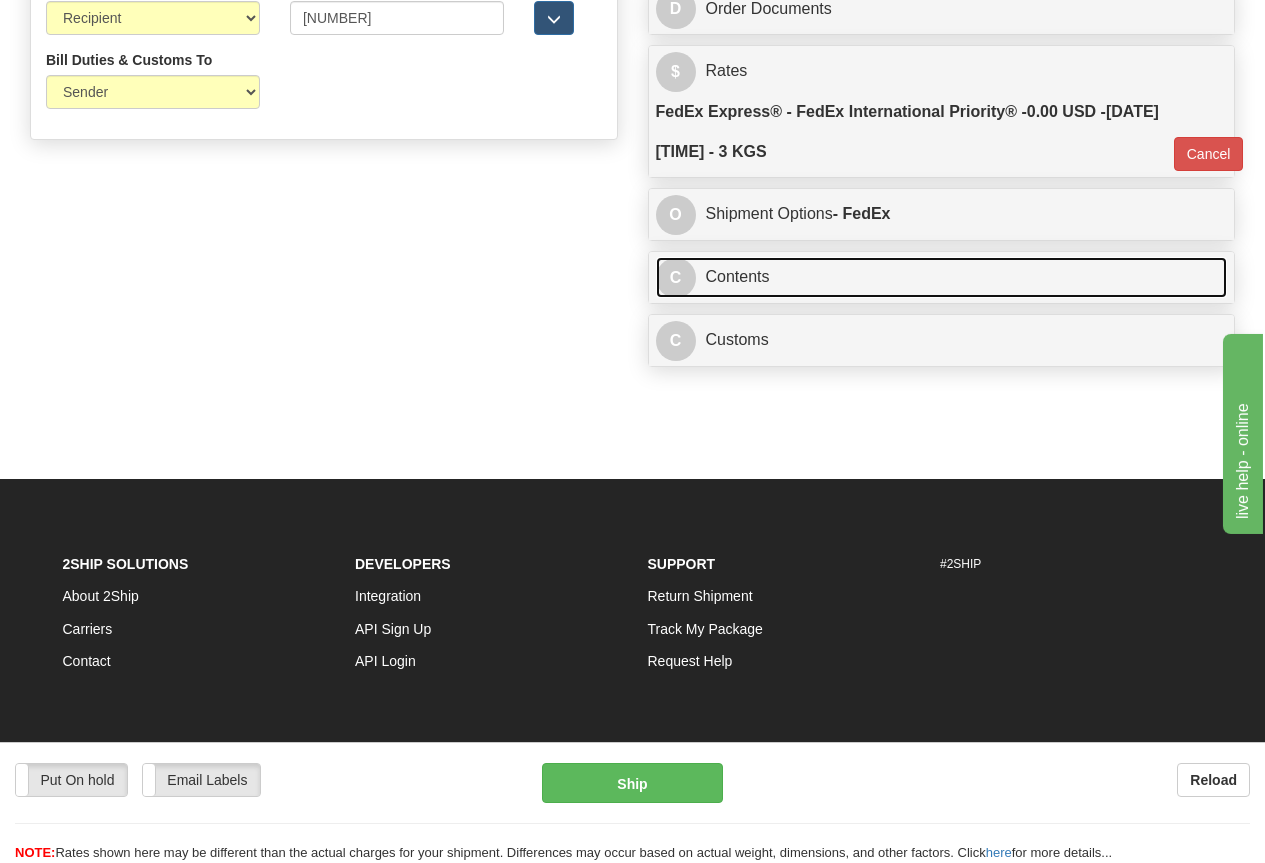 click on "C Contents" at bounding box center (942, 277) 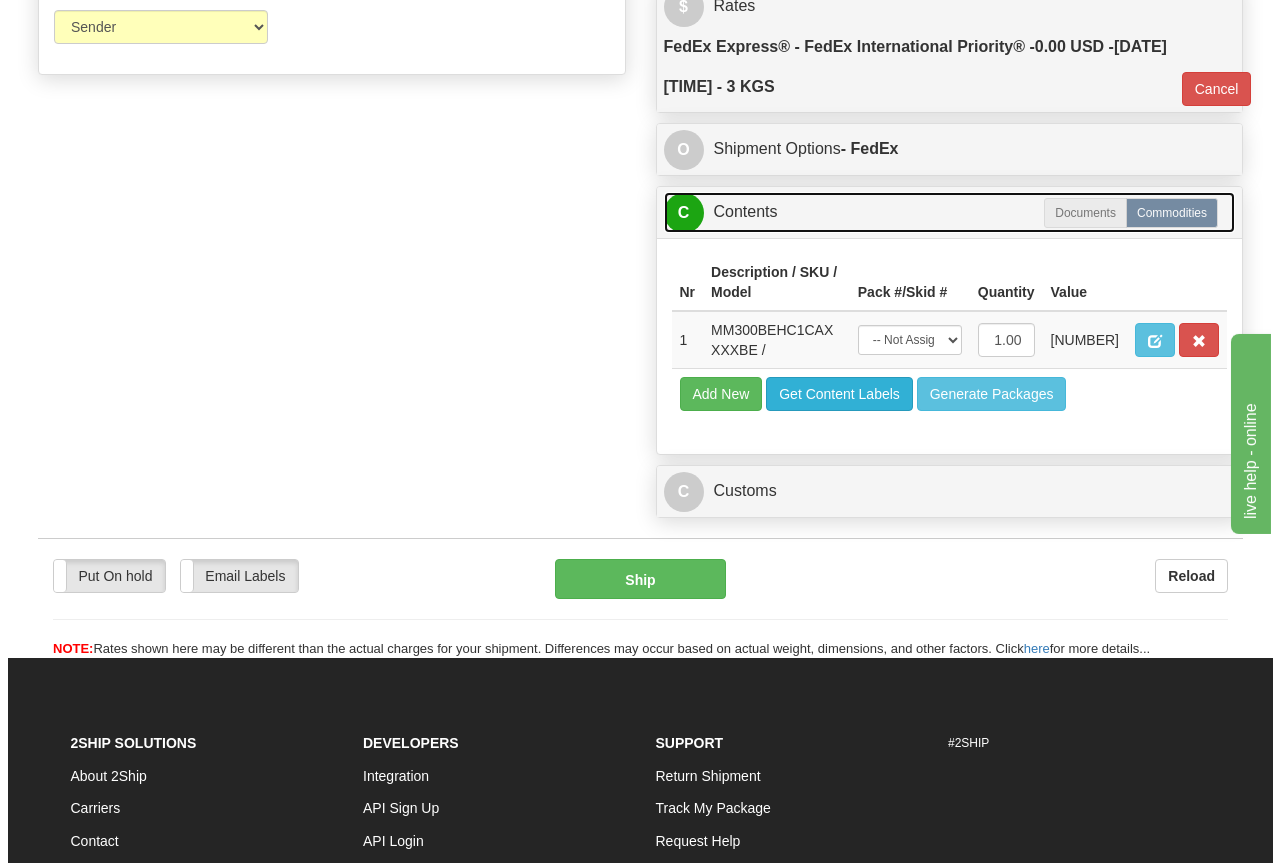 scroll, scrollTop: 1200, scrollLeft: 0, axis: vertical 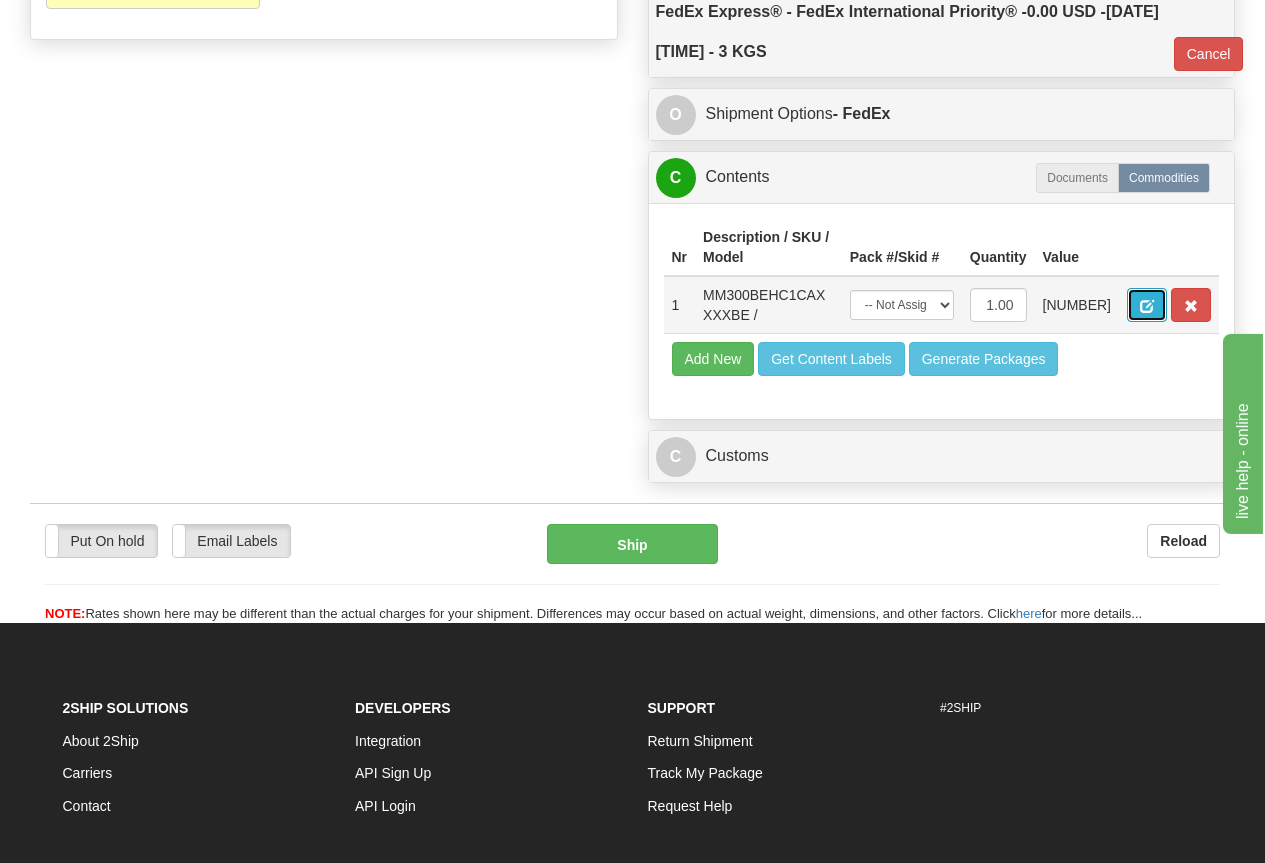 click at bounding box center [1147, 306] 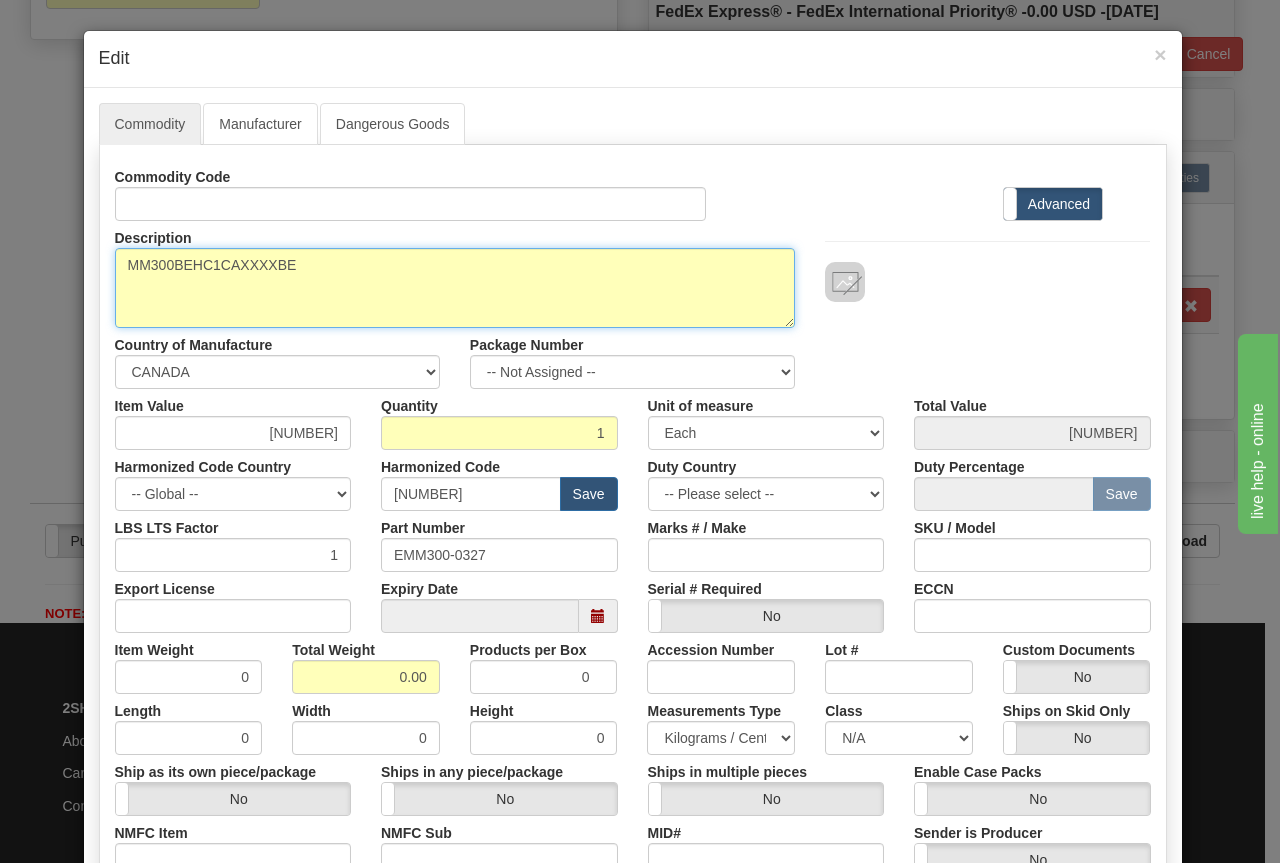 drag, startPoint x: 118, startPoint y: 264, endPoint x: 373, endPoint y: 271, distance: 255.09605 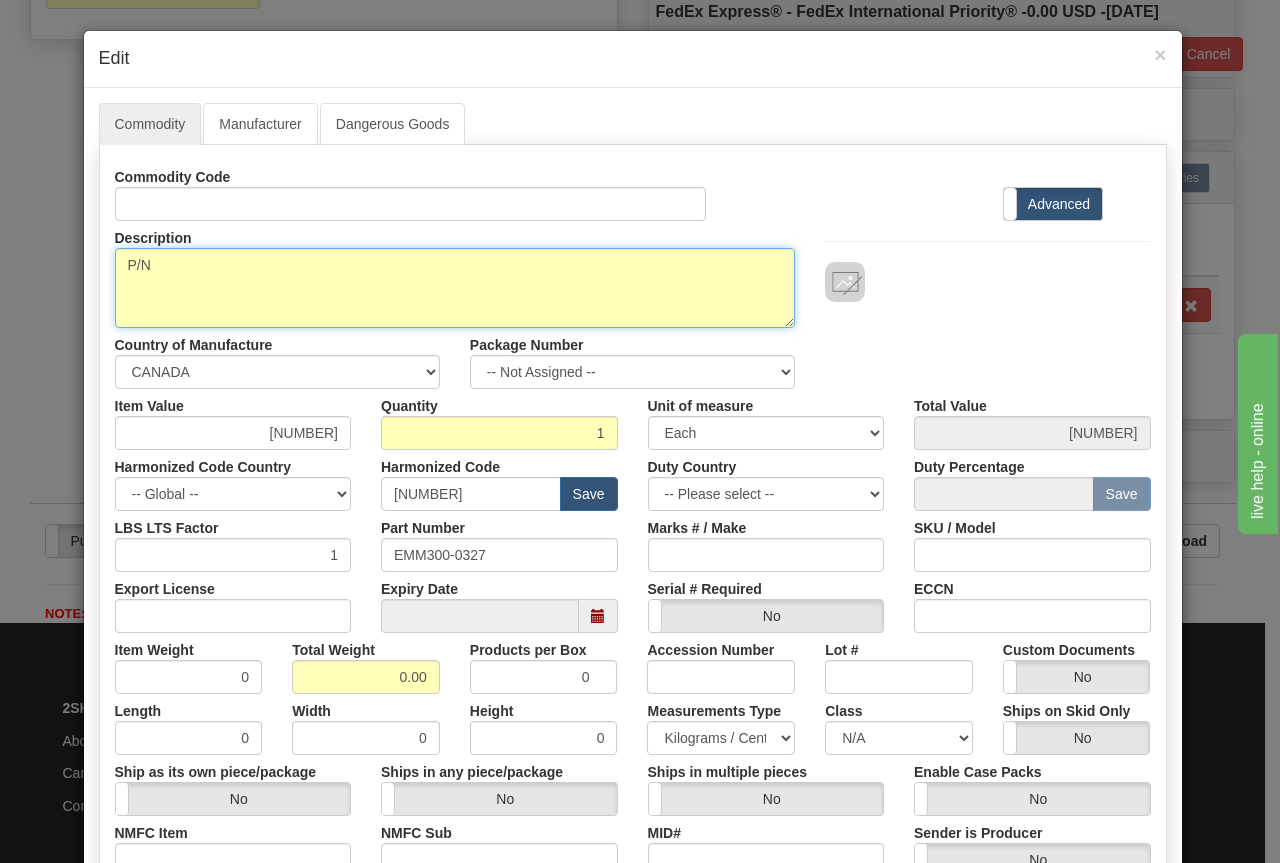 paste on "EMM300-0327" 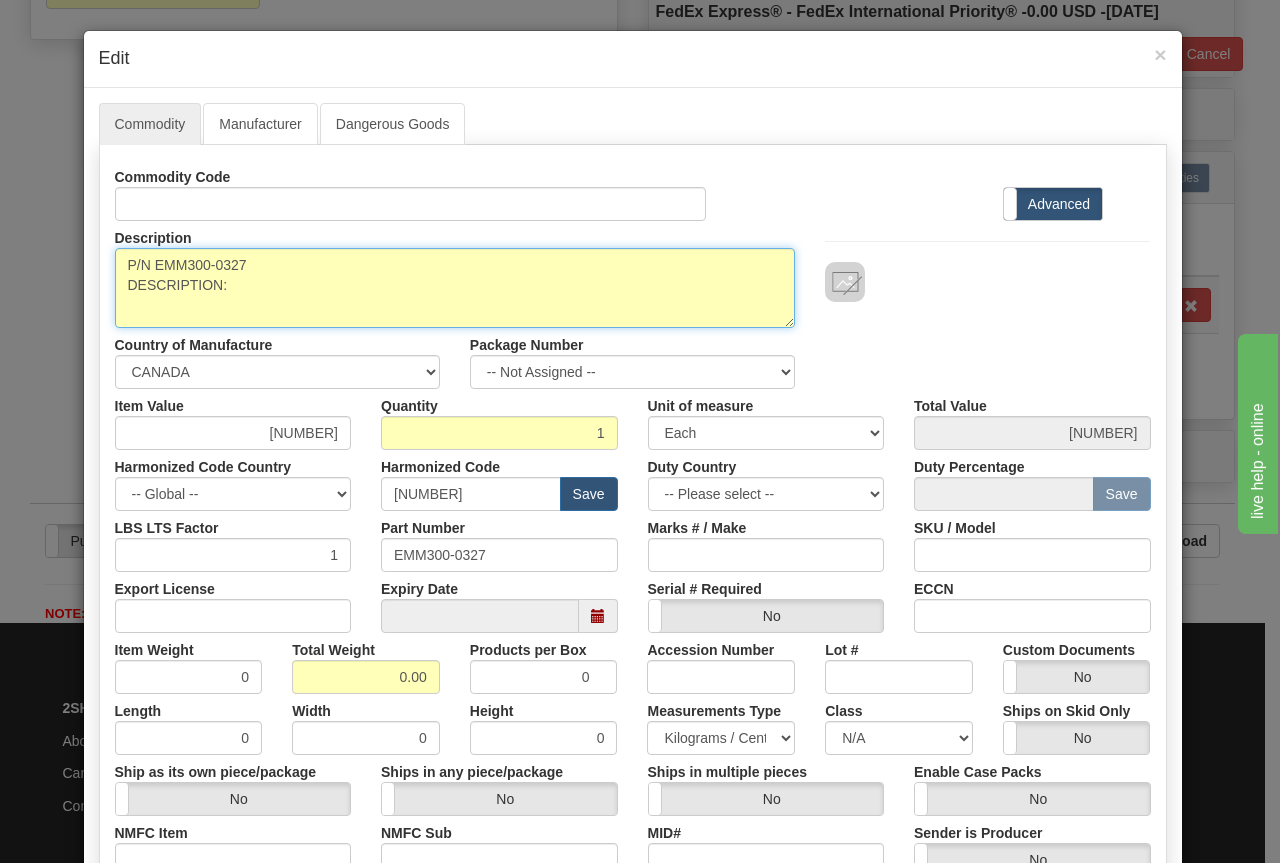 click on "MM300BEHC1CAXXXXBE" at bounding box center [455, 288] 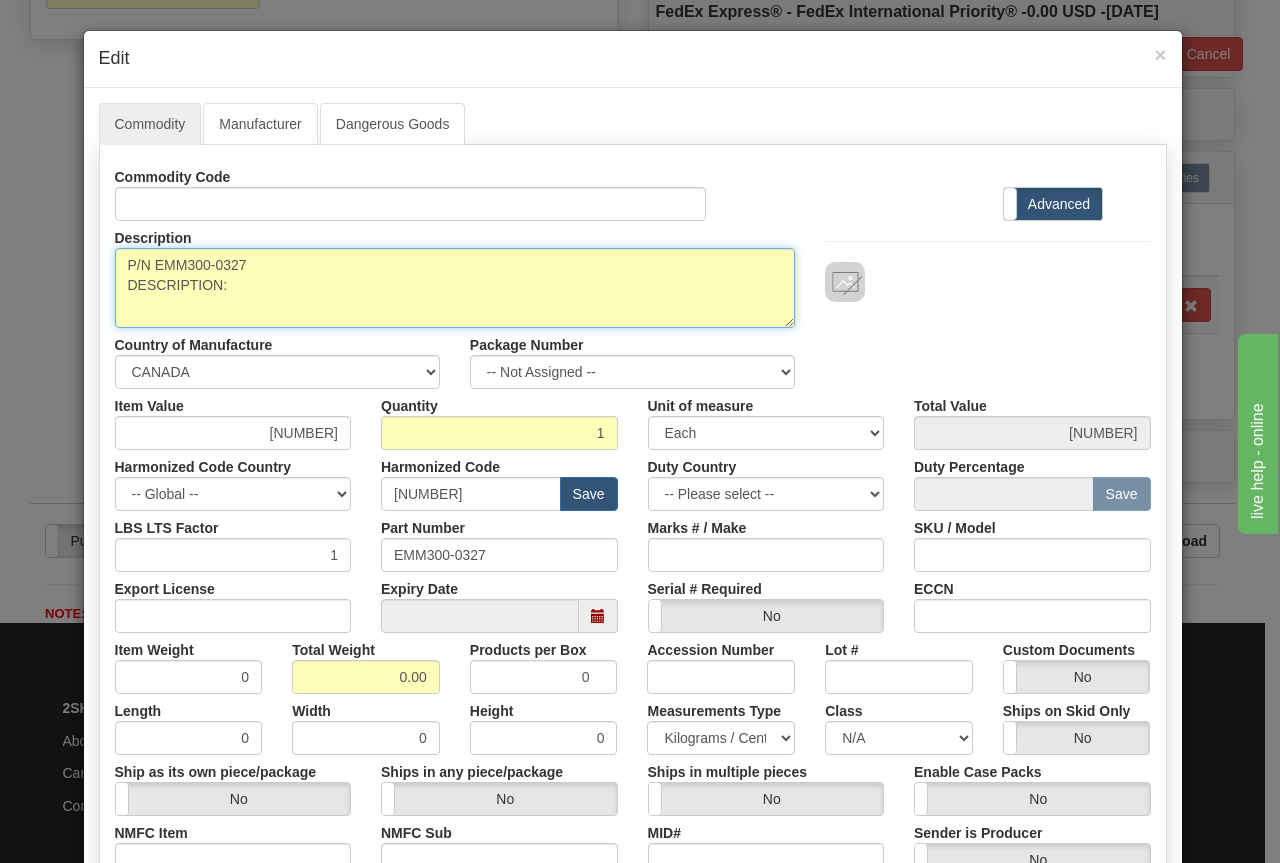 paste on "MM300BEHC1CAXXXXBE" 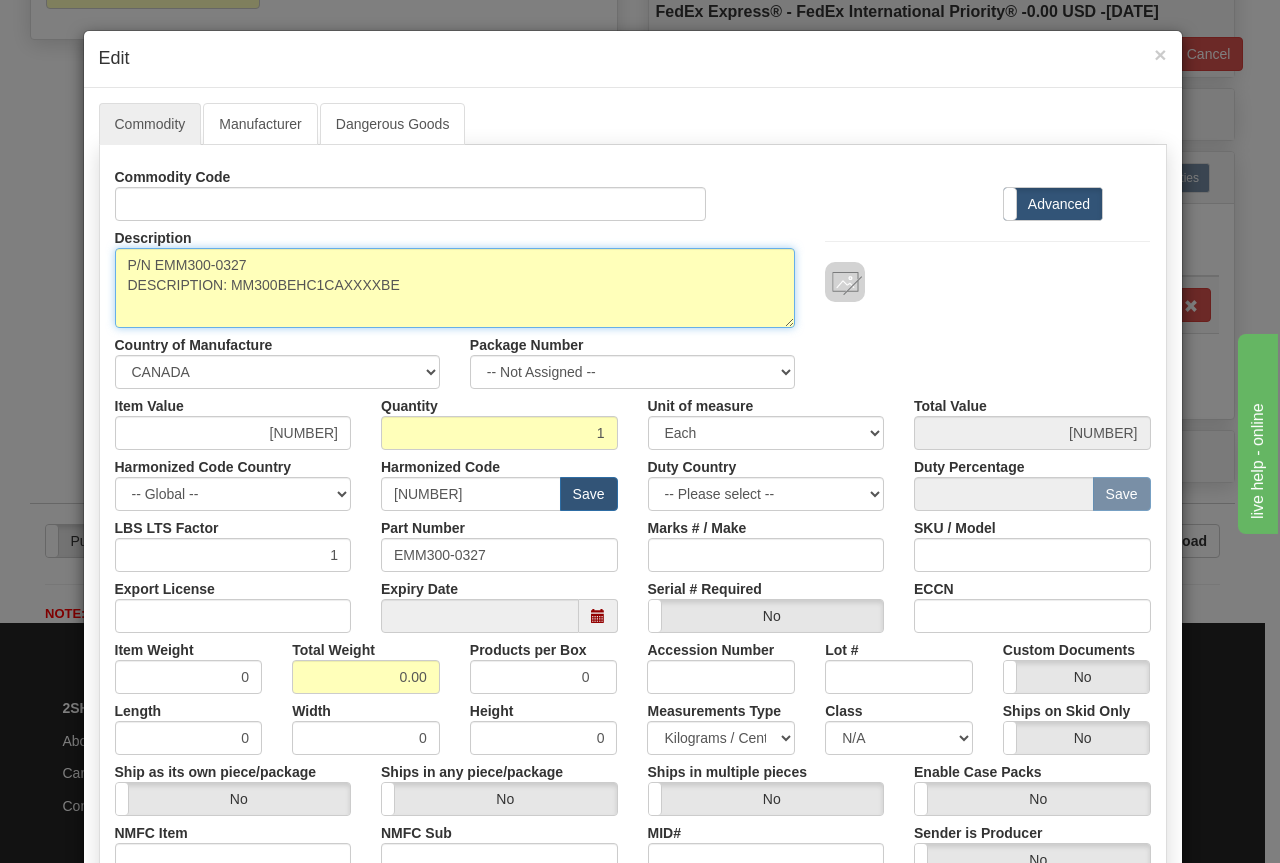 type on "P/N EMM300-0327
DESCRIPTION: MM300BEHC1CAXXXXBE" 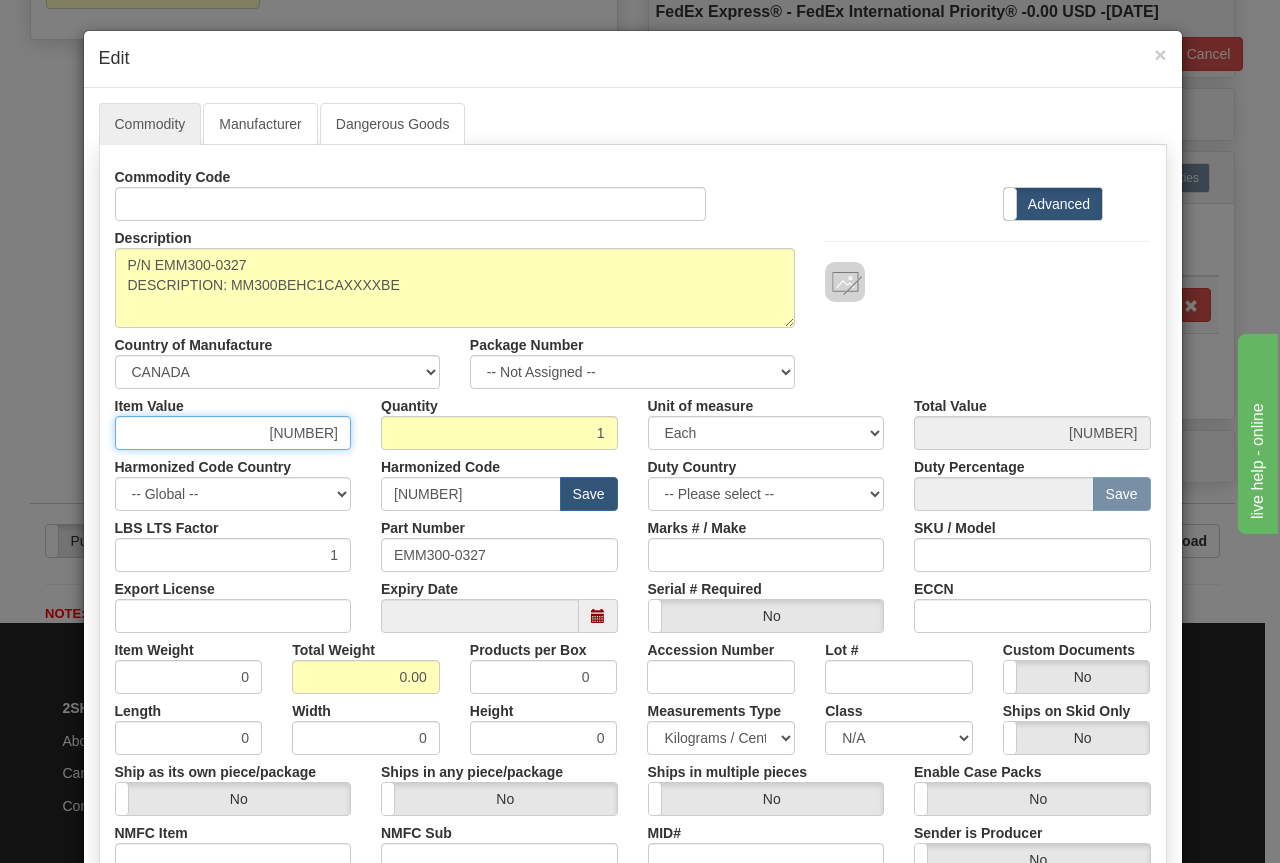click on "[NUMBER]" at bounding box center (233, 433) 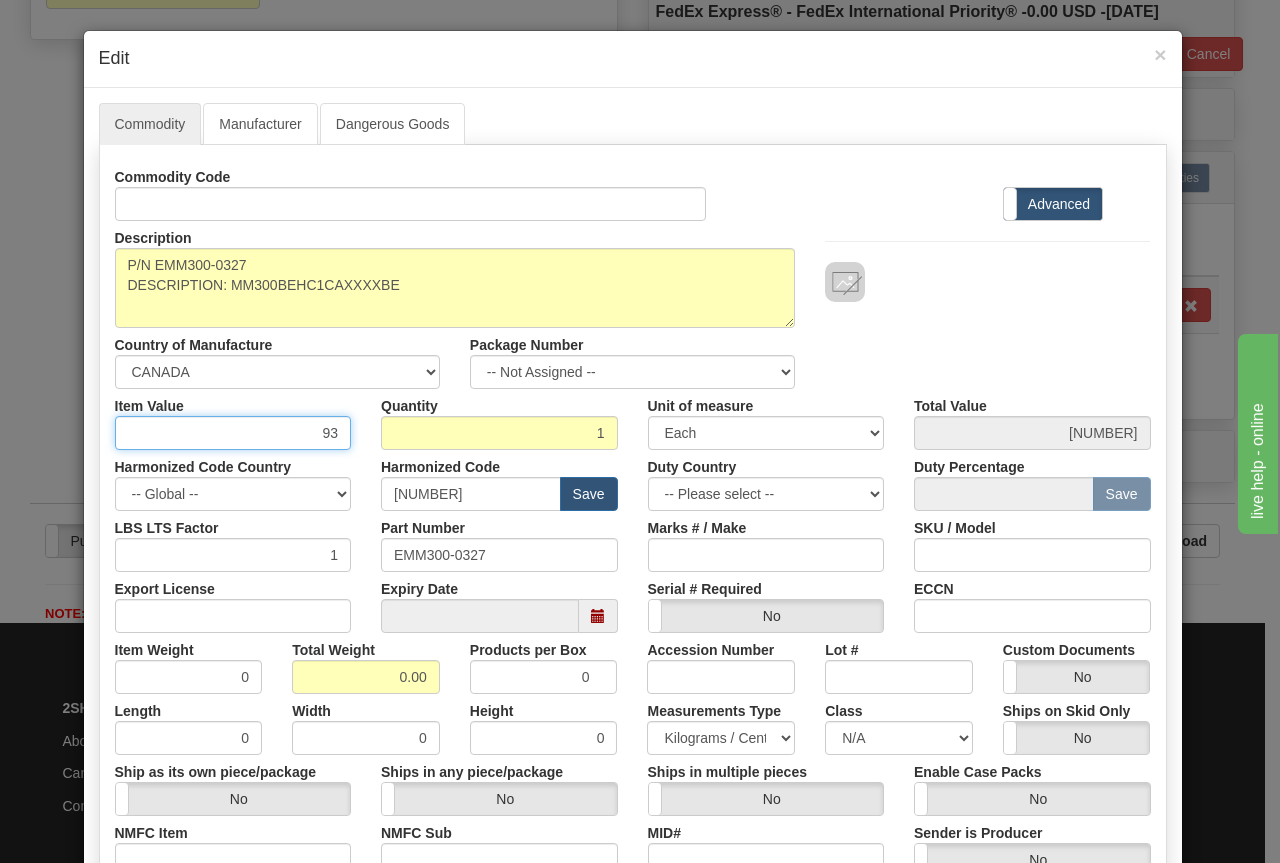 type on "3" 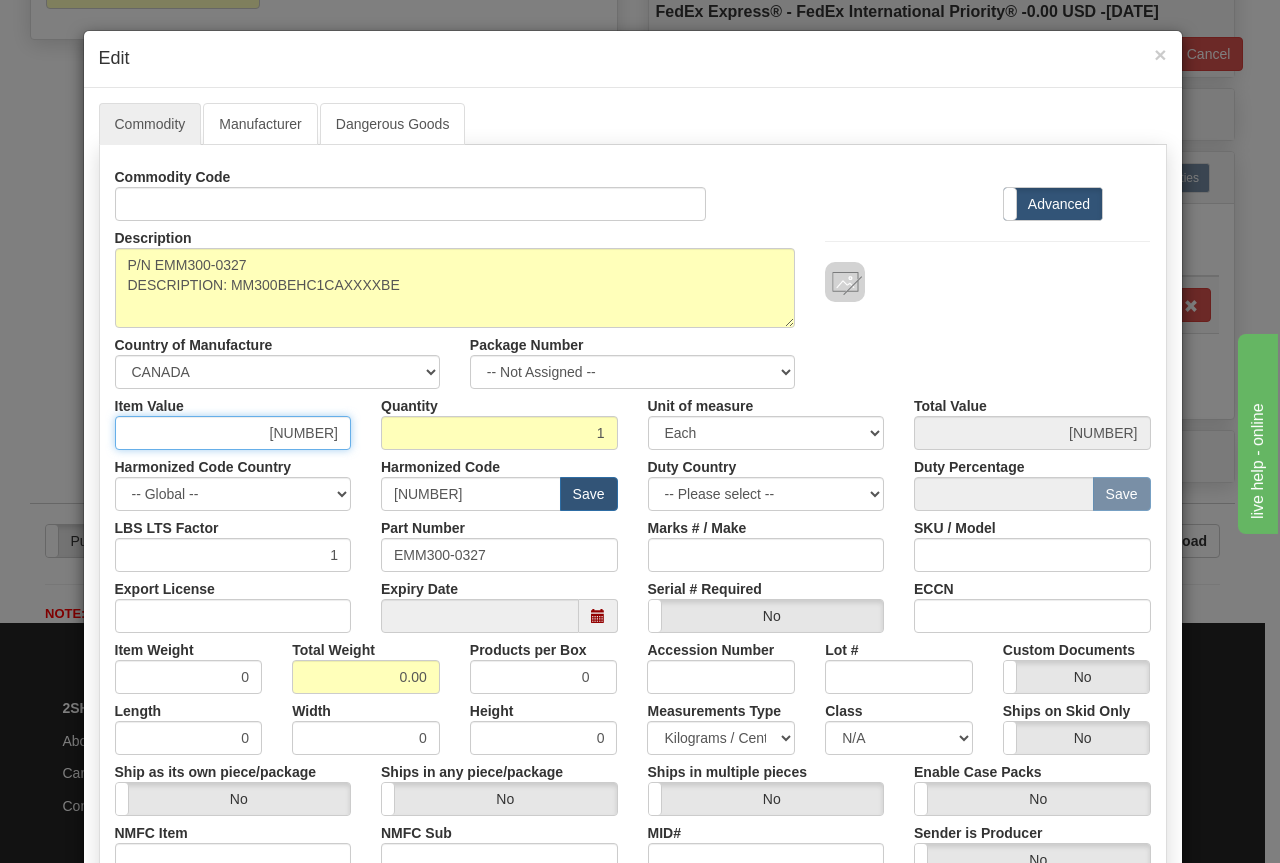 type on "[NUMBER]" 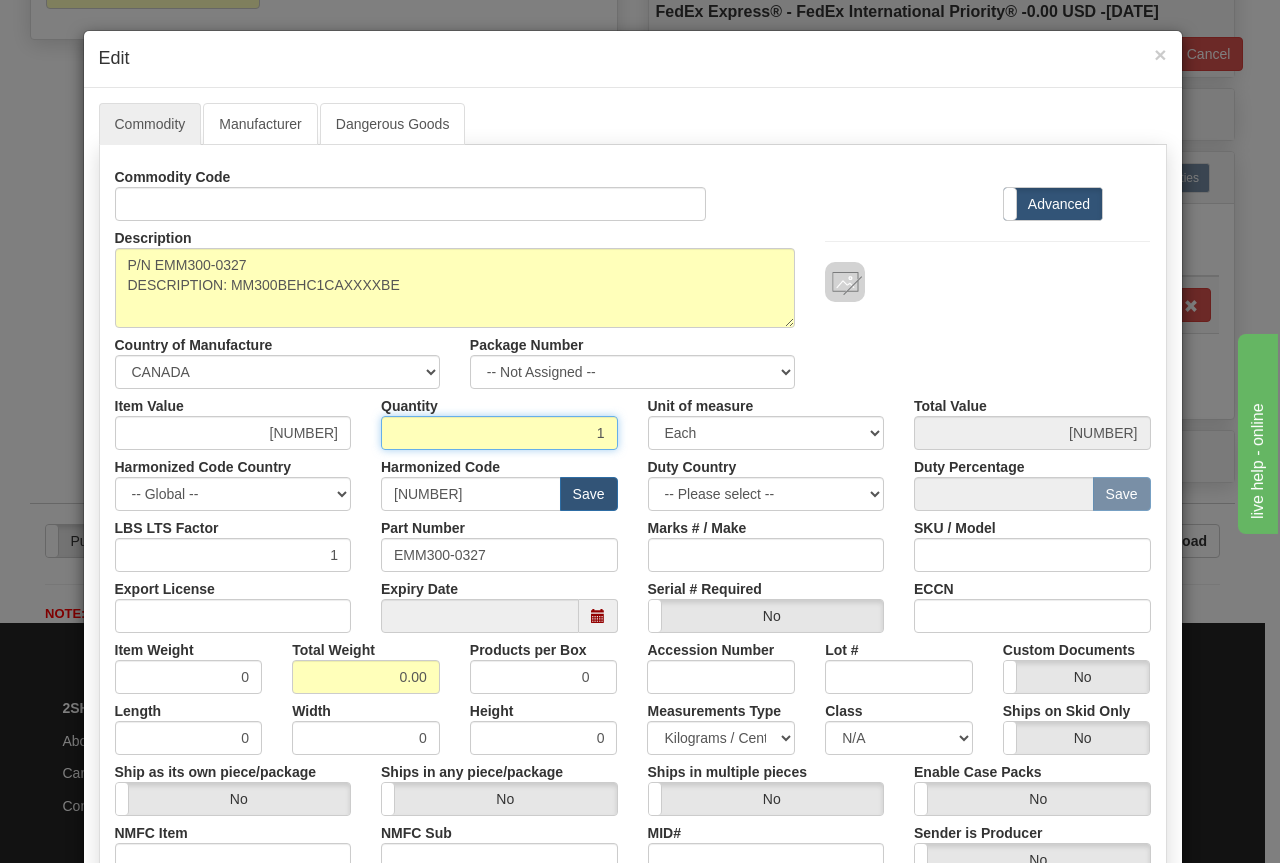 type on "[NUMBER]" 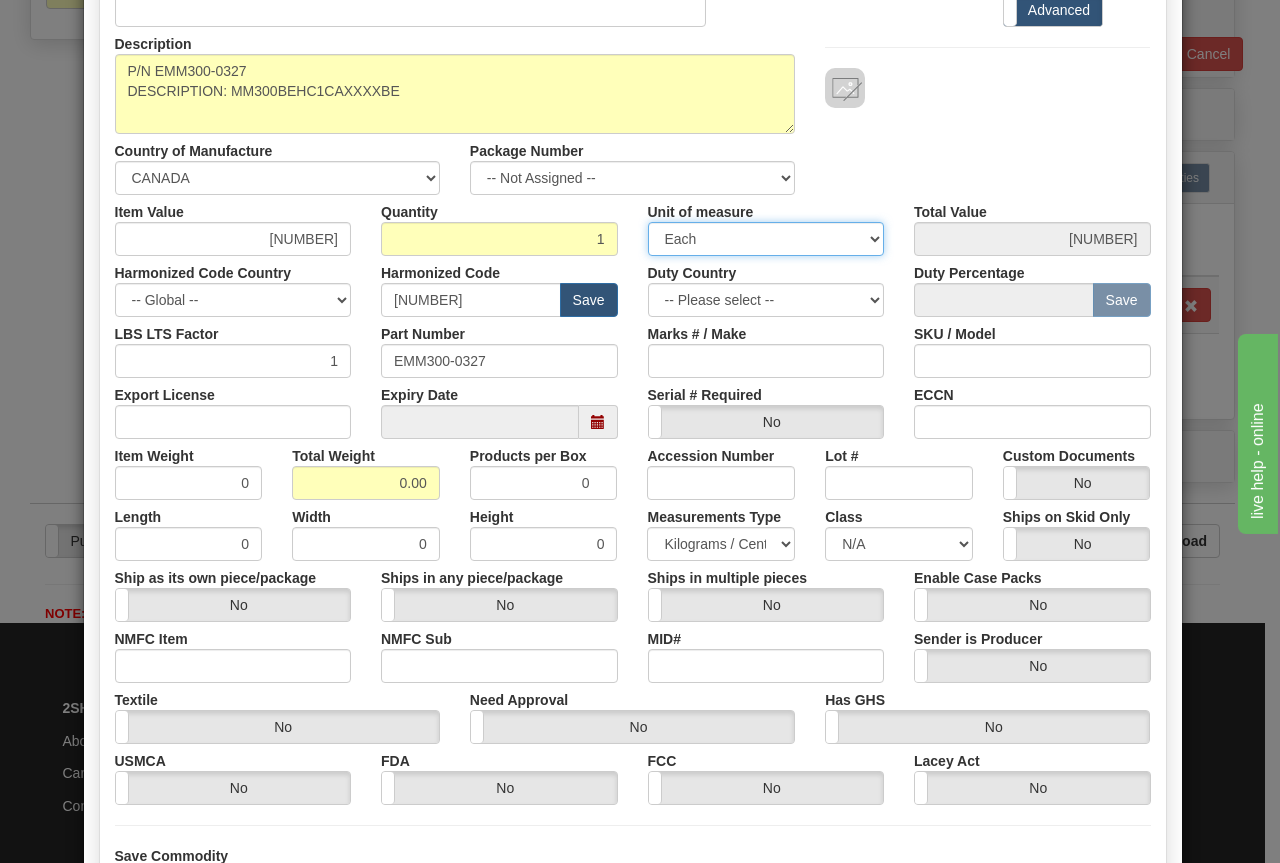 scroll, scrollTop: 200, scrollLeft: 0, axis: vertical 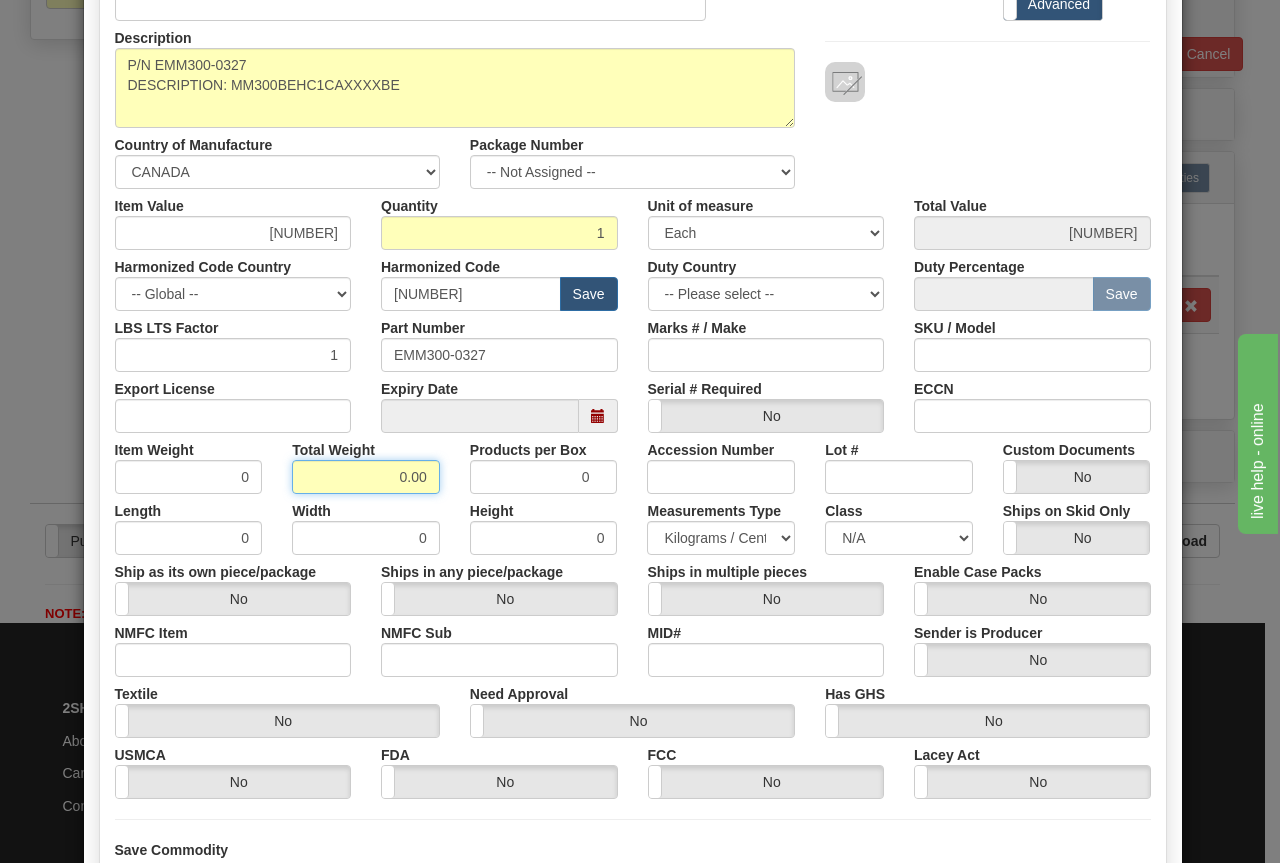 click on "0.00" at bounding box center [366, 477] 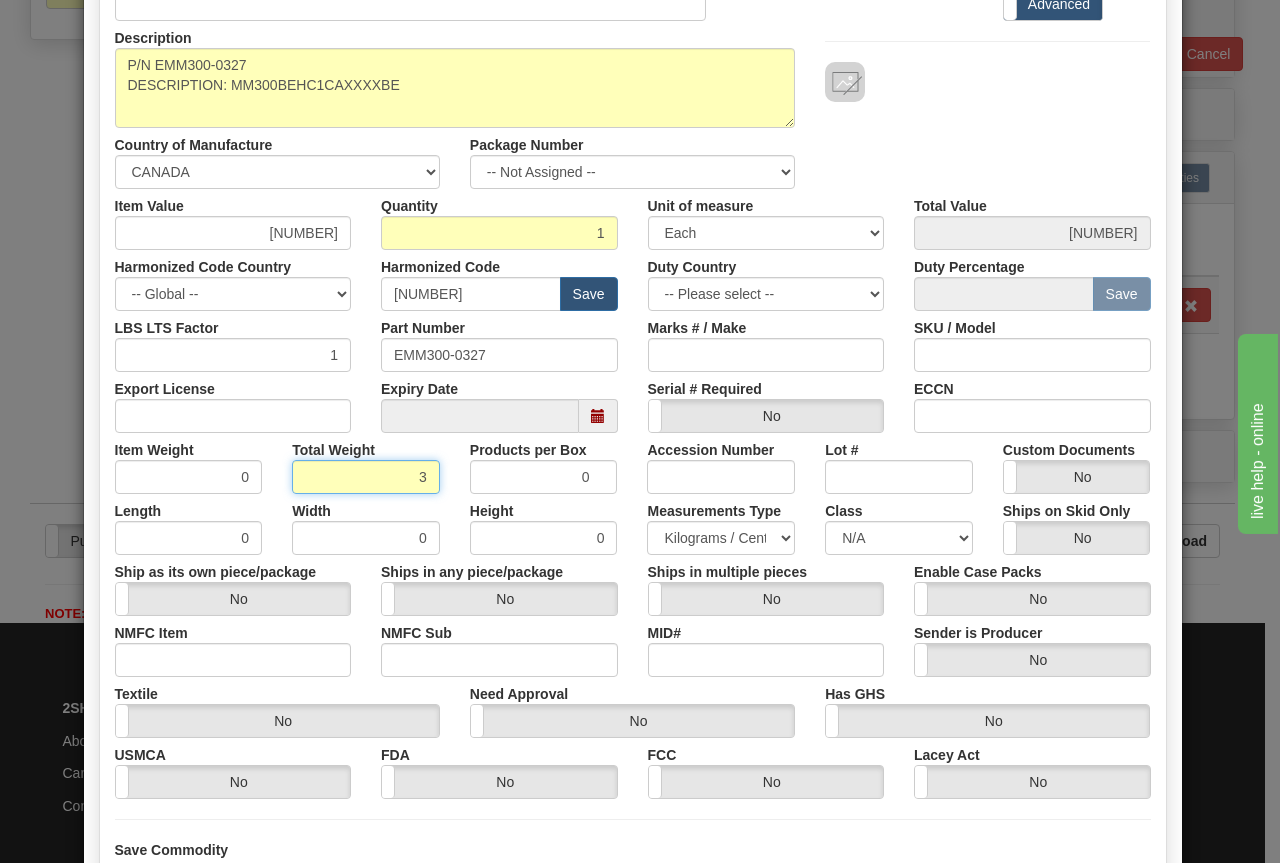 type on "3" 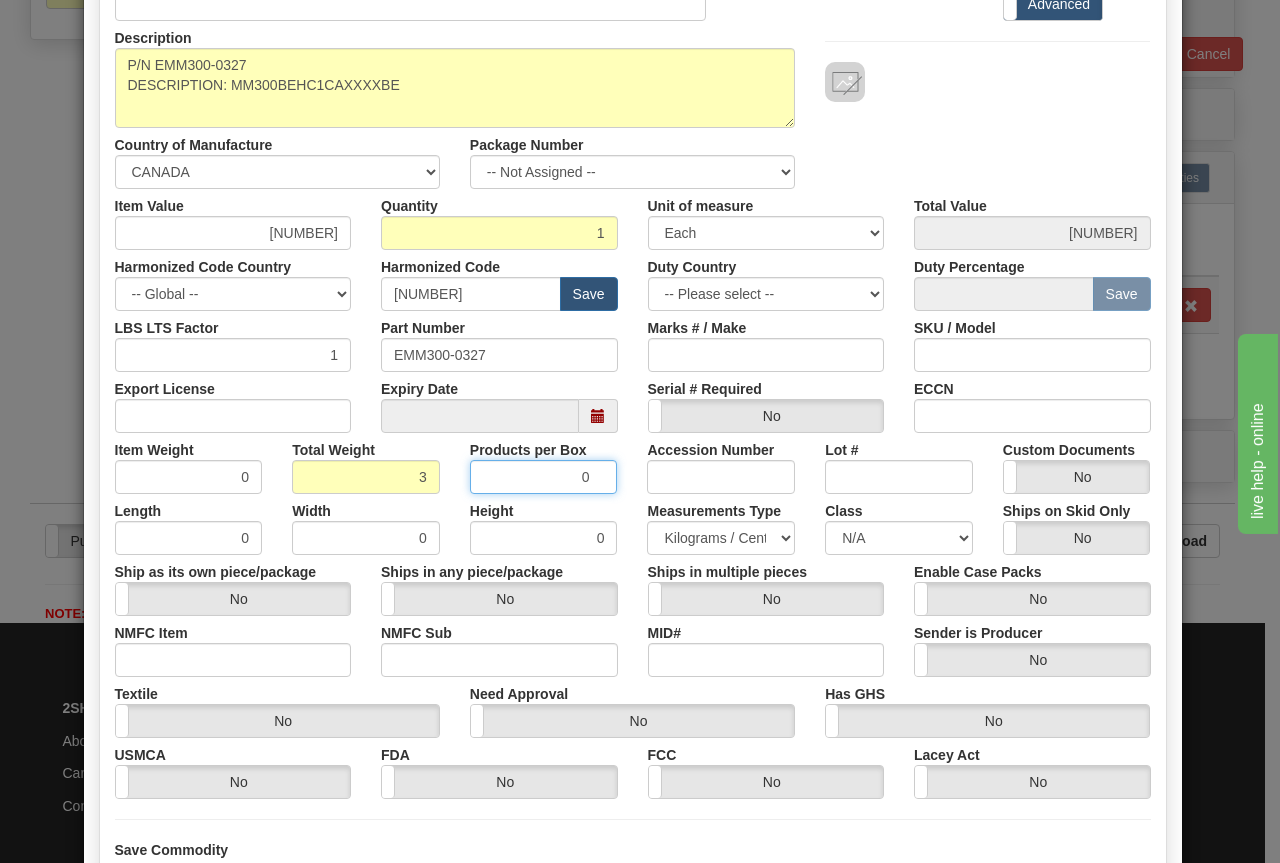 type on "[NUMBER]" 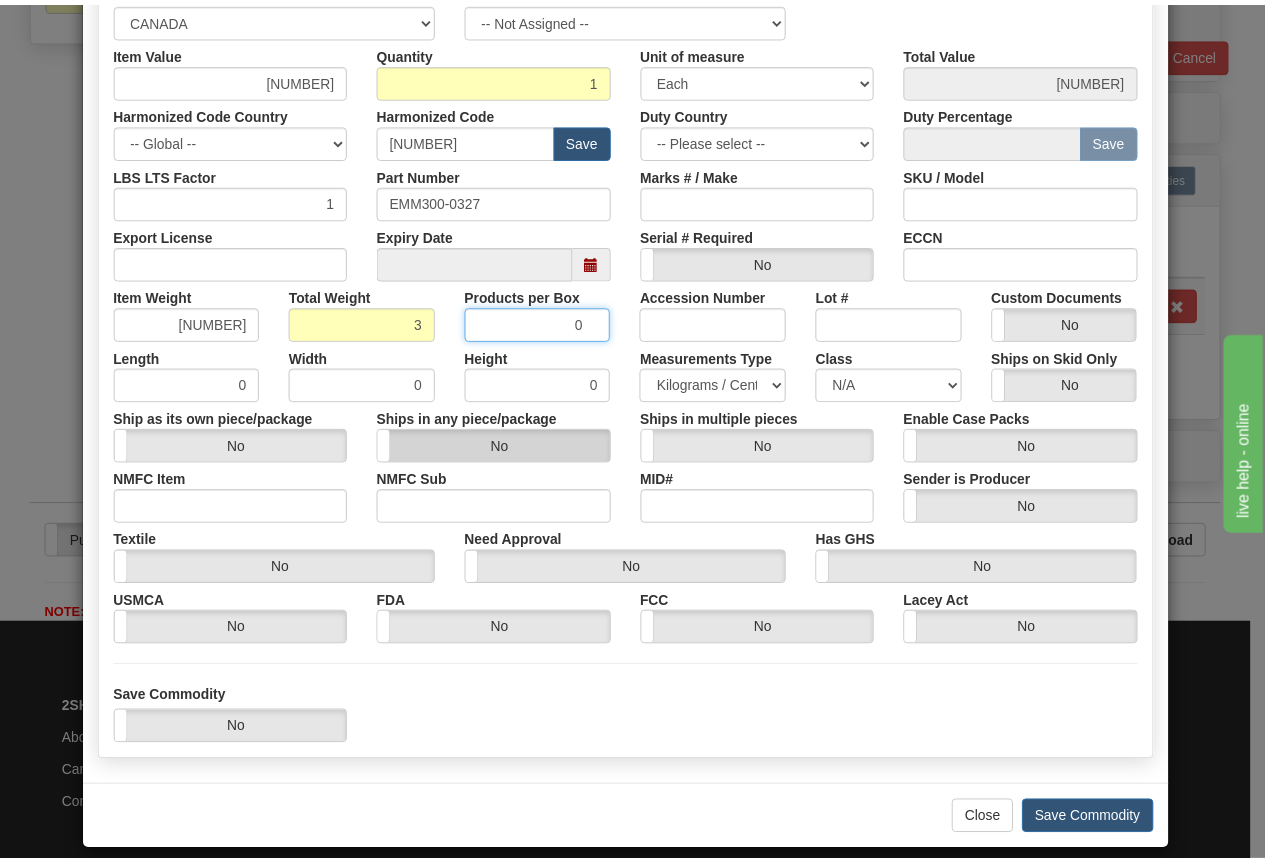 scroll, scrollTop: 373, scrollLeft: 0, axis: vertical 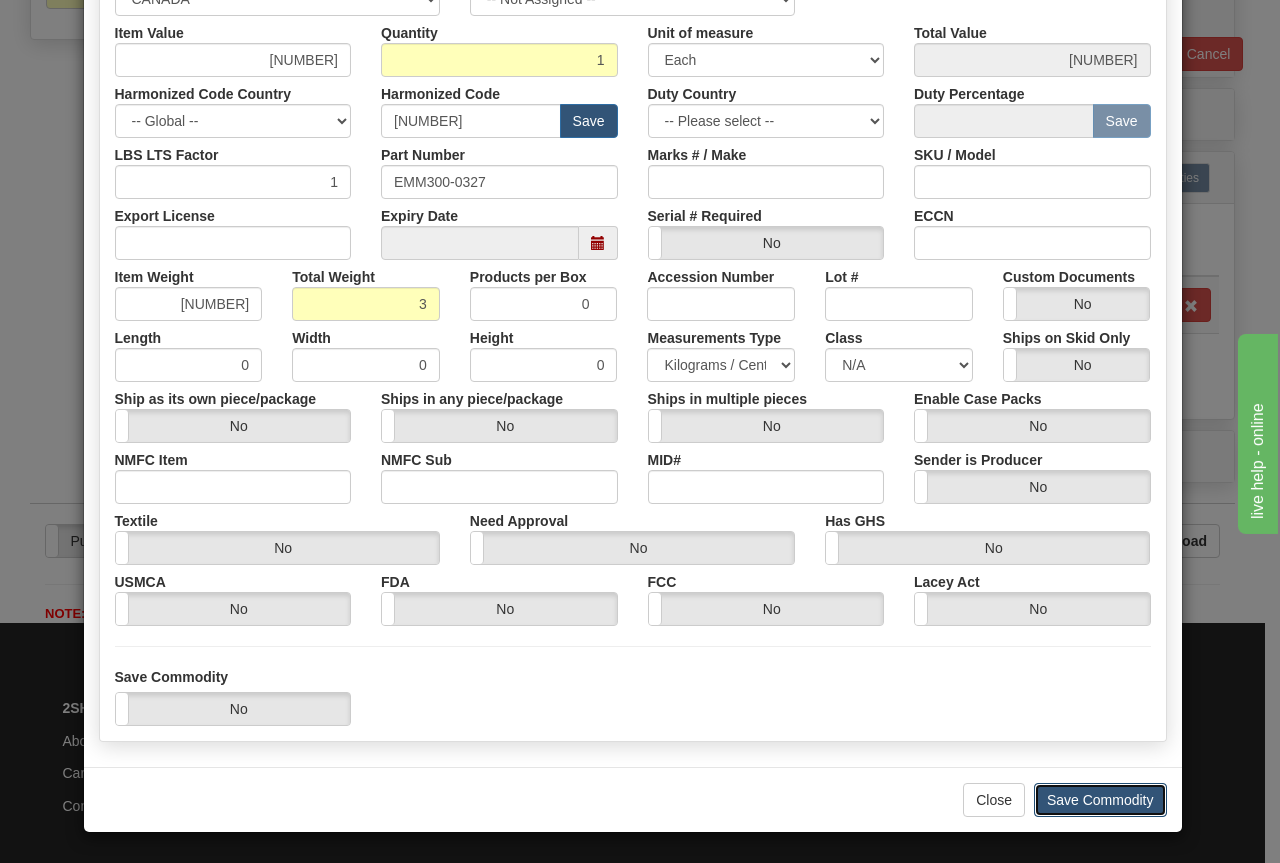 click on "Save Commodity" at bounding box center (1100, 800) 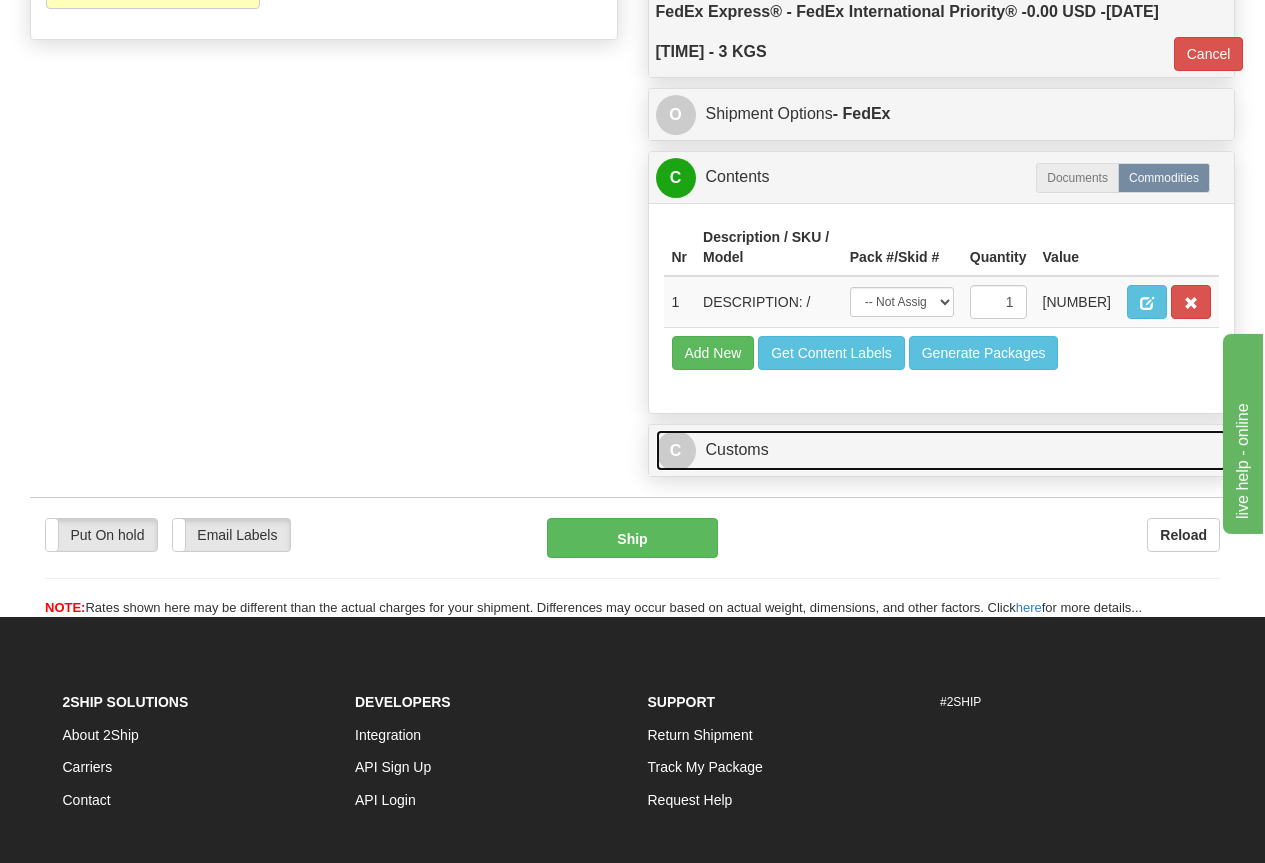 click on "C Customs" at bounding box center [942, 450] 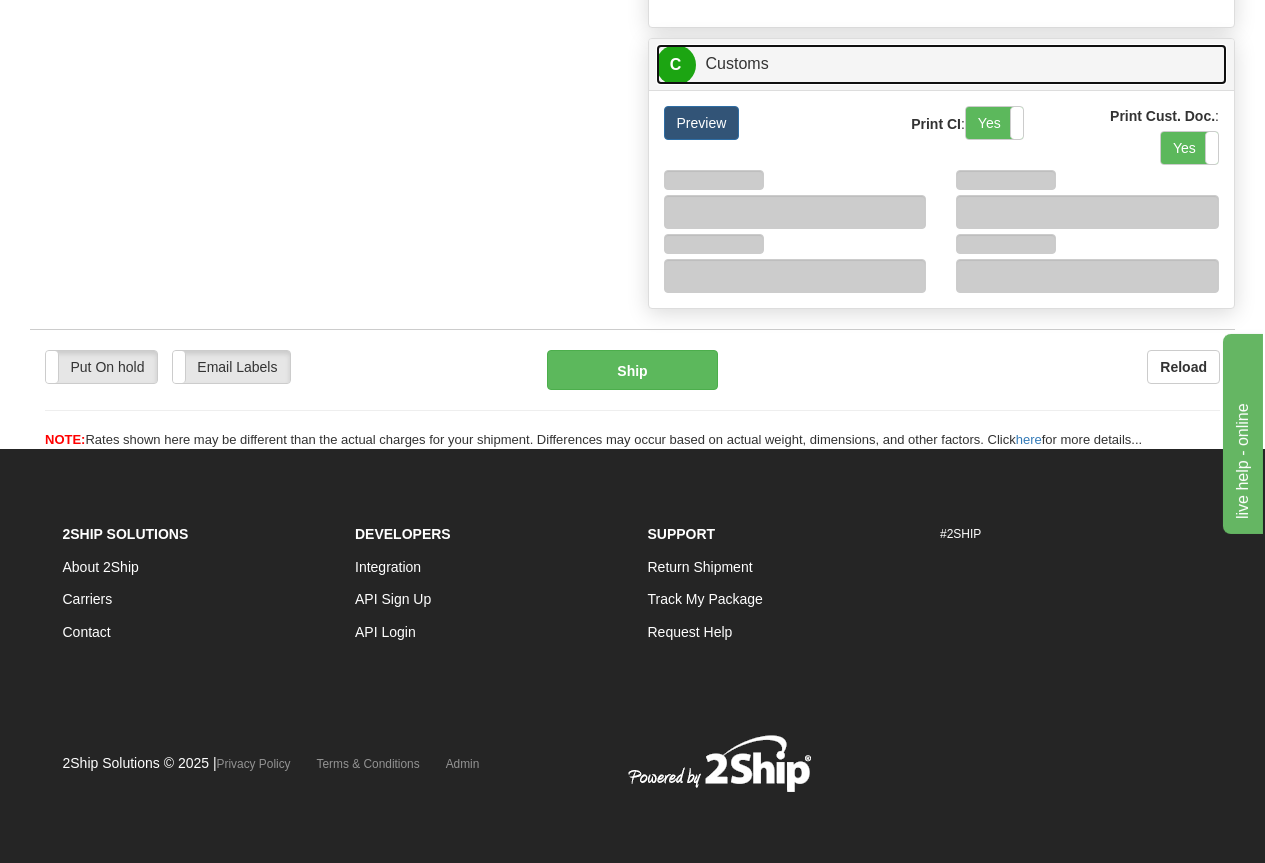 scroll, scrollTop: 1600, scrollLeft: 0, axis: vertical 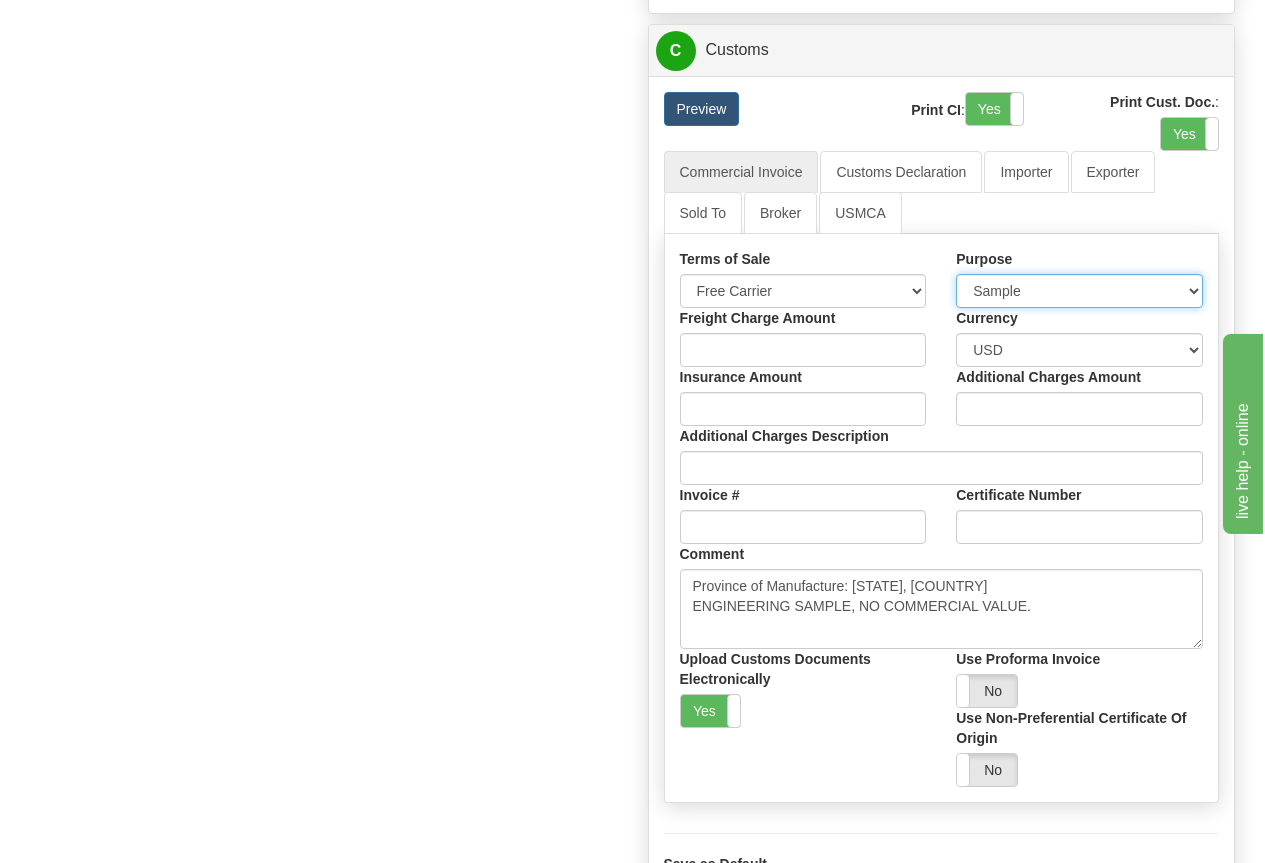 click on "Sold
Not Sold
Gift
Sample
Repair and Return
Personal Effects
Merchandise
Dangerous Goods
Commercial Sample
Humanitarian Donation
Documents
Other
Warranty" at bounding box center [1079, 291] 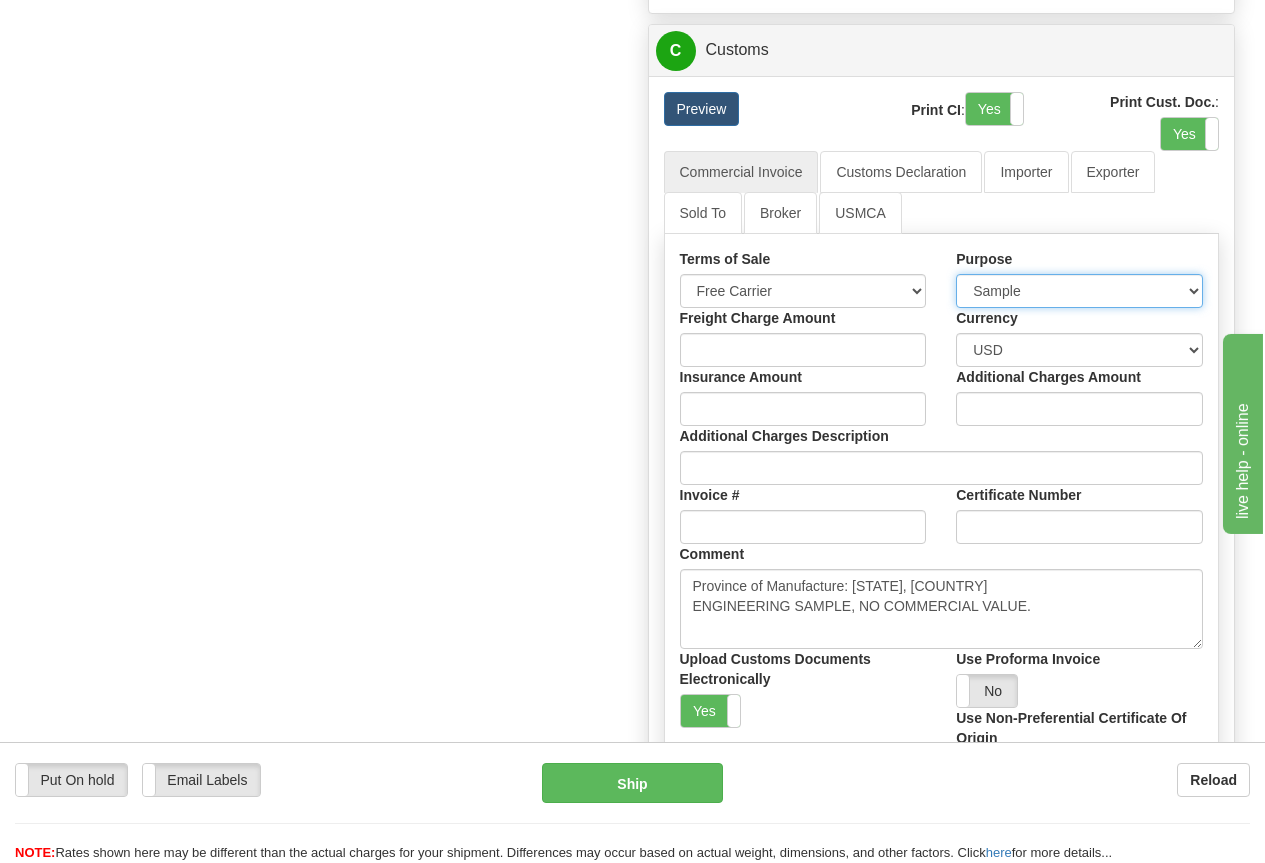 select on "1" 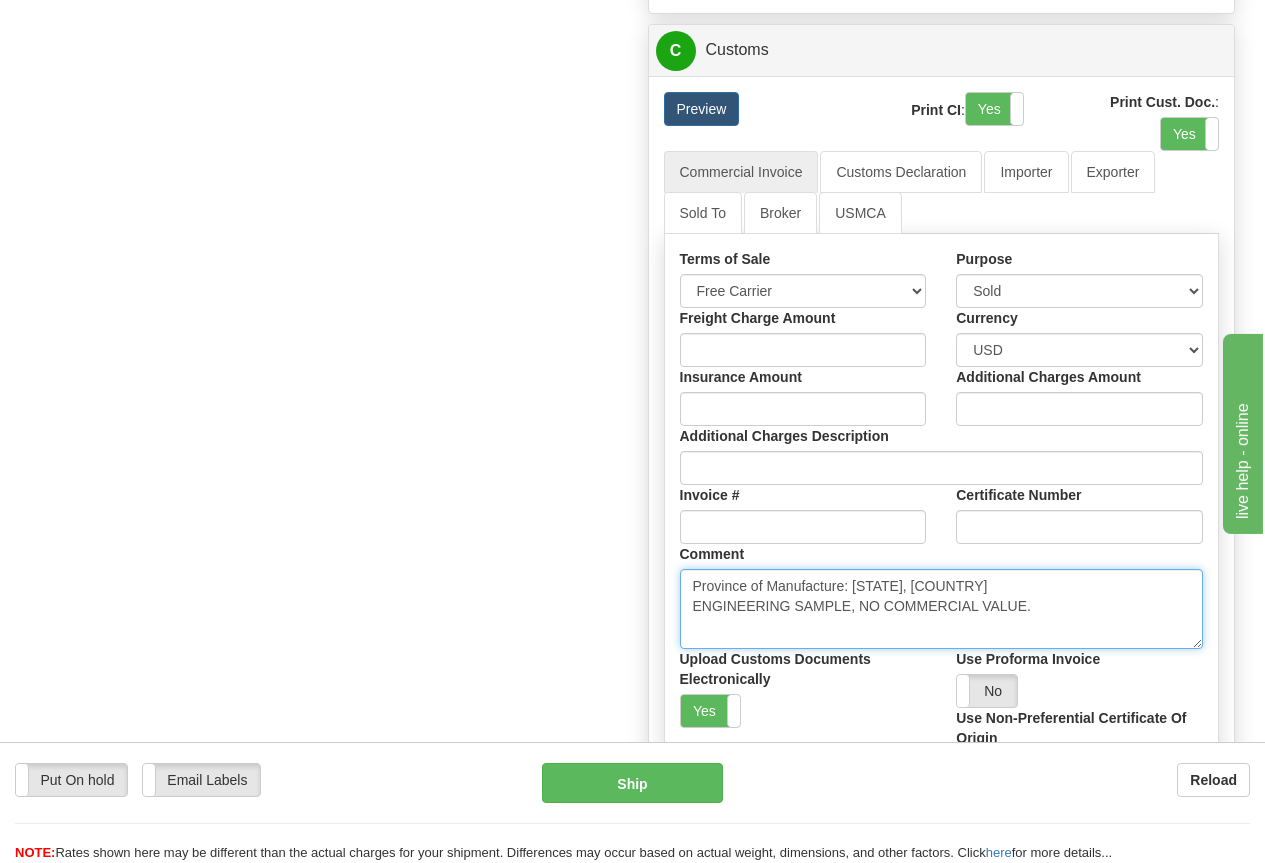drag, startPoint x: 689, startPoint y: 661, endPoint x: 1156, endPoint y: 659, distance: 467.00427 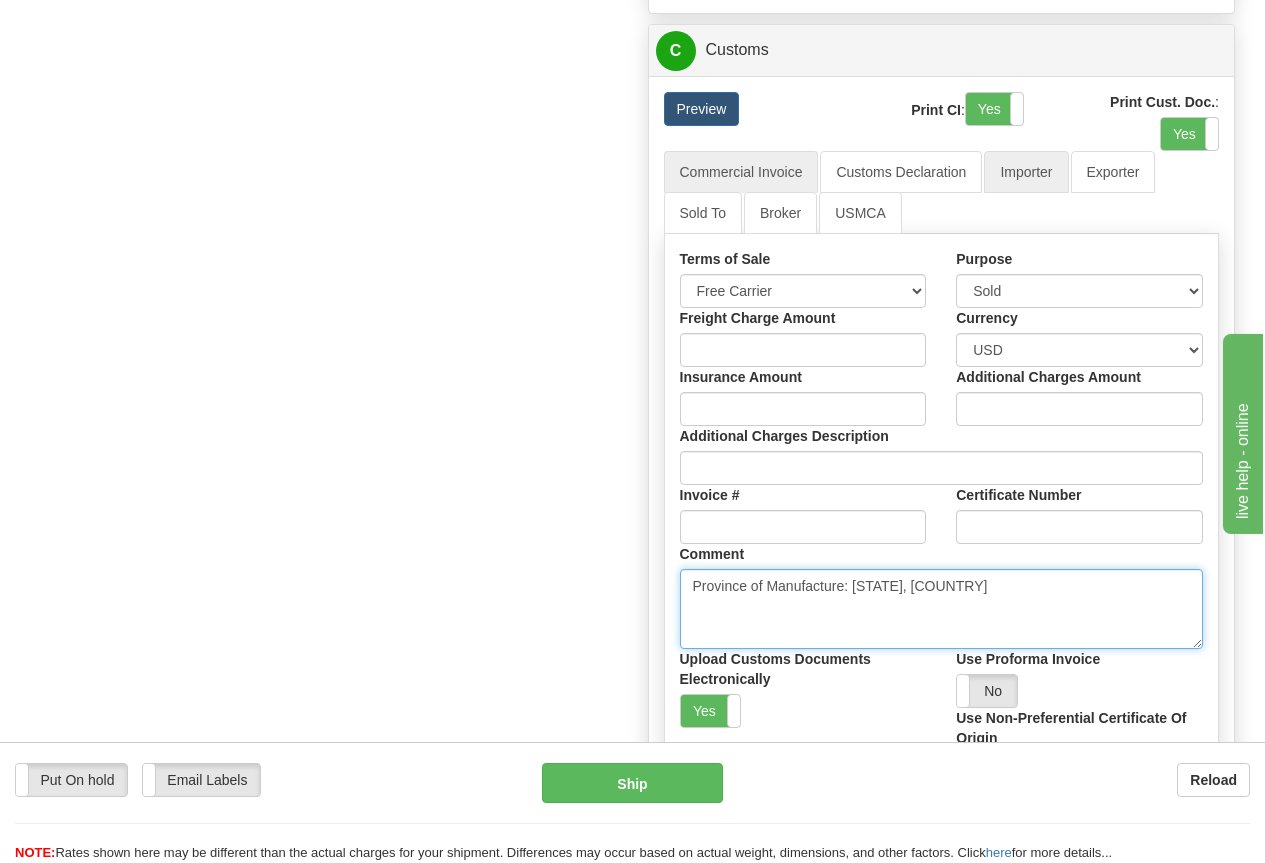 type on "Province of Manufacture: [STATE], [COUNTRY]" 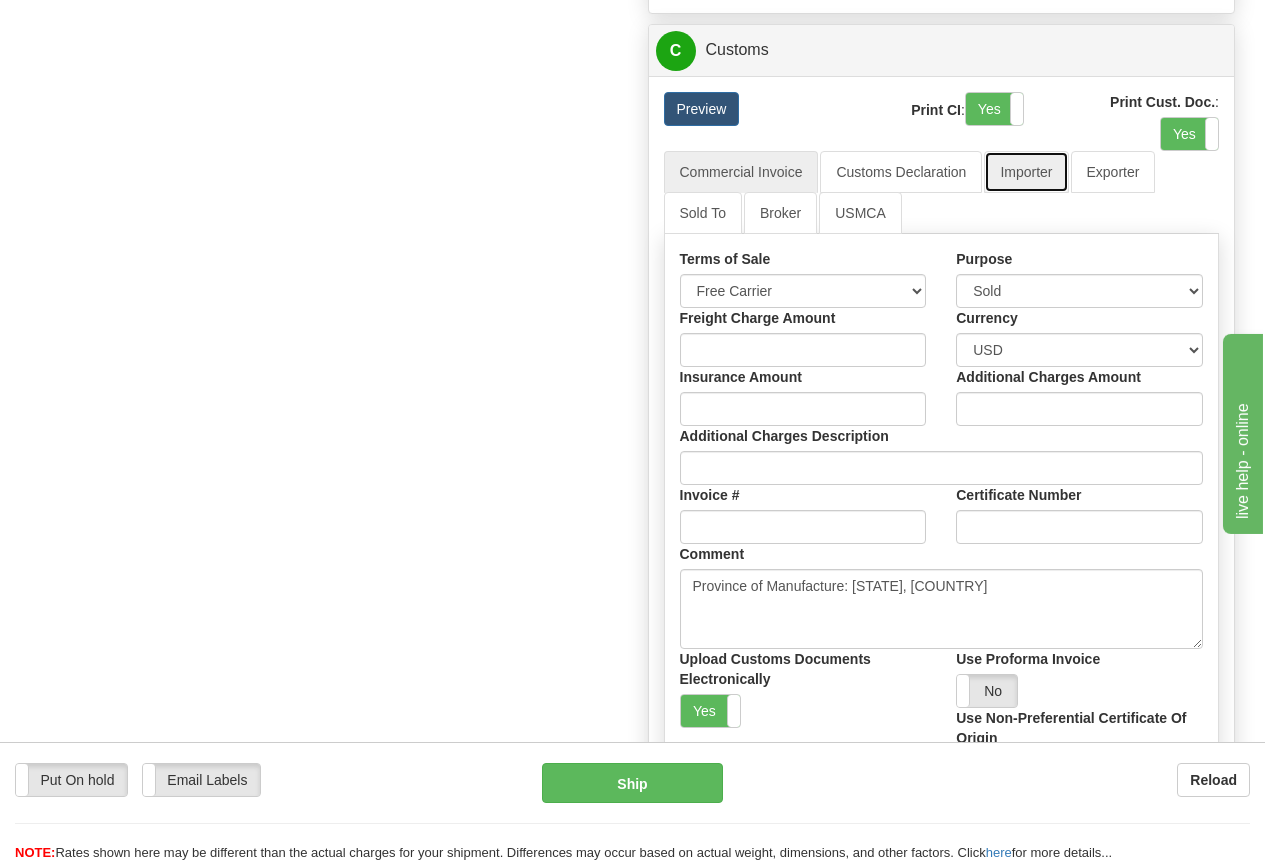 click on "Importer" at bounding box center (1026, 172) 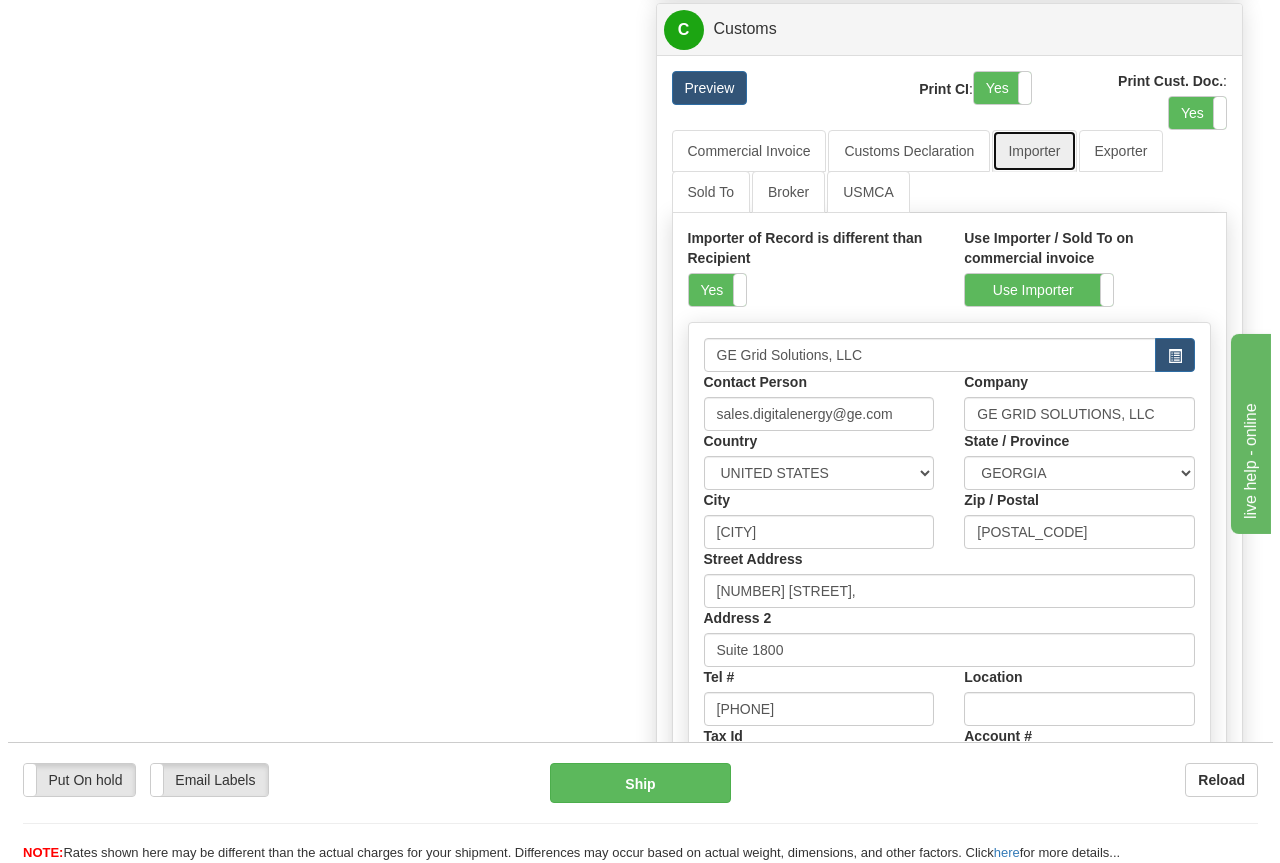 scroll, scrollTop: 1600, scrollLeft: 0, axis: vertical 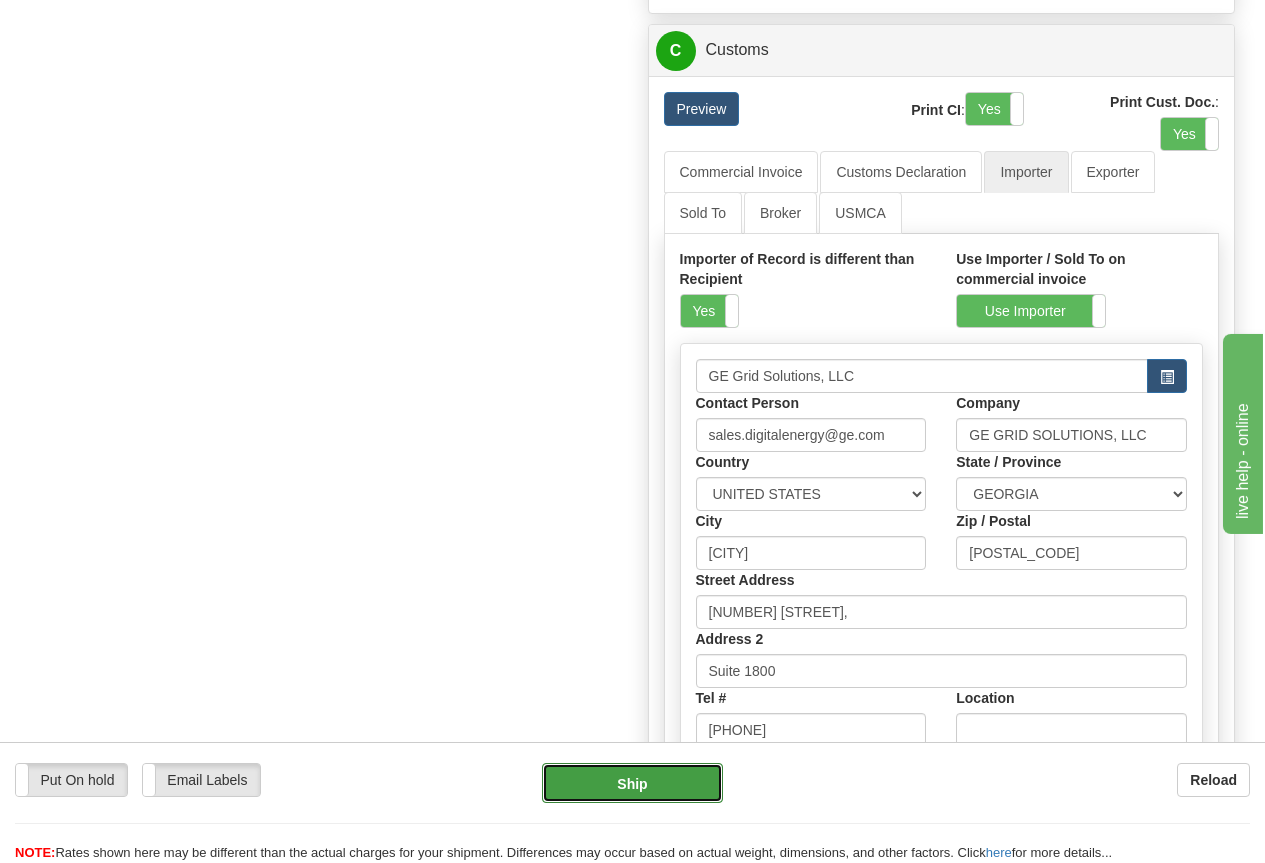 click on "Ship" at bounding box center [632, 783] 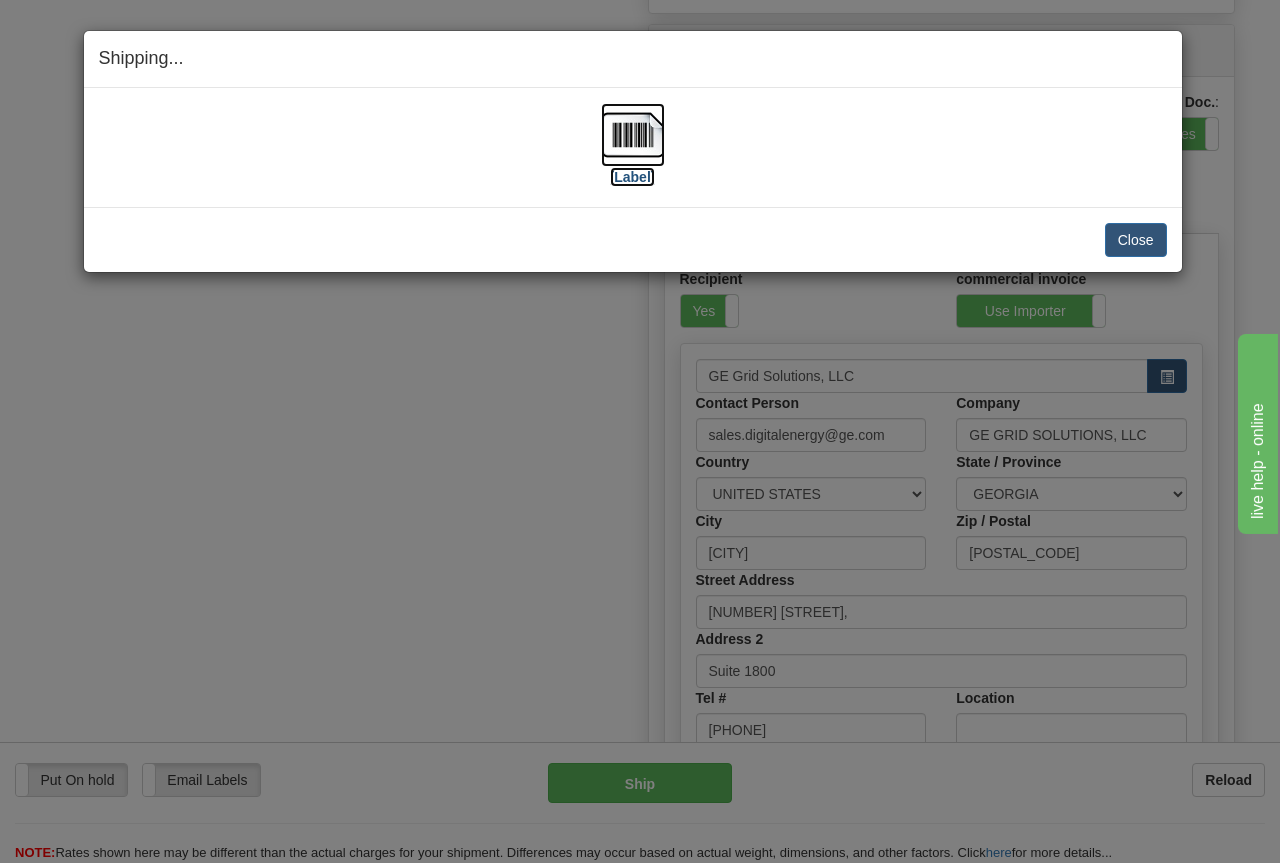 click at bounding box center (633, 135) 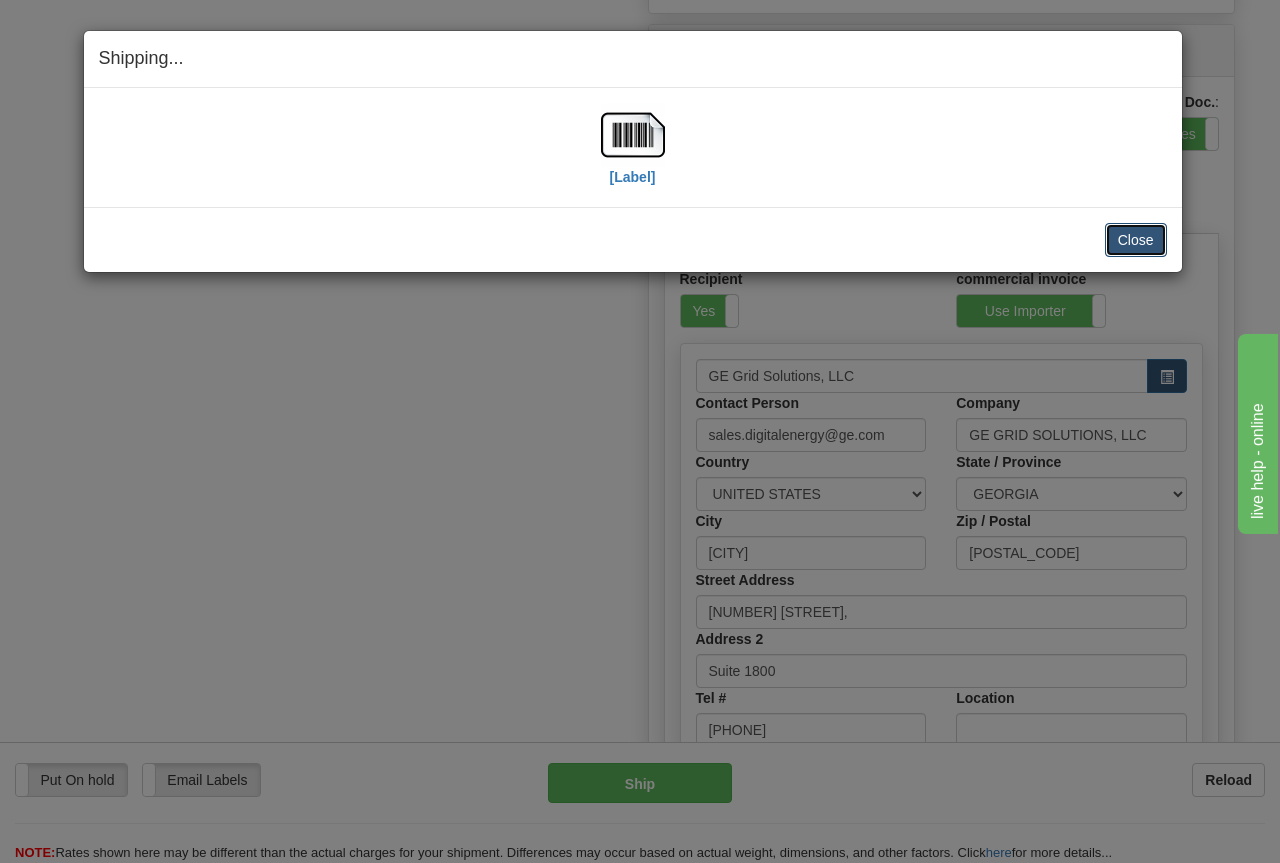 click on "Close" at bounding box center (1136, 240) 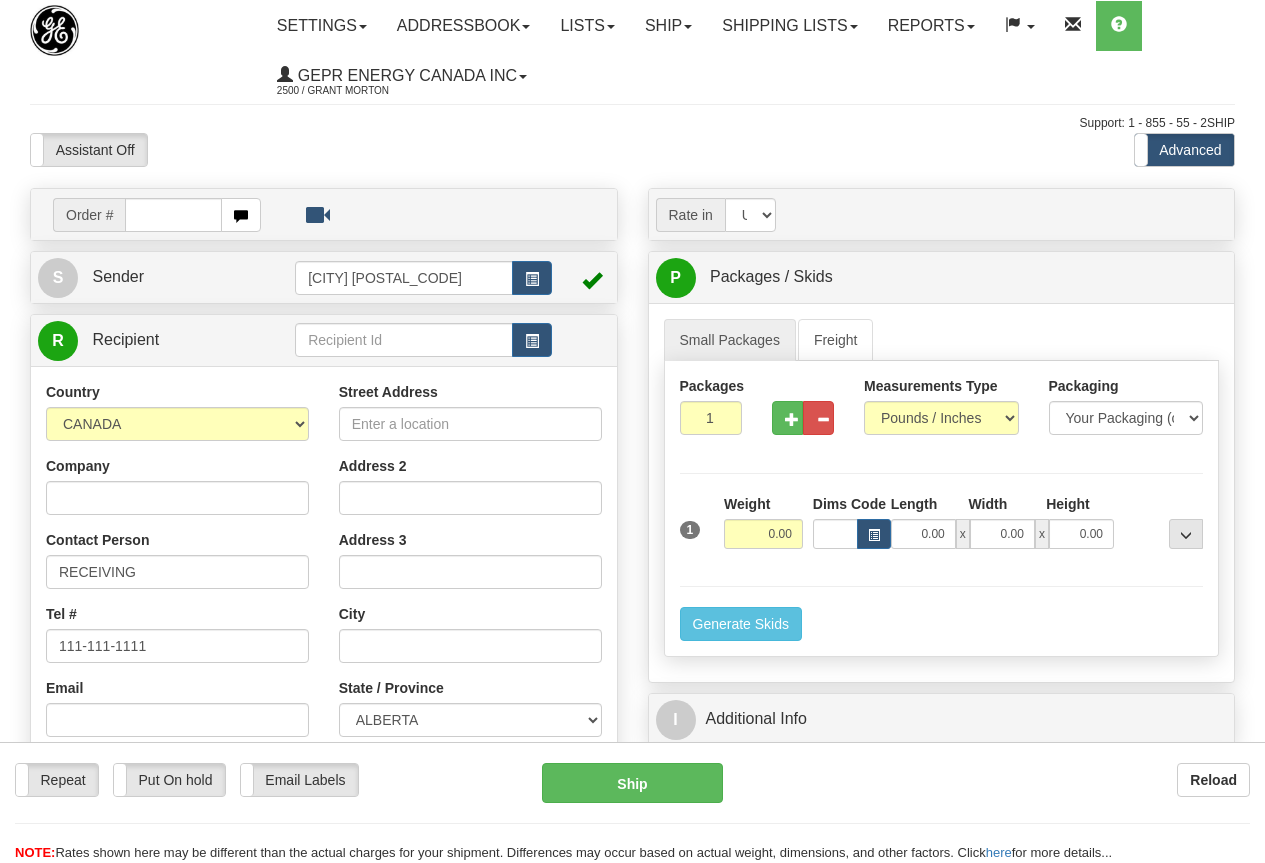 scroll, scrollTop: 0, scrollLeft: 0, axis: both 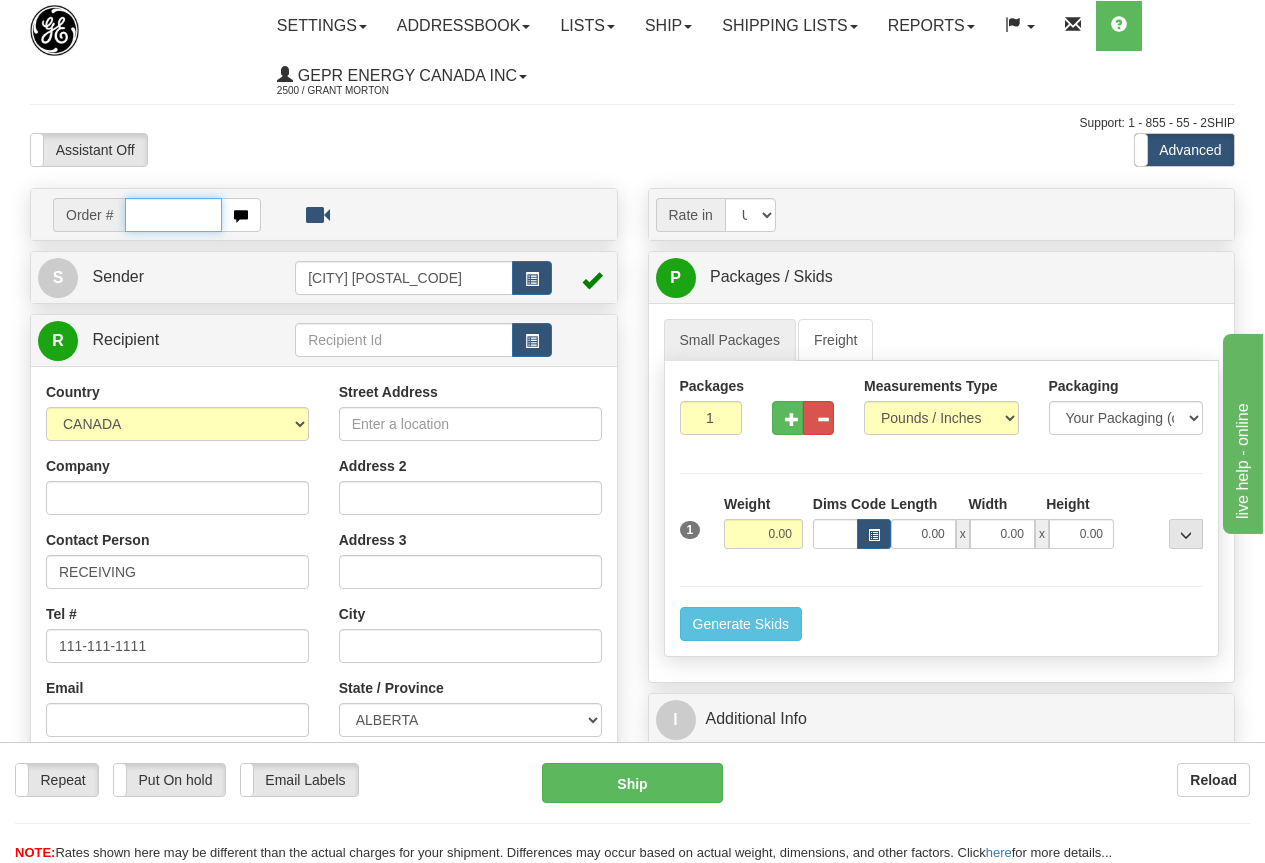 click at bounding box center (173, 215) 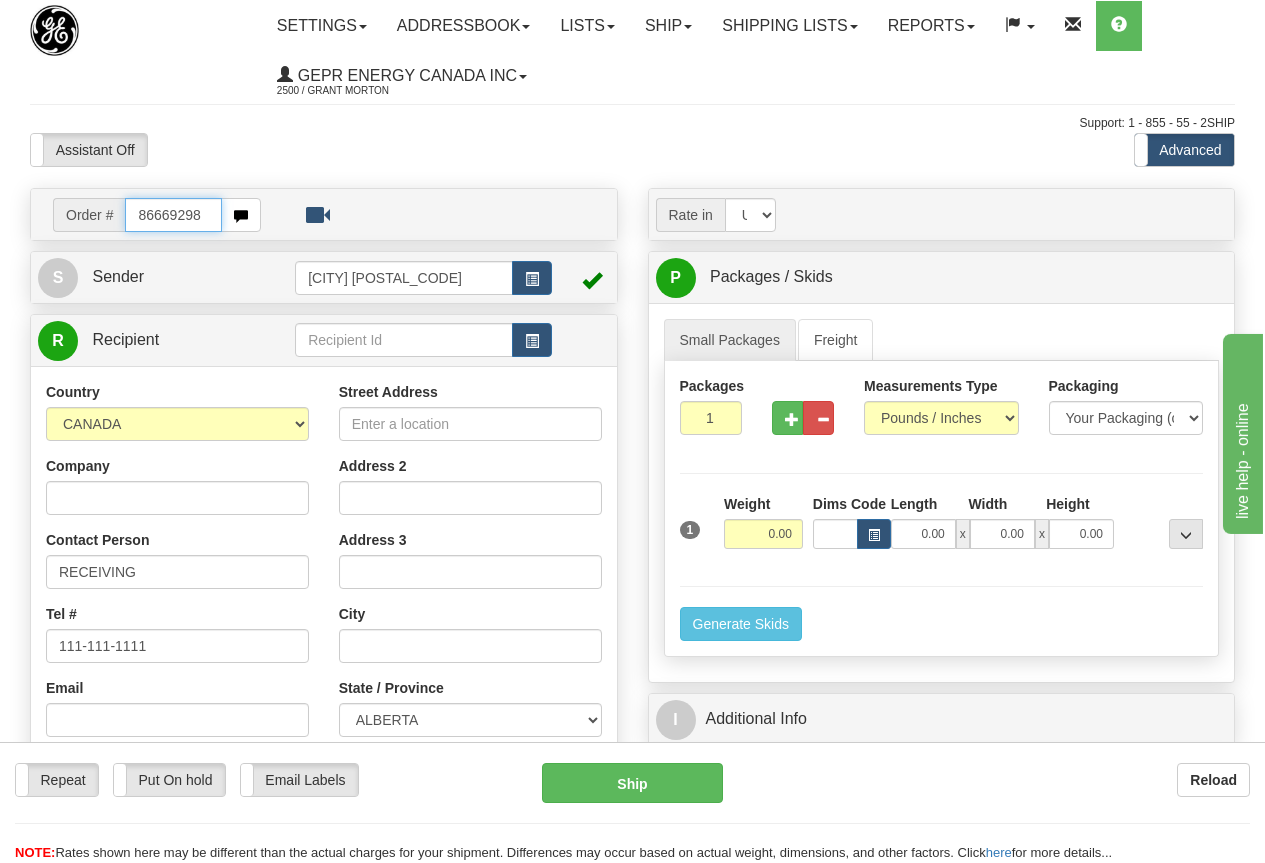 type on "86669298" 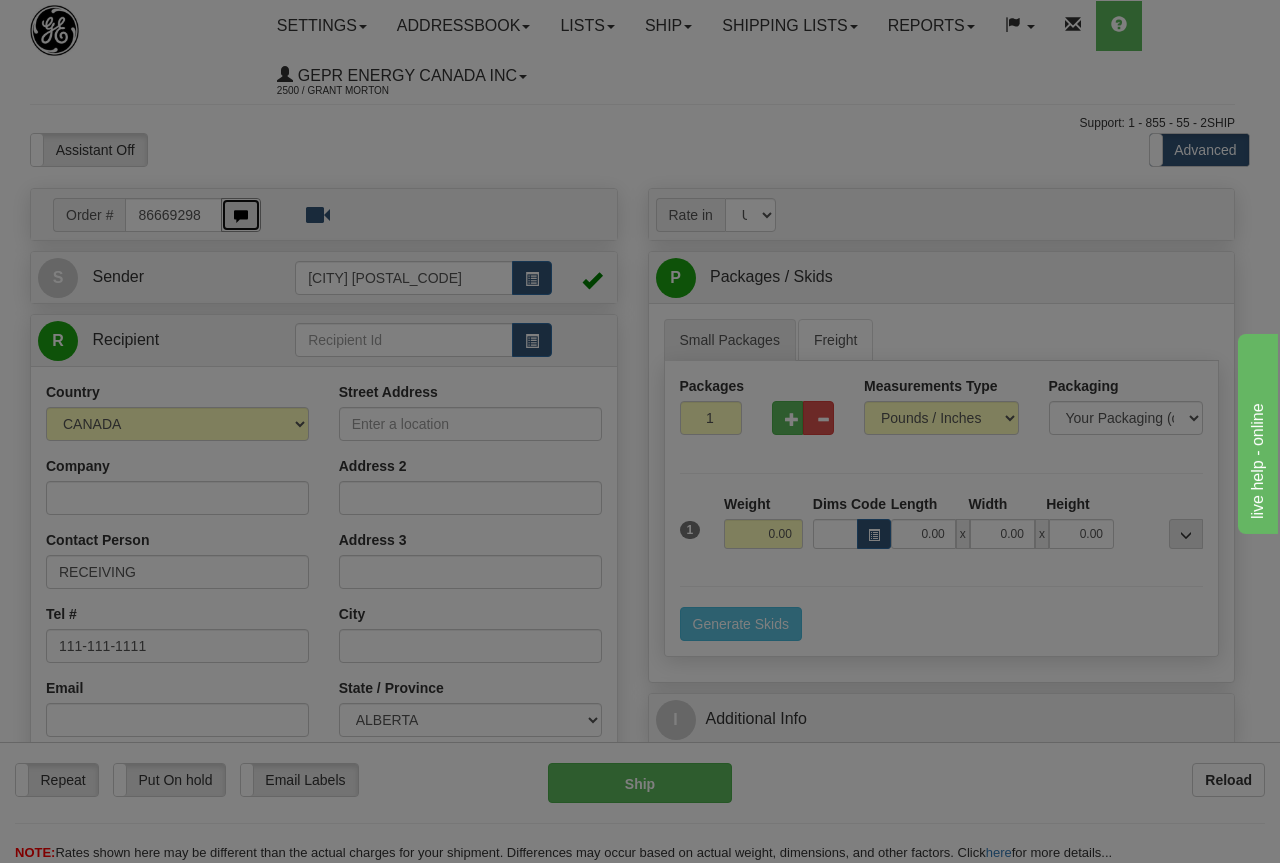 type 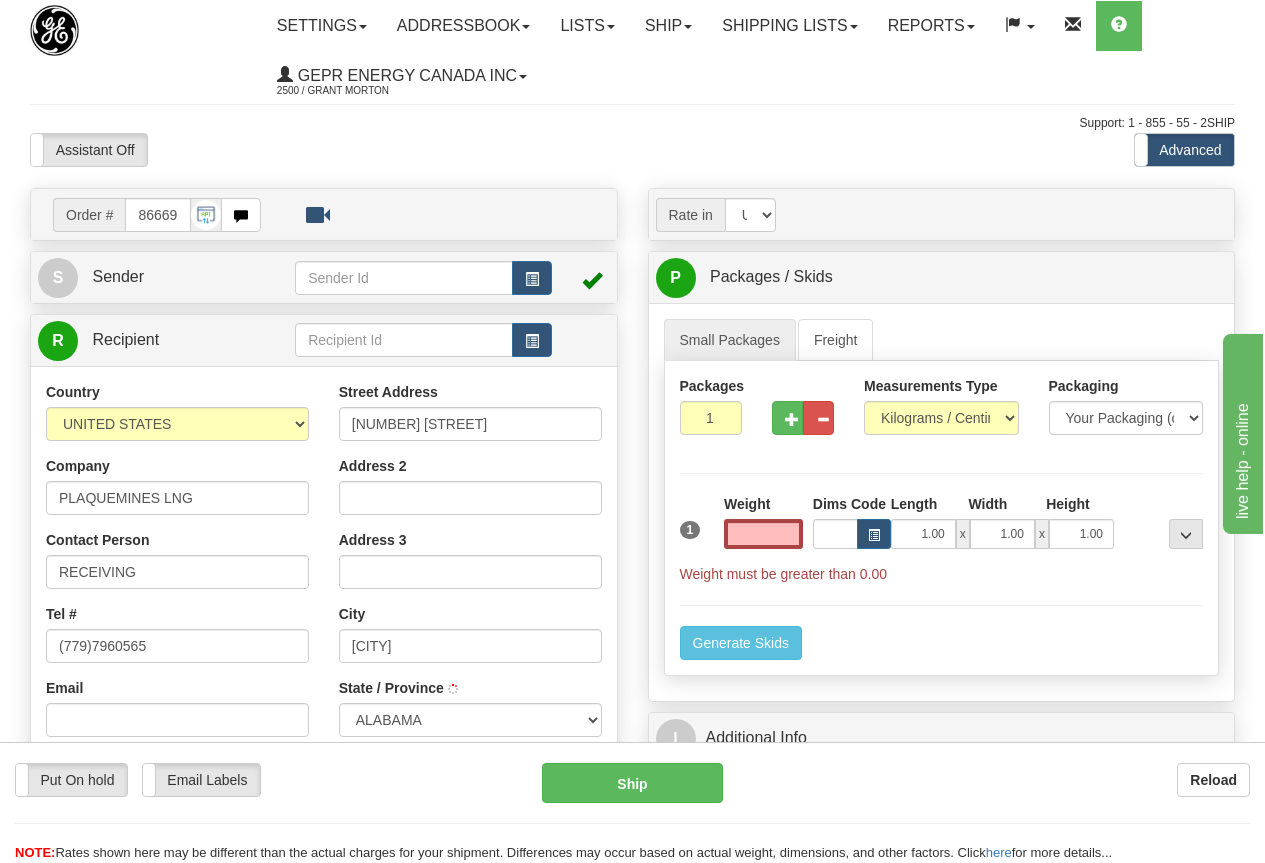 select on "LA" 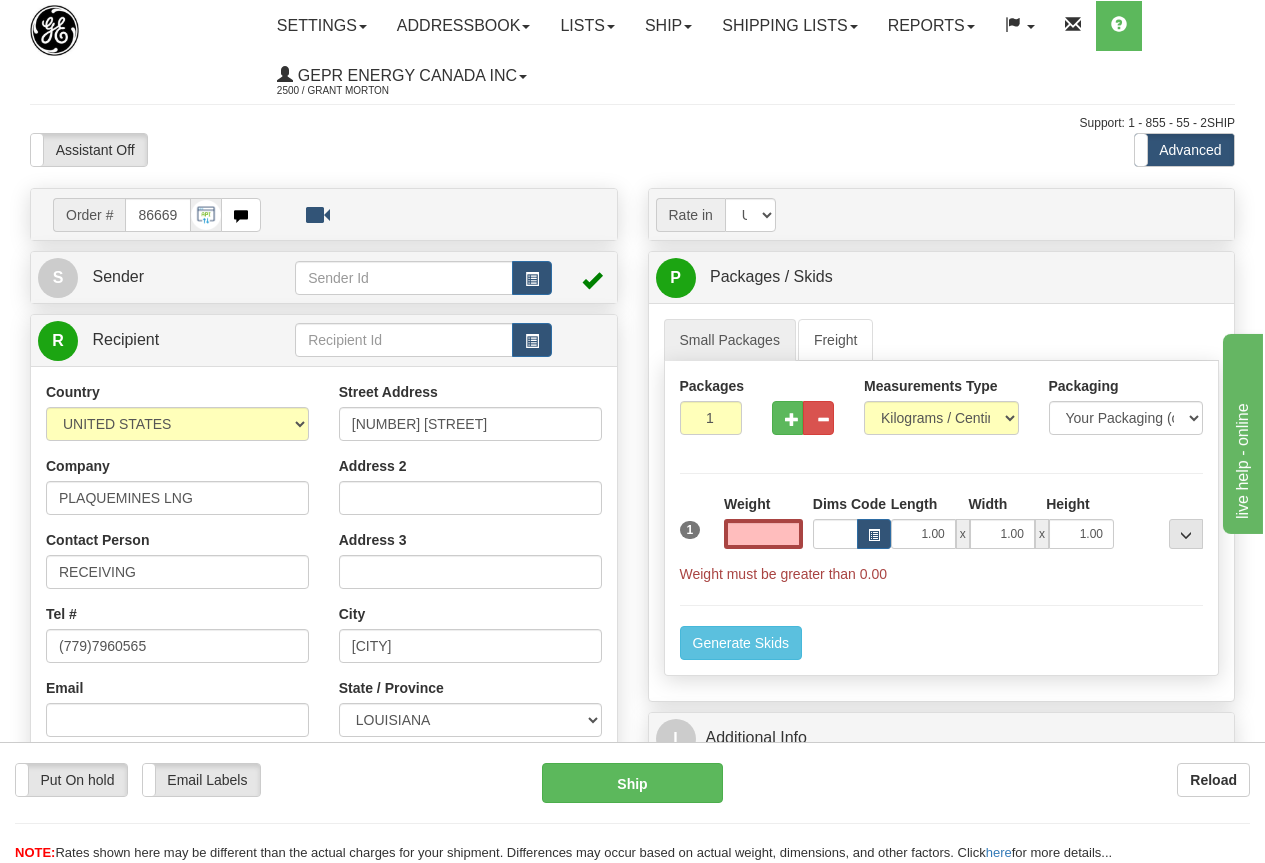 type on "0.00" 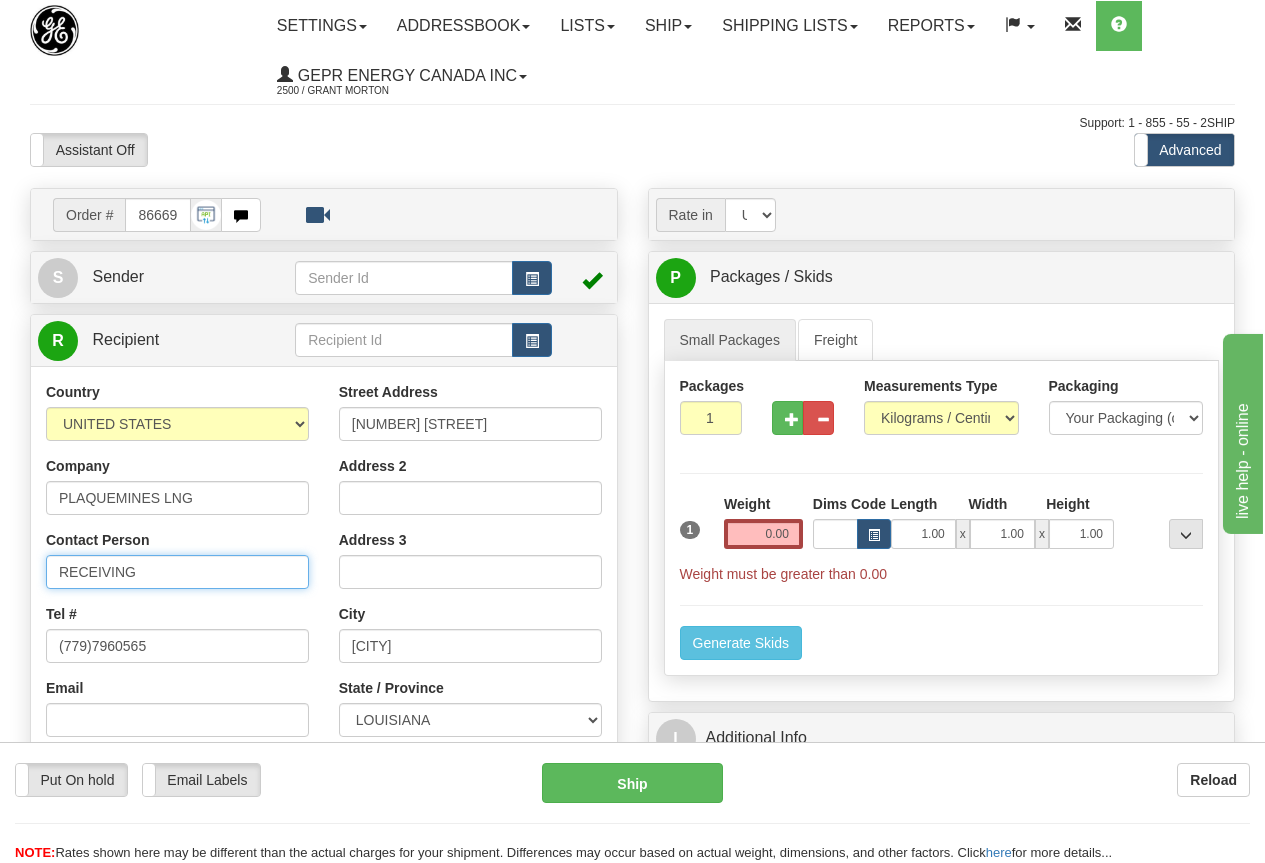 click on "RECEIVING" at bounding box center [177, 572] 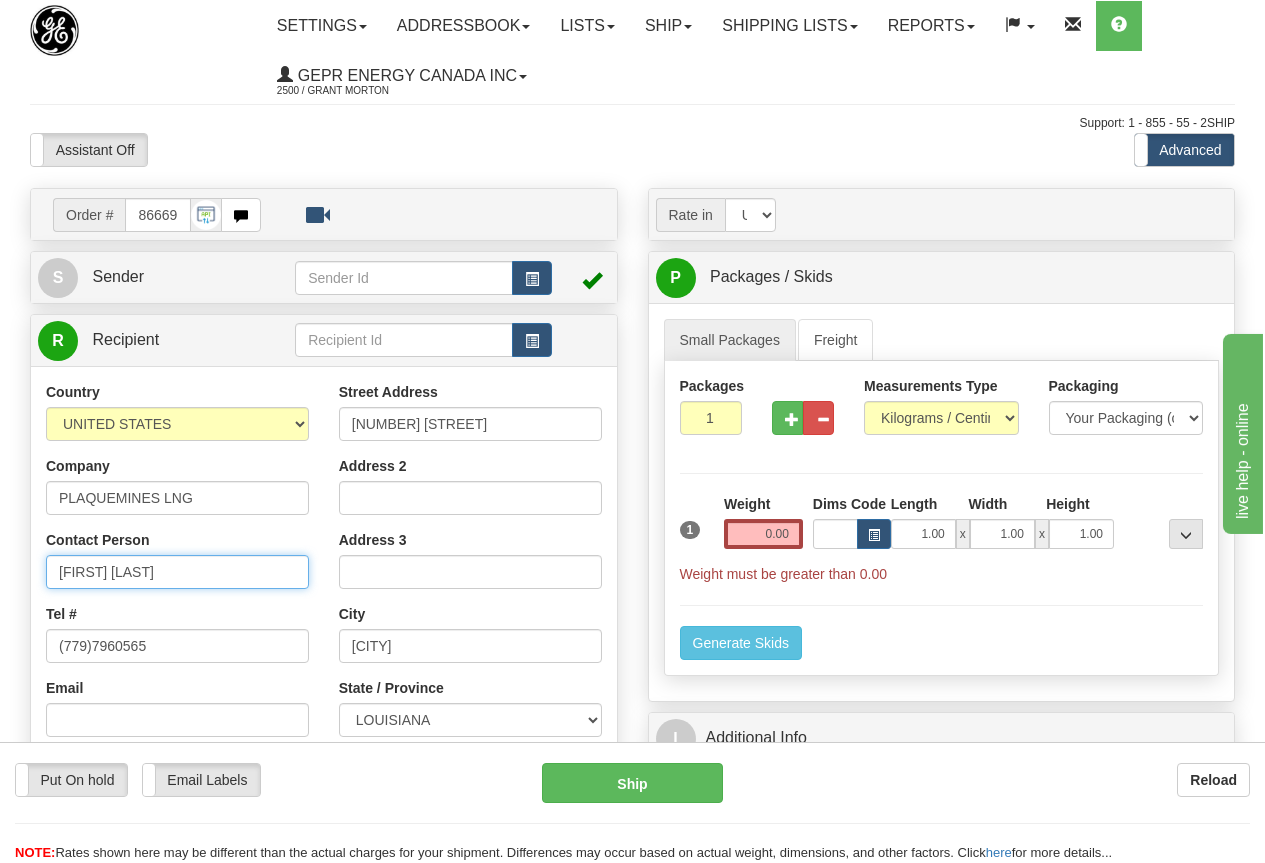 type on "[FIRST] [LAST]" 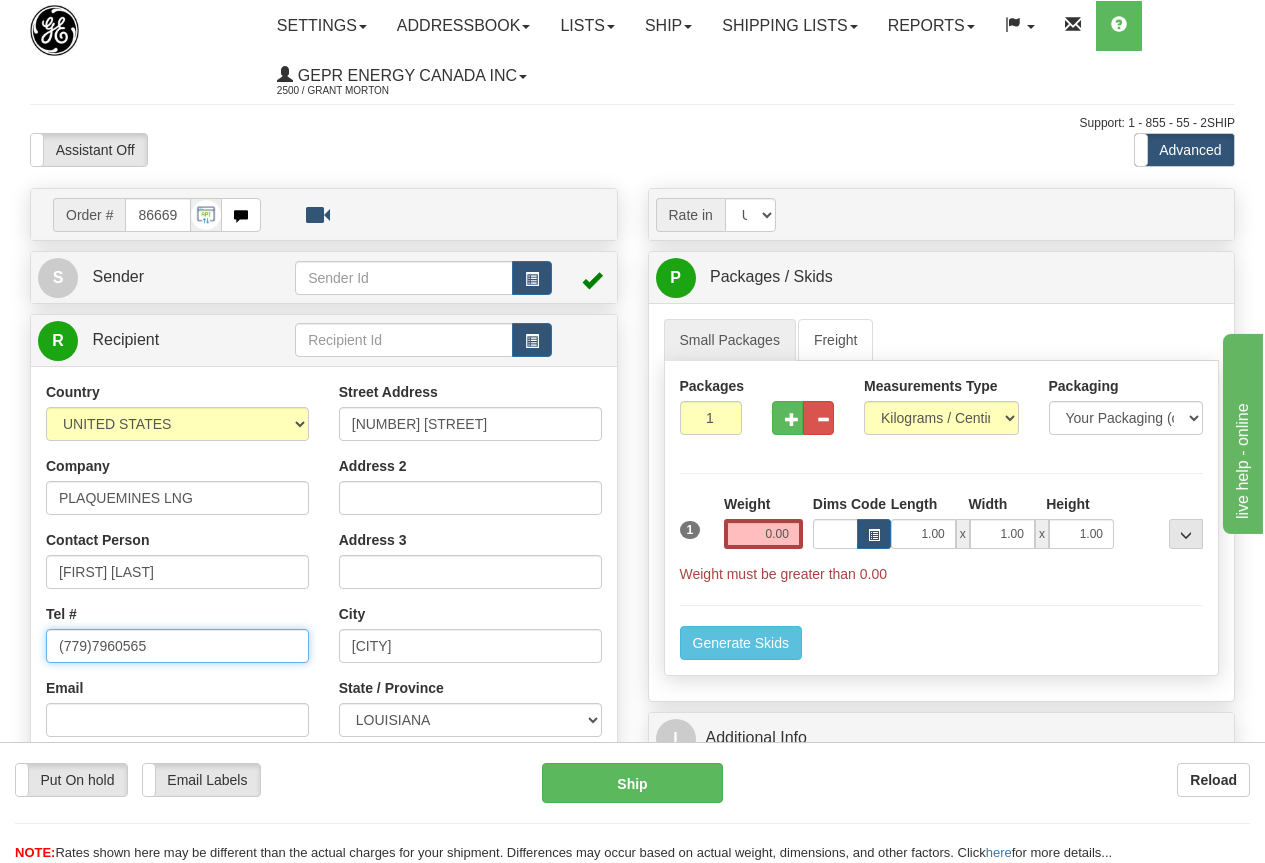 click on "(779)7960565" at bounding box center (177, 646) 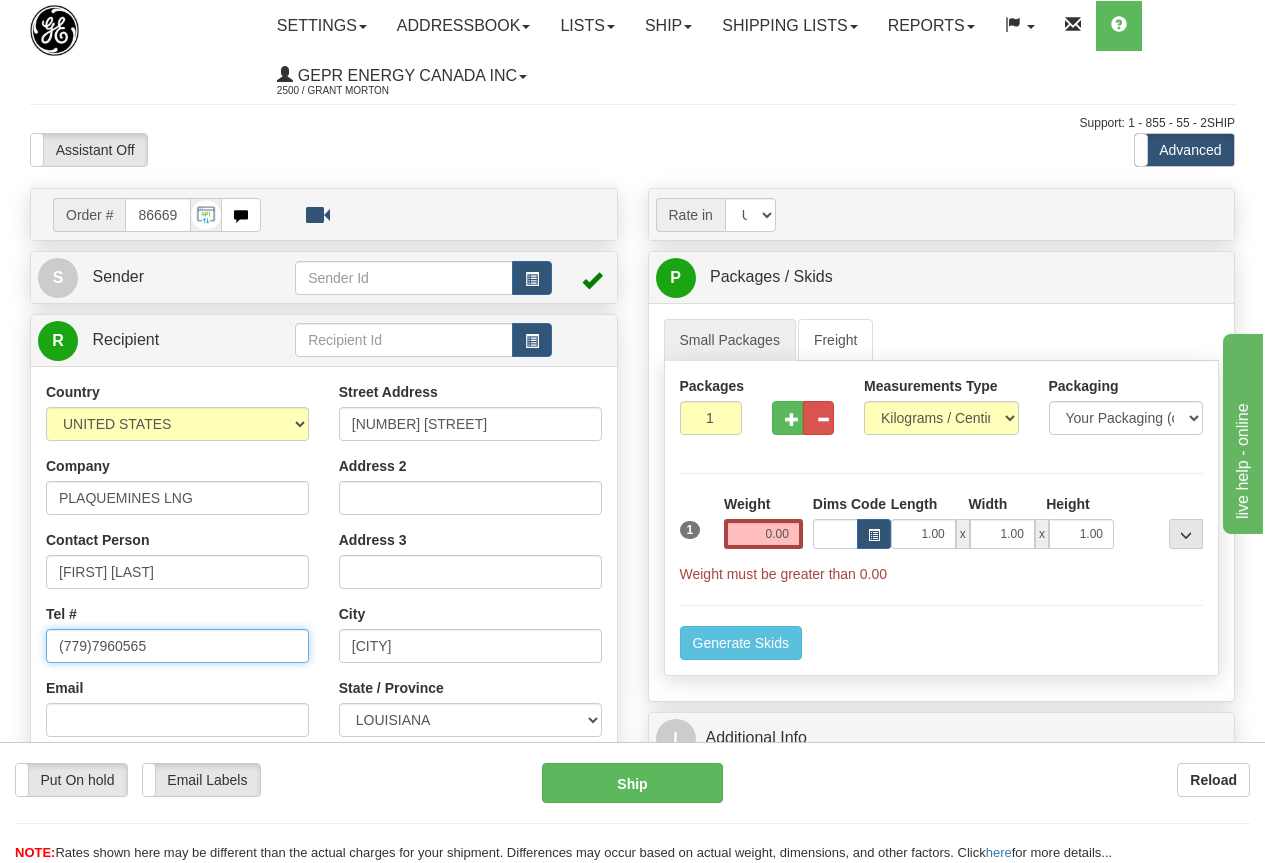 paste on "[PHONE]" 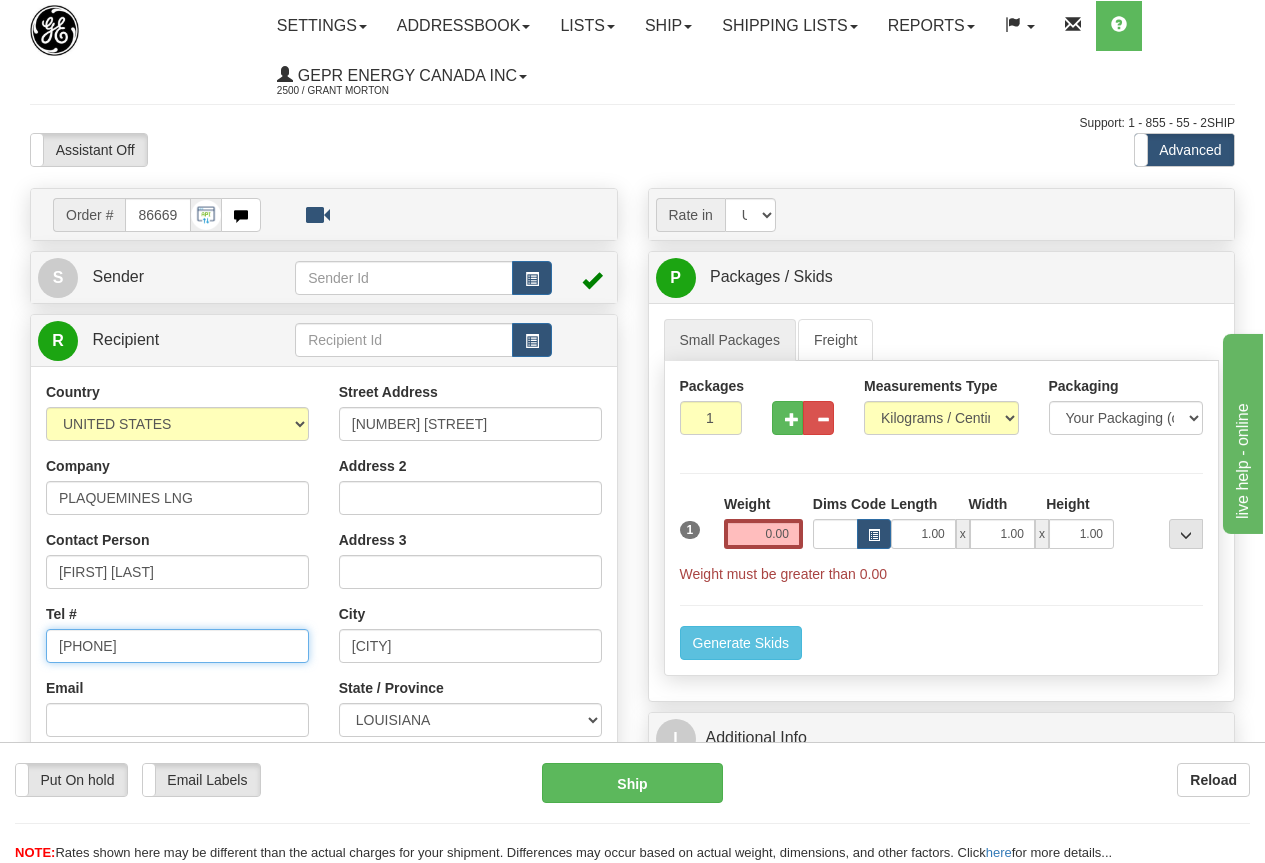 type on "[PHONE]" 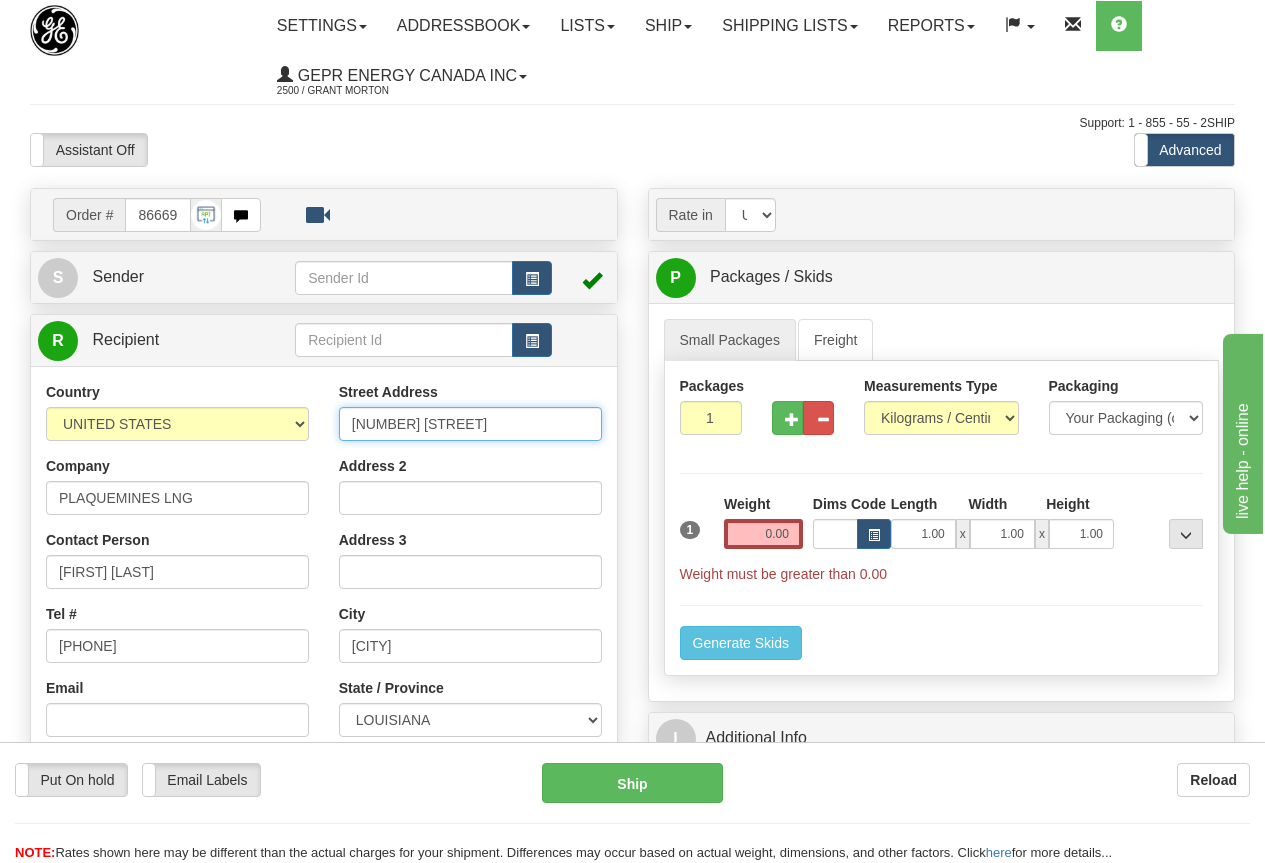 click on "[NUMBER]" at bounding box center [470, 424] 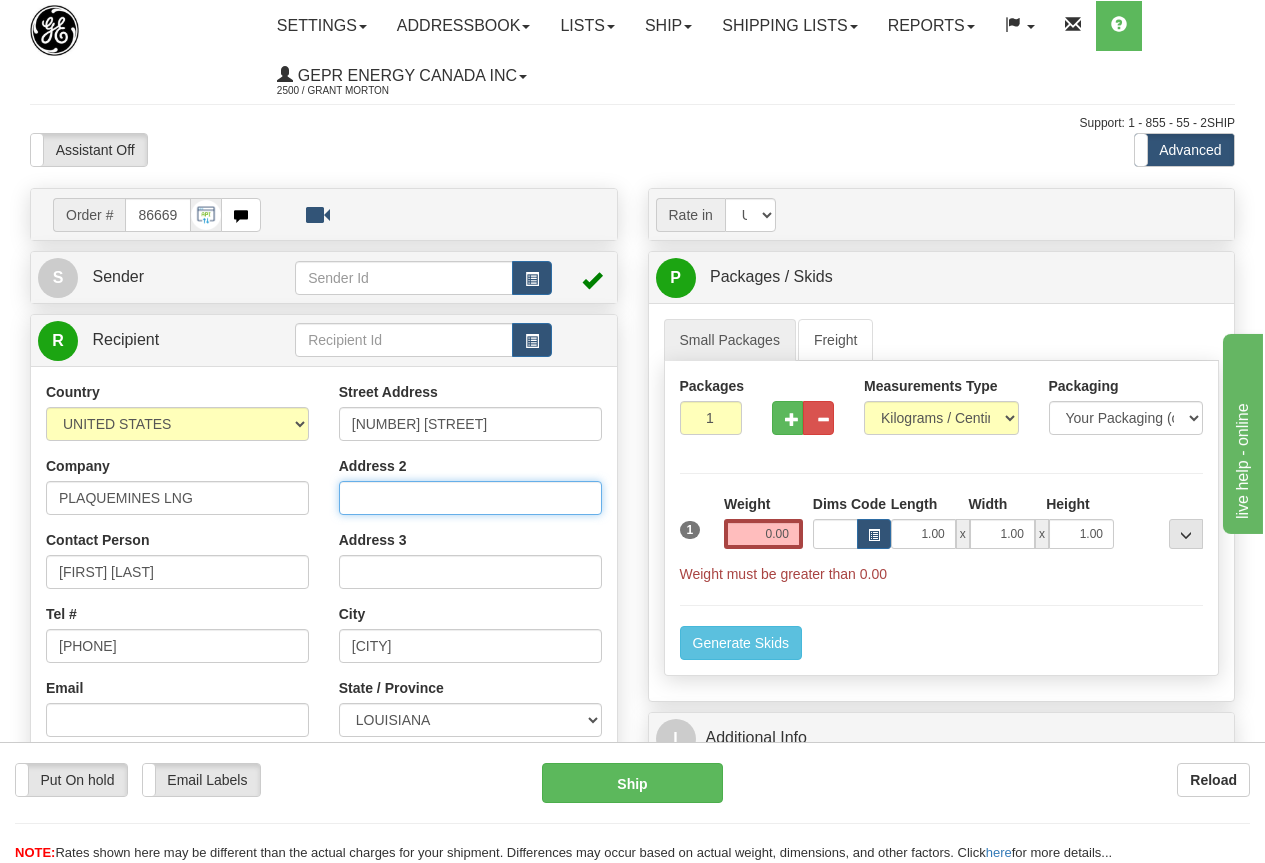 click on "Address 2" at bounding box center [470, 498] 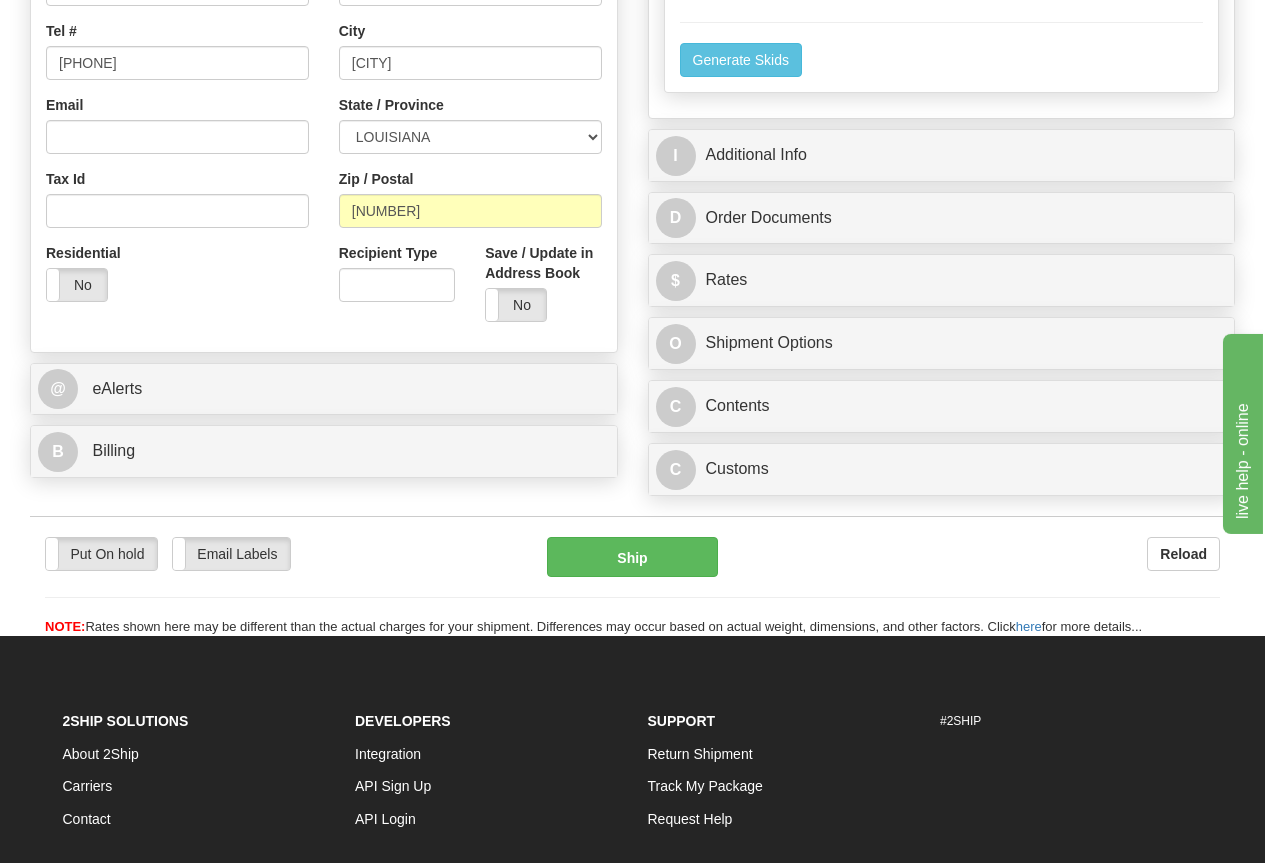 scroll, scrollTop: 600, scrollLeft: 0, axis: vertical 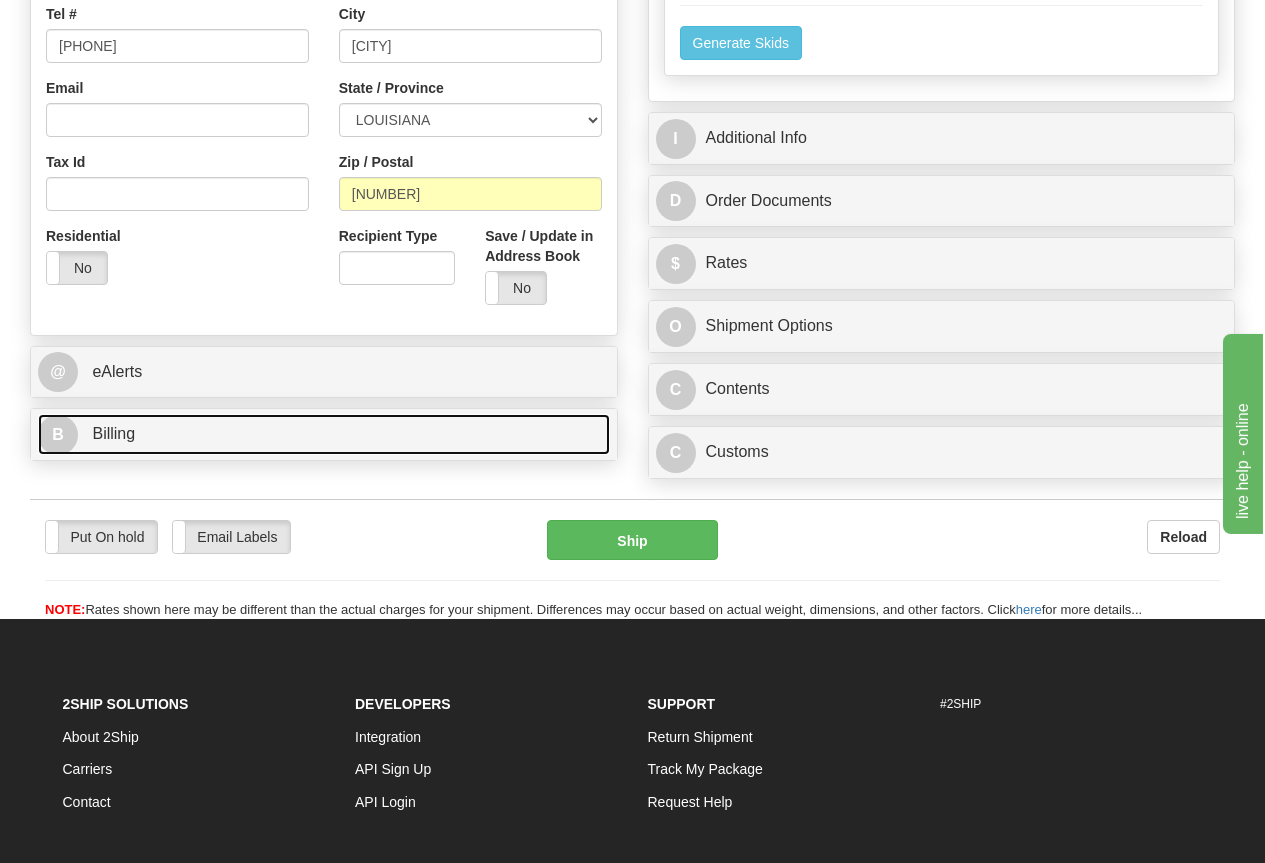 click on "Billing" at bounding box center [113, 433] 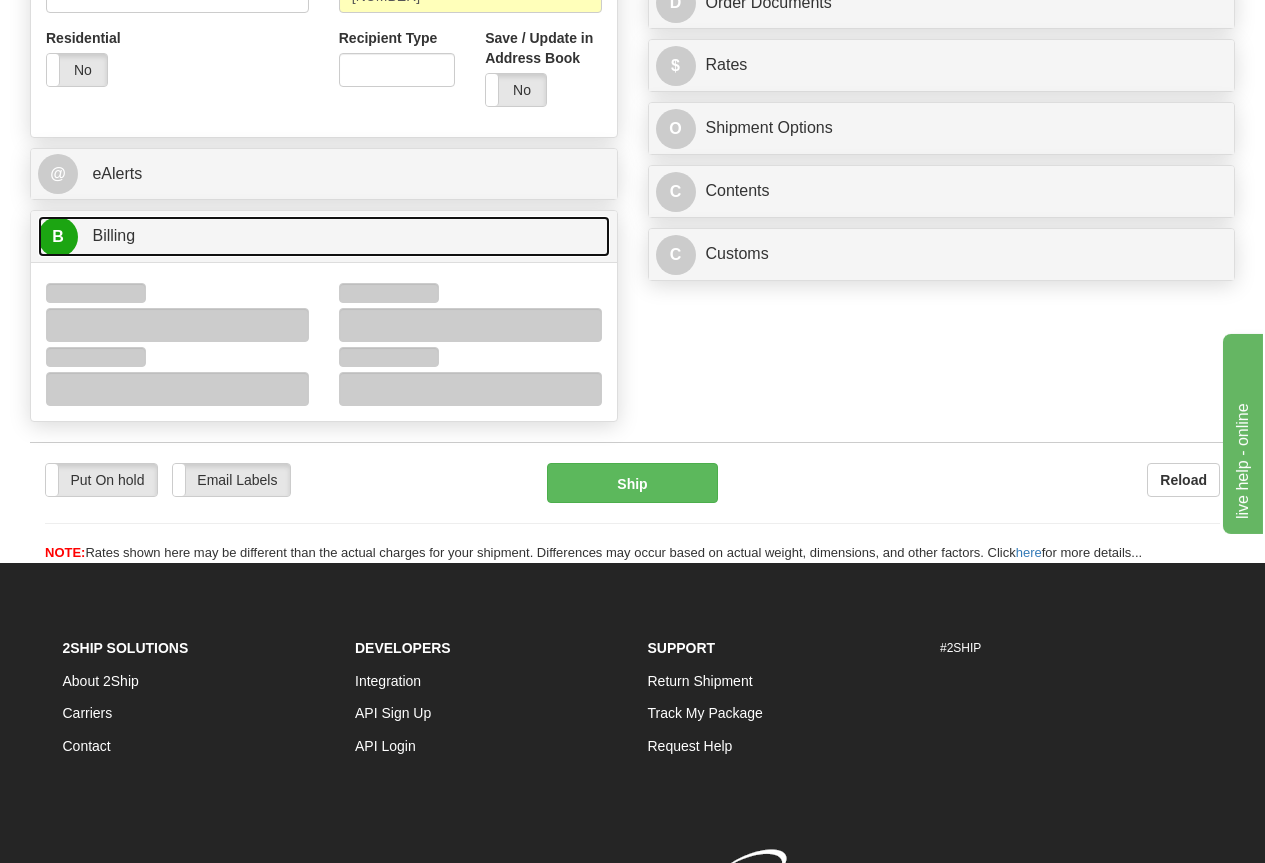 scroll, scrollTop: 800, scrollLeft: 0, axis: vertical 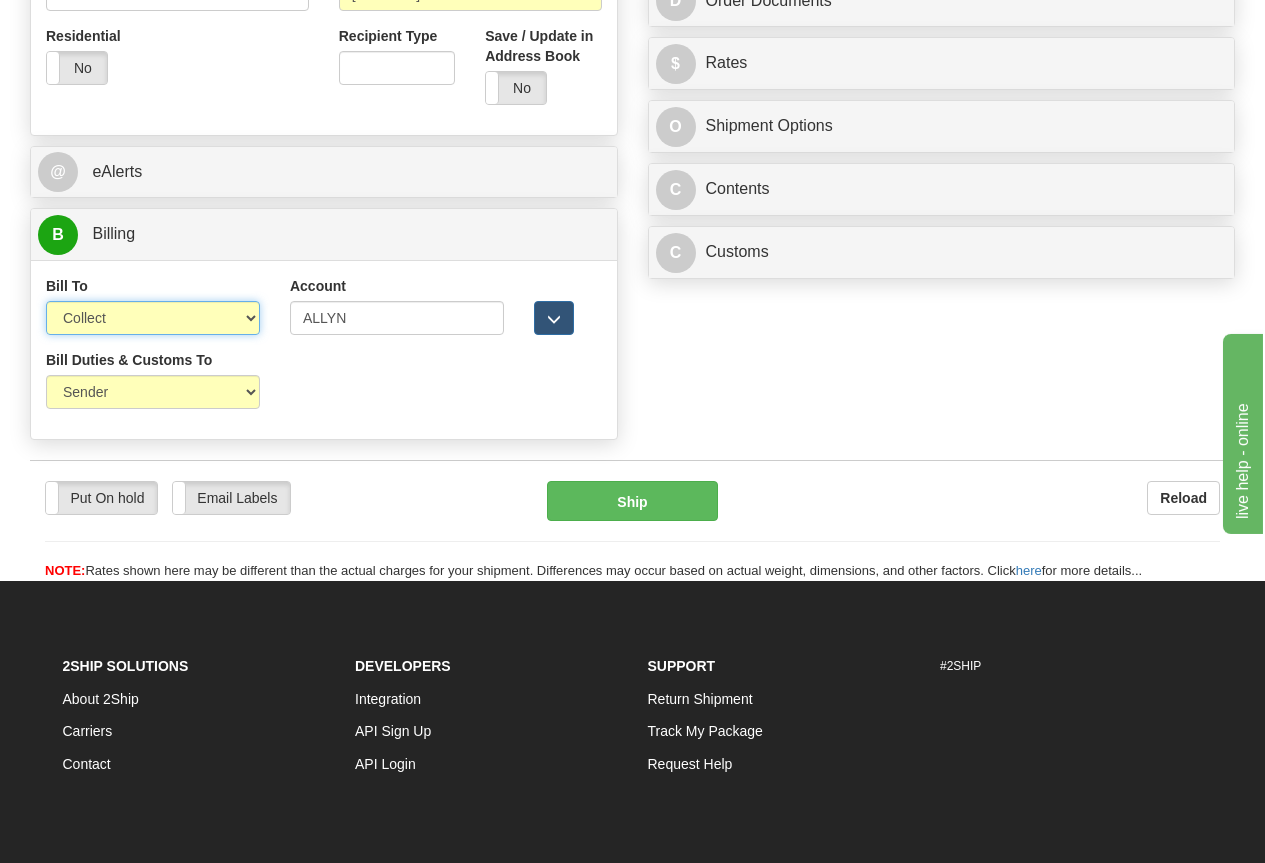 click on "Sender
Recipient
Third Party
Collect" at bounding box center [153, 318] 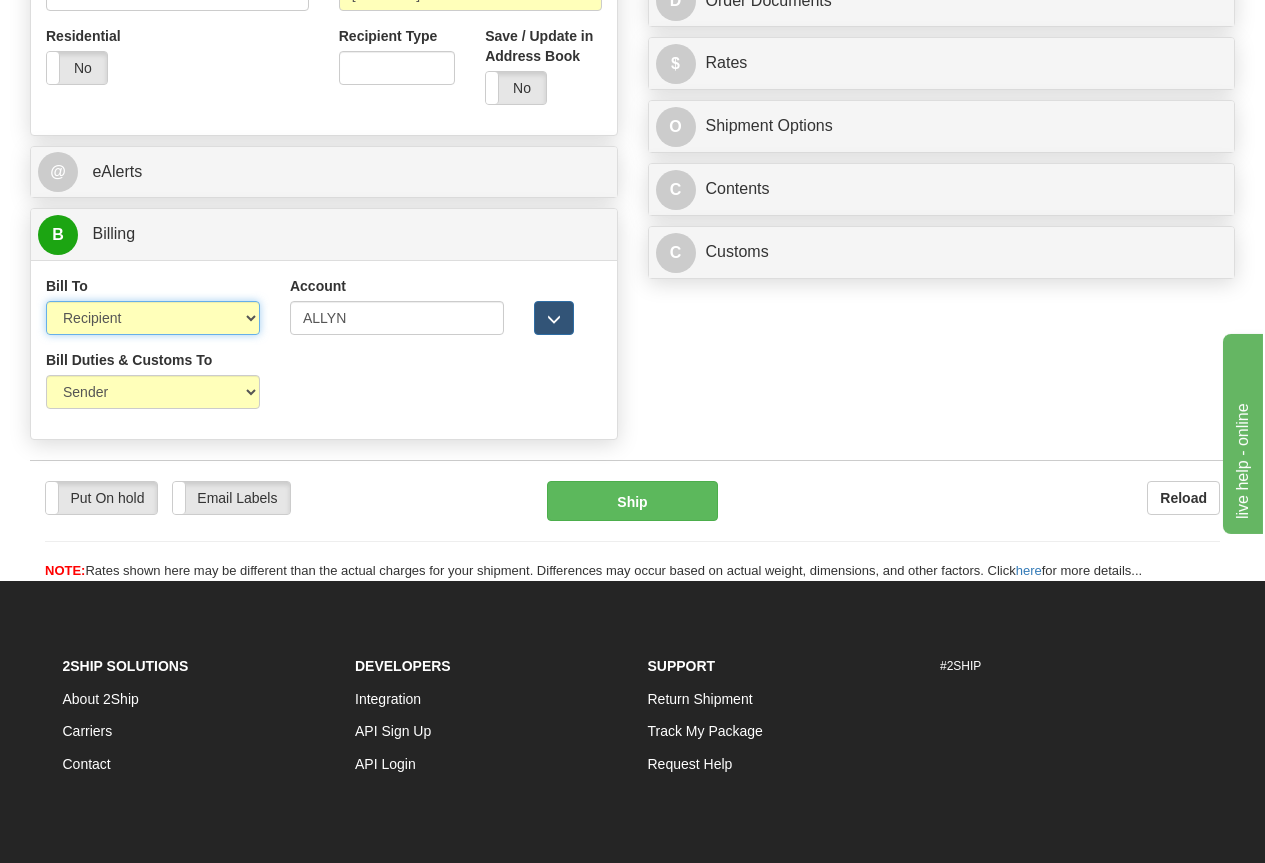 click on "Sender
Recipient
Third Party
Collect" at bounding box center [153, 318] 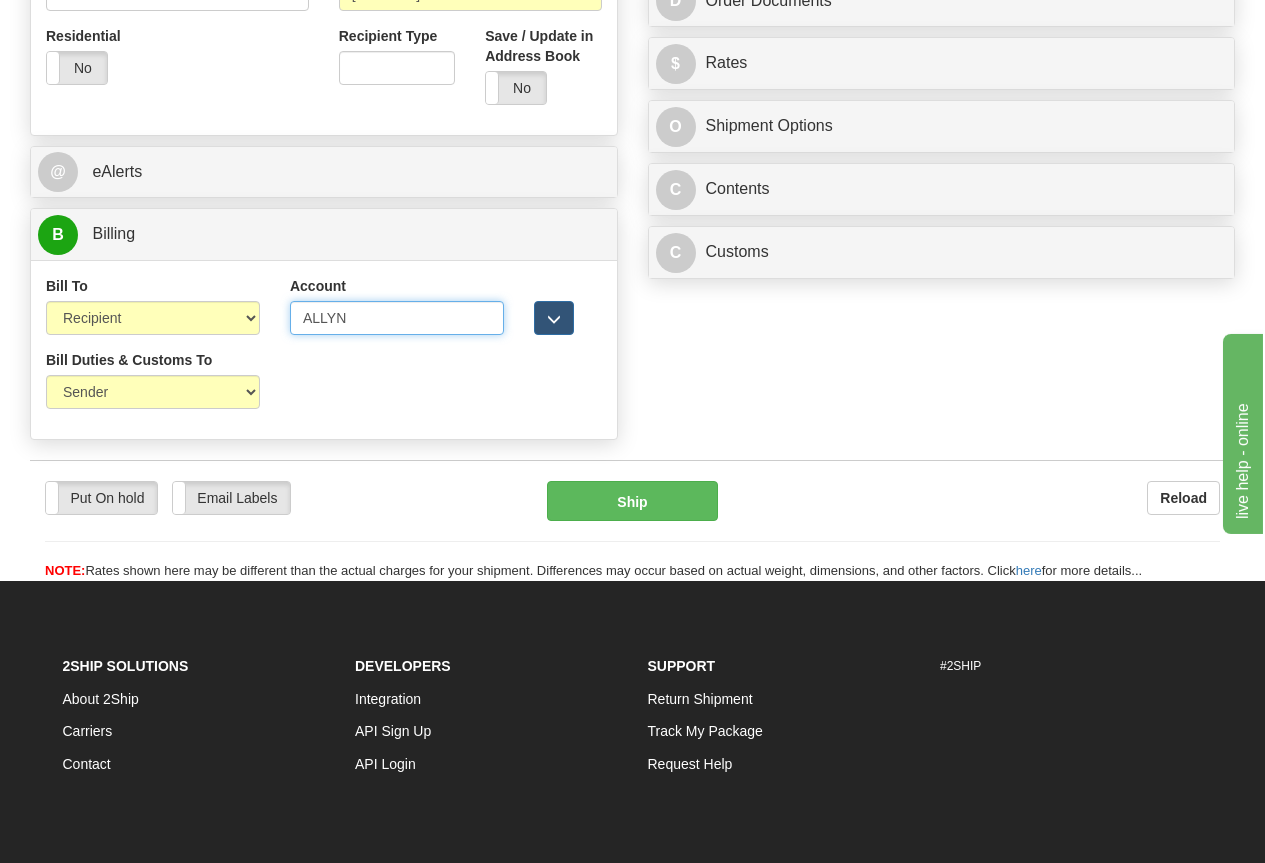 click on "[LAST]" at bounding box center (397, 318) 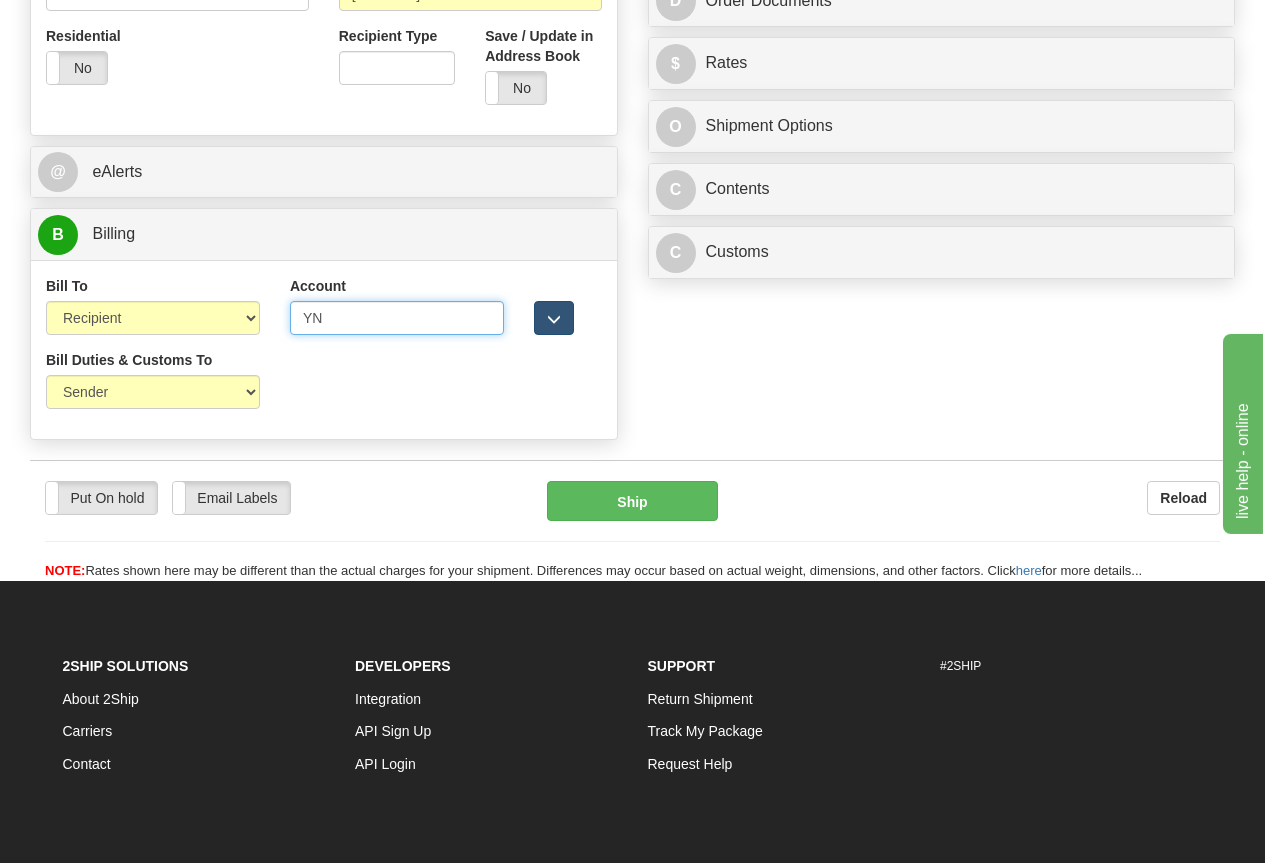 type on "N" 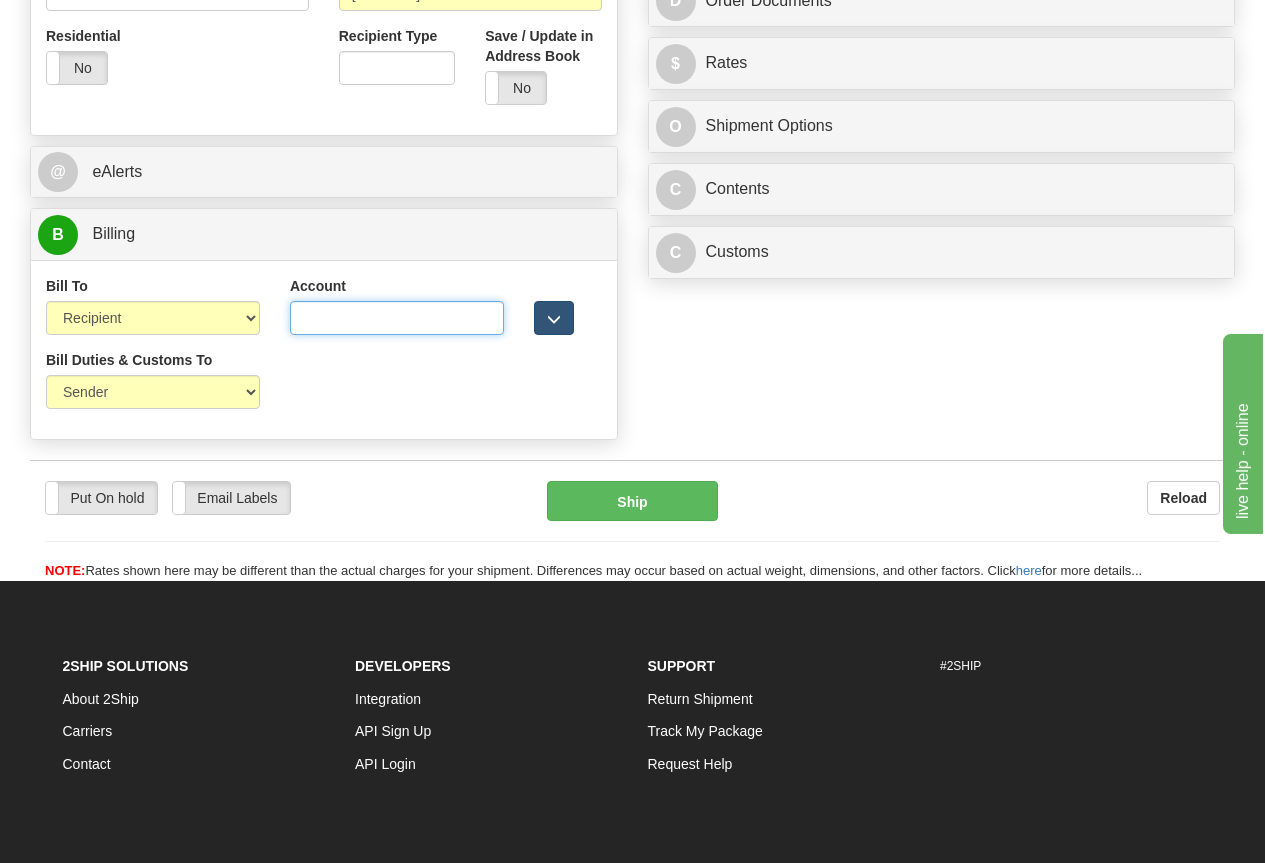 paste on "[NUMBER]" 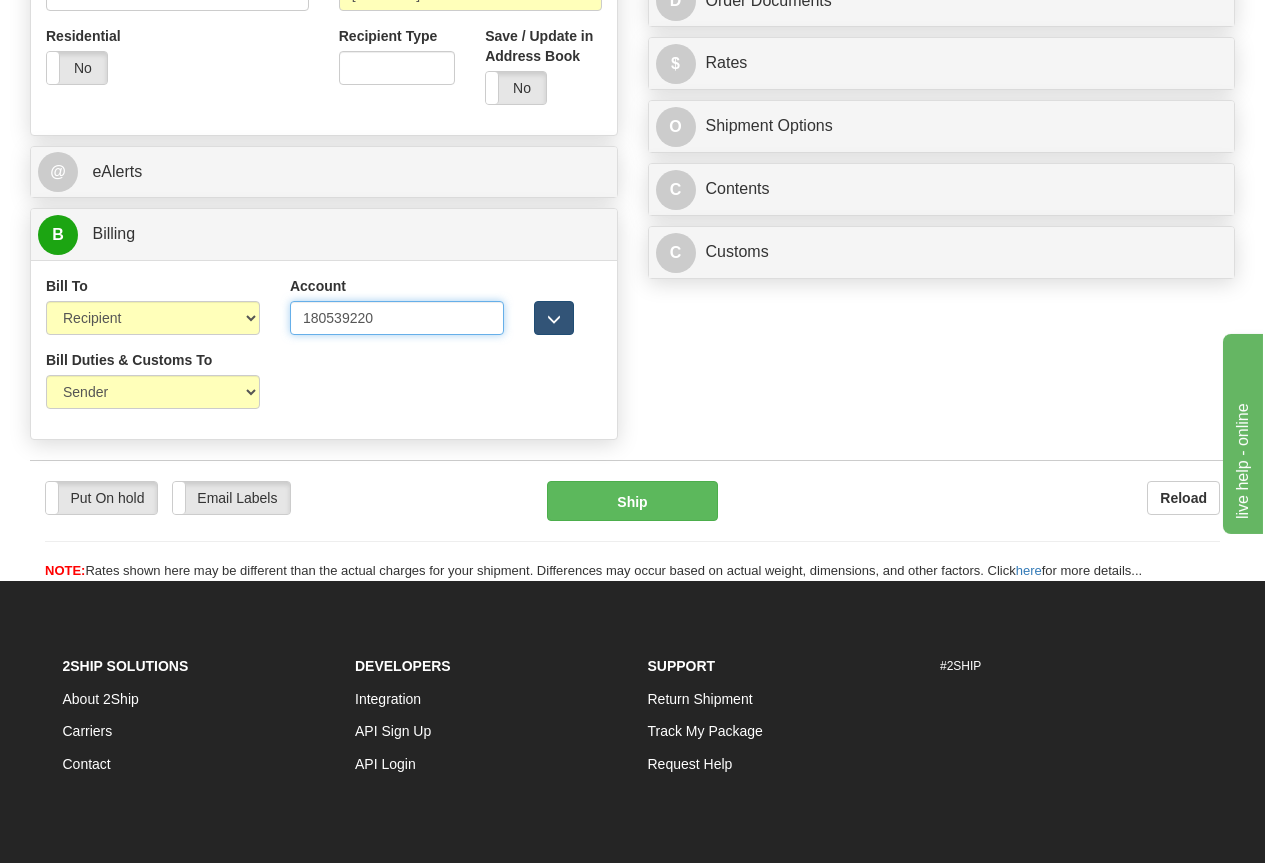 type on "[NUMBER]" 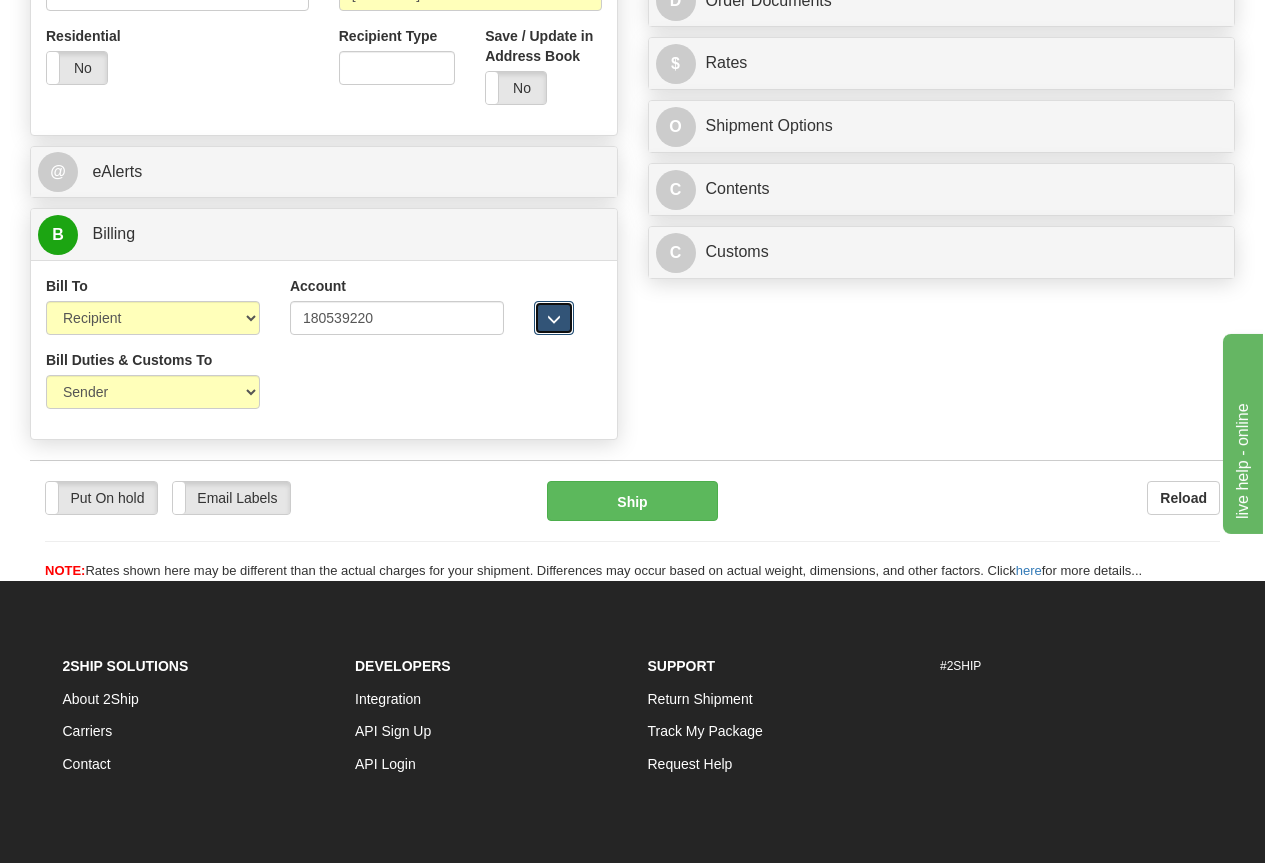 type 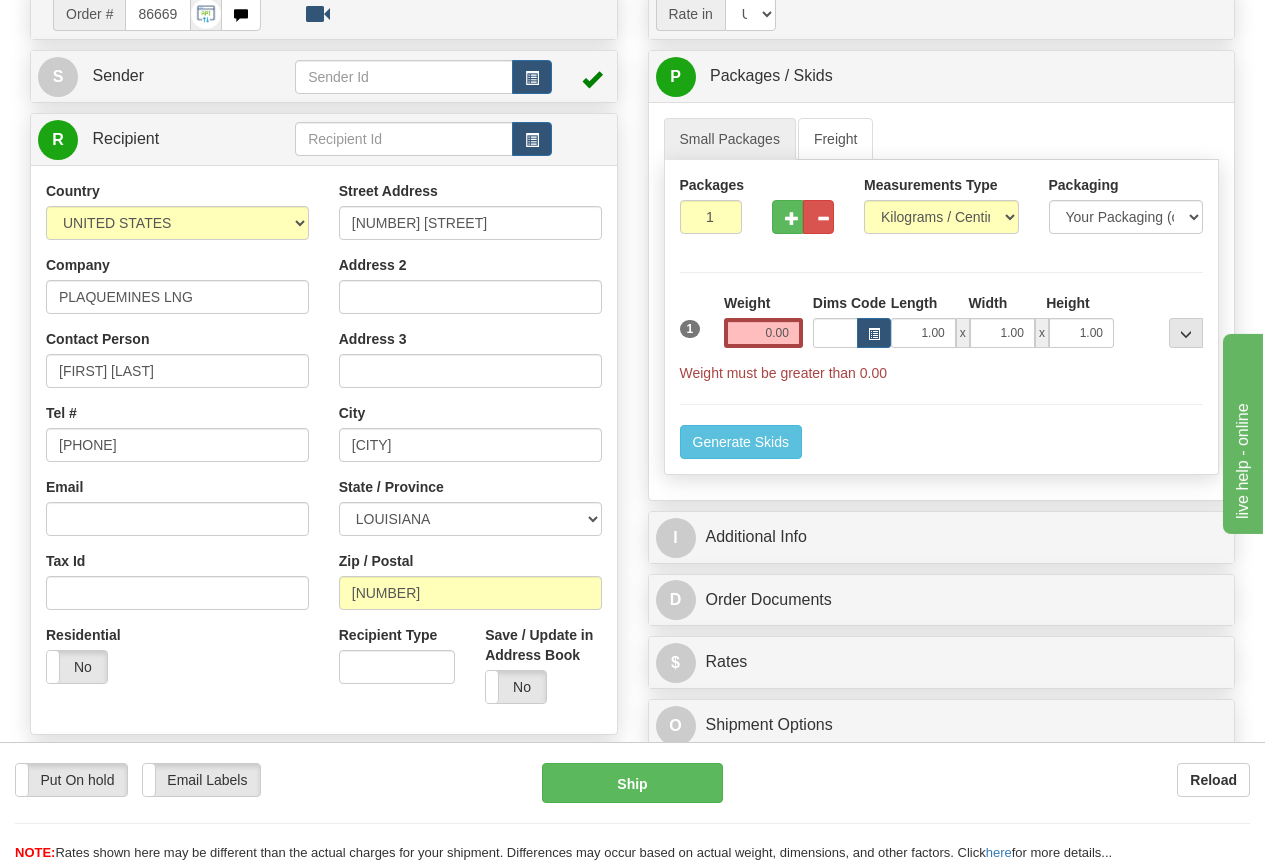 scroll, scrollTop: 100, scrollLeft: 0, axis: vertical 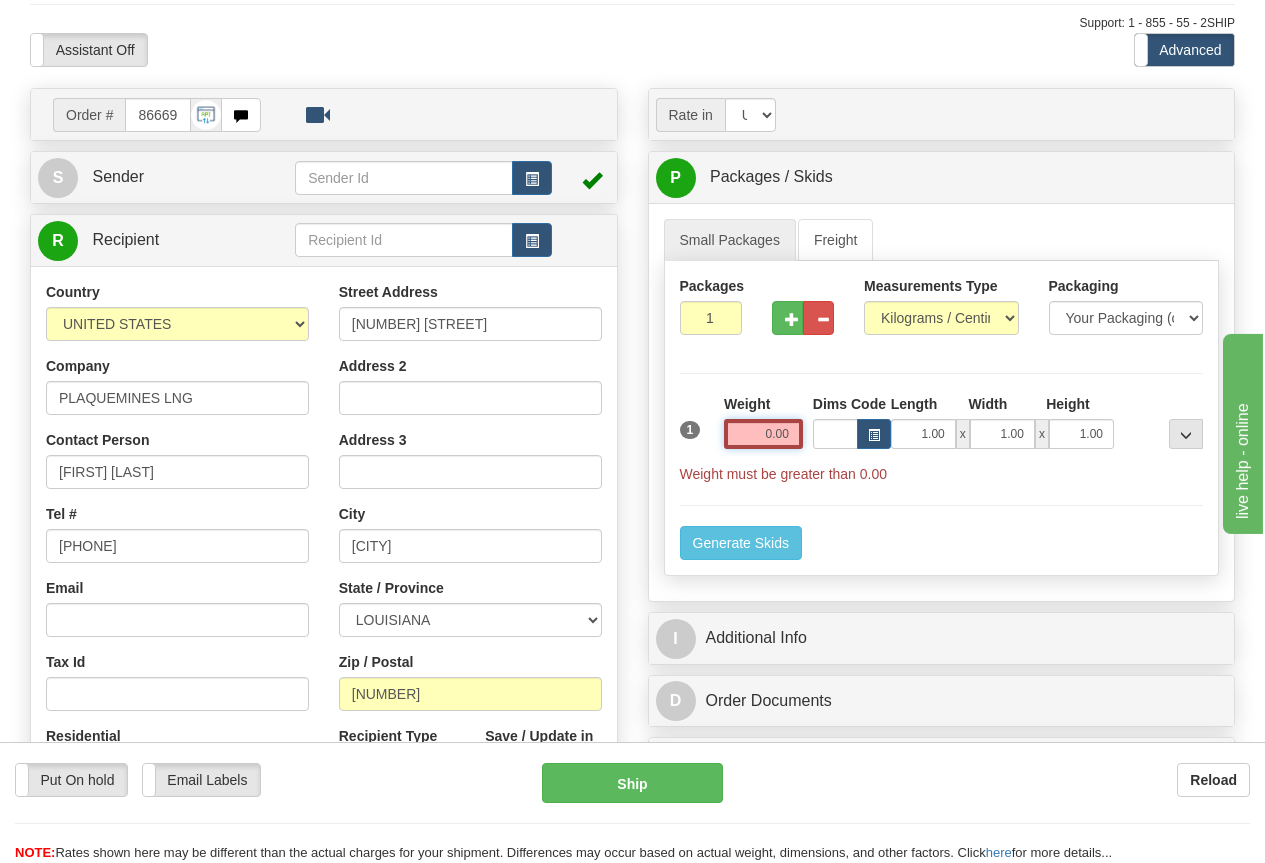 click on "0.00" at bounding box center (763, 434) 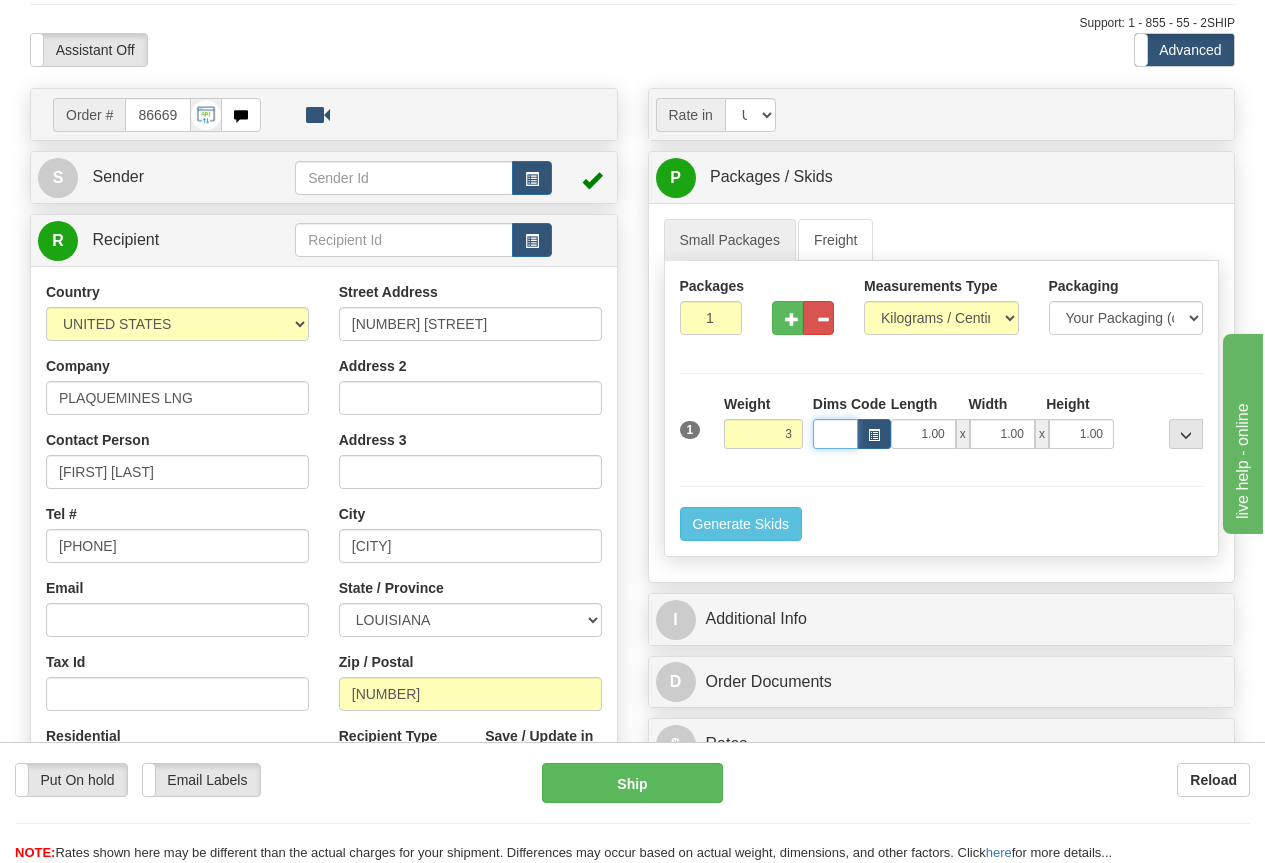 type on "3.00" 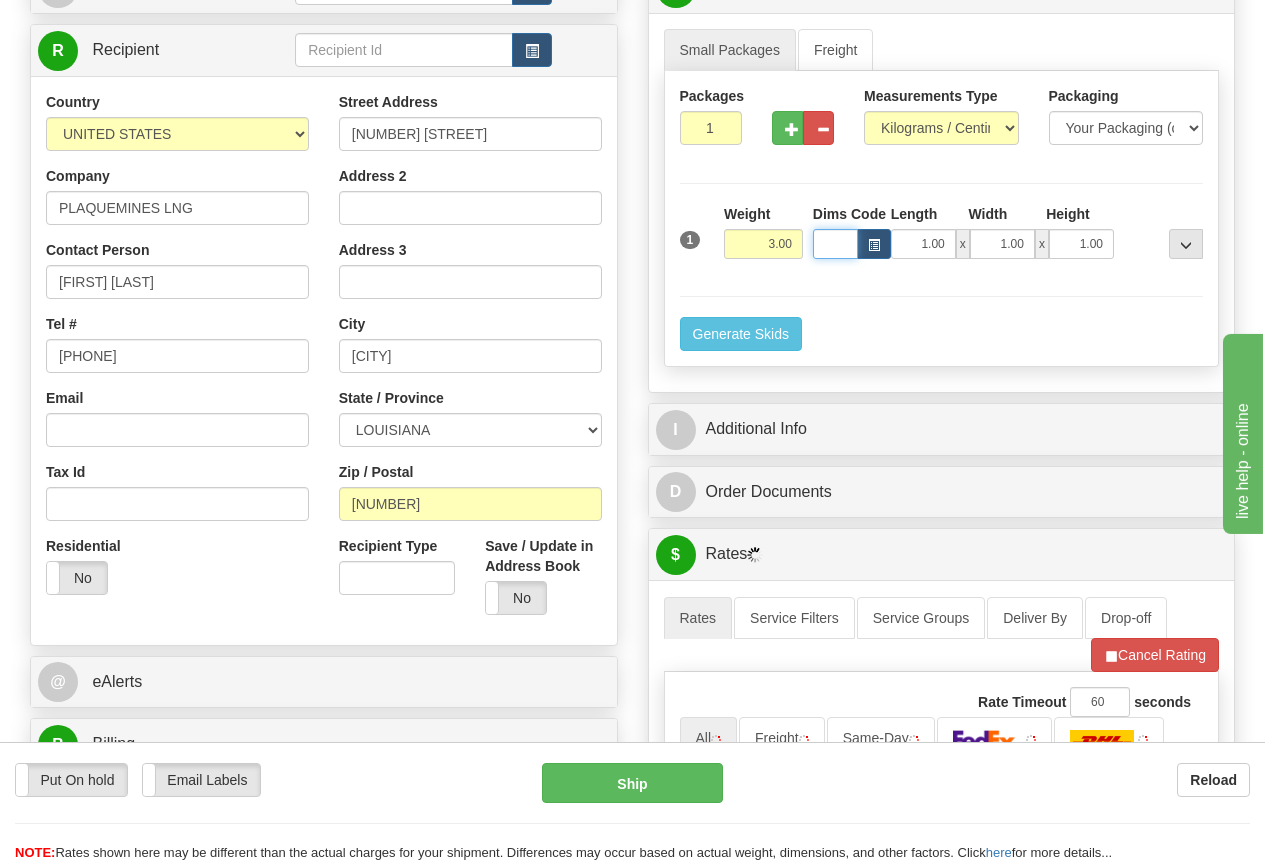 scroll, scrollTop: 400, scrollLeft: 0, axis: vertical 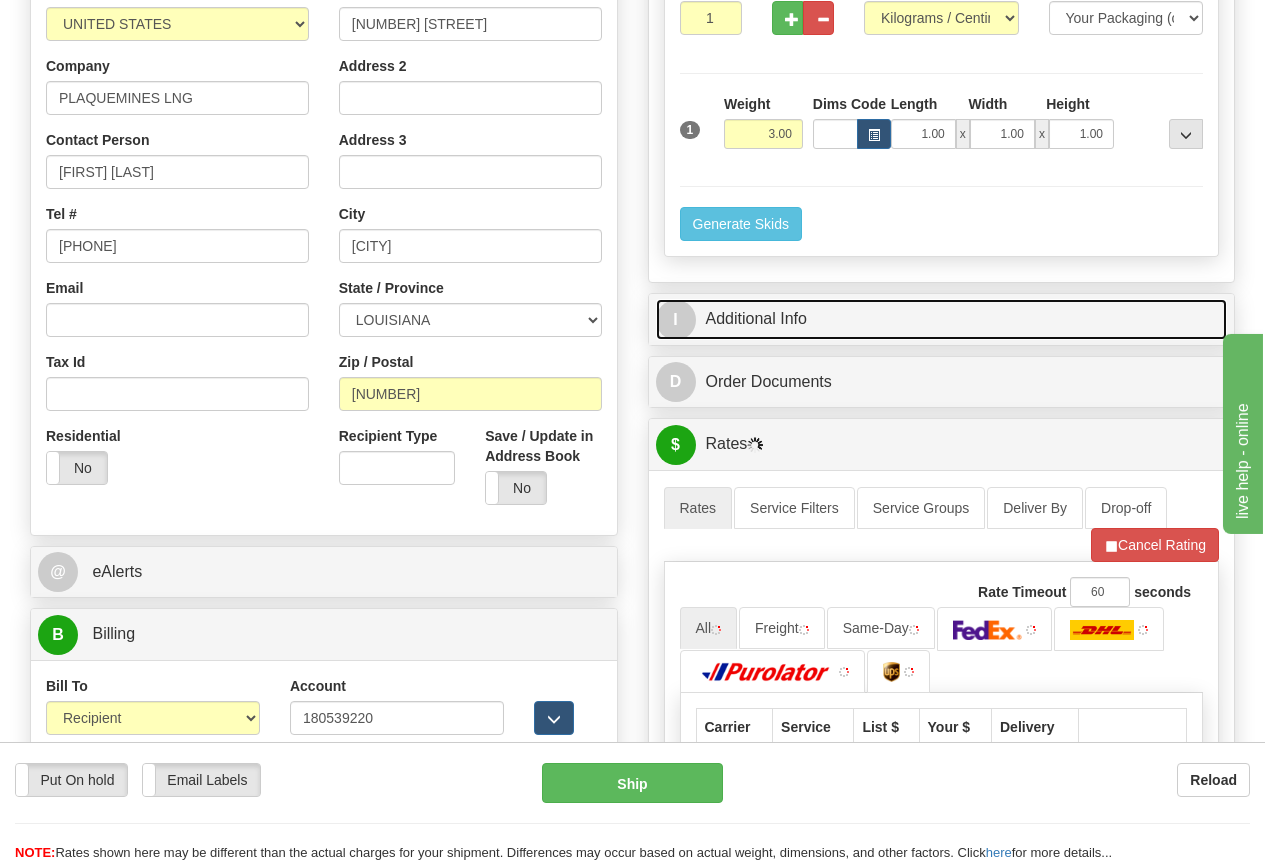 click on "I Additional Info" at bounding box center (942, 319) 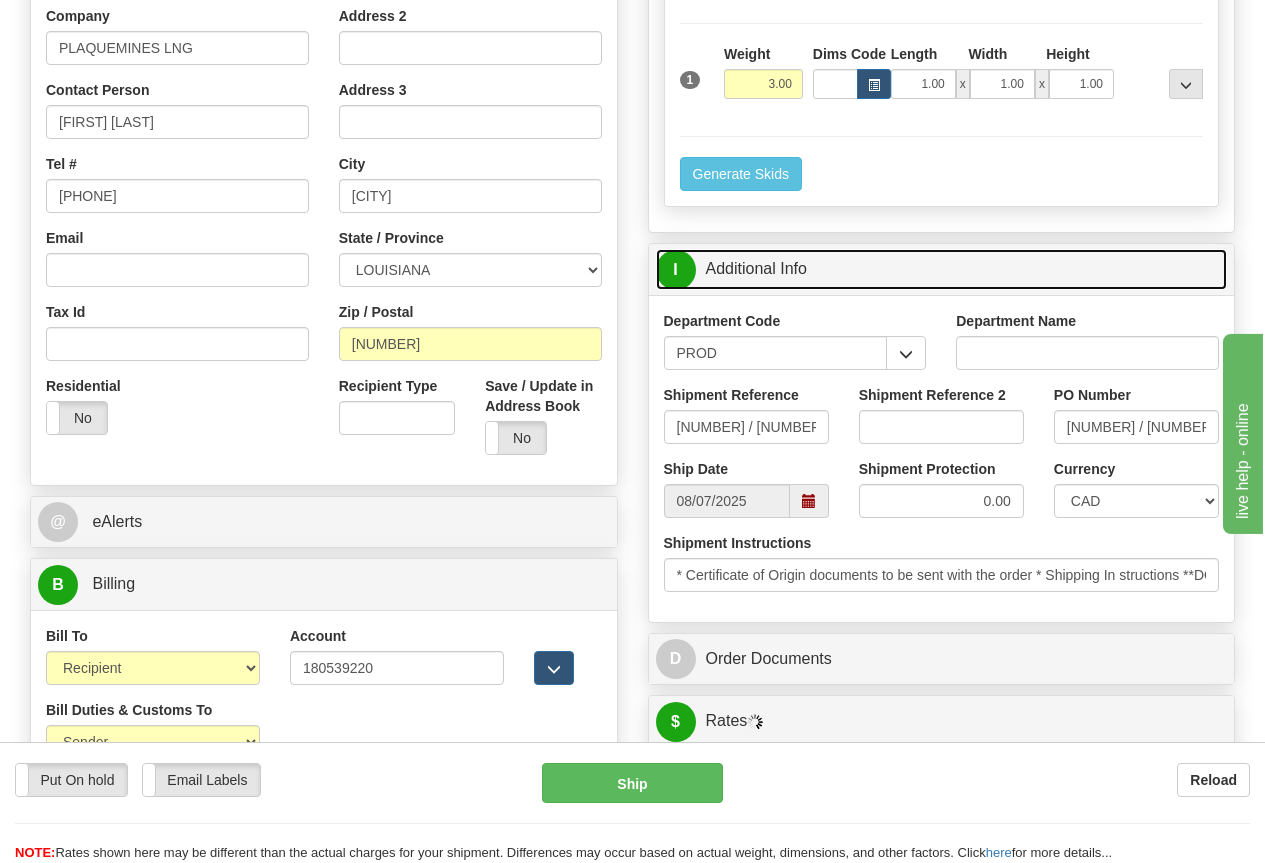 scroll, scrollTop: 500, scrollLeft: 0, axis: vertical 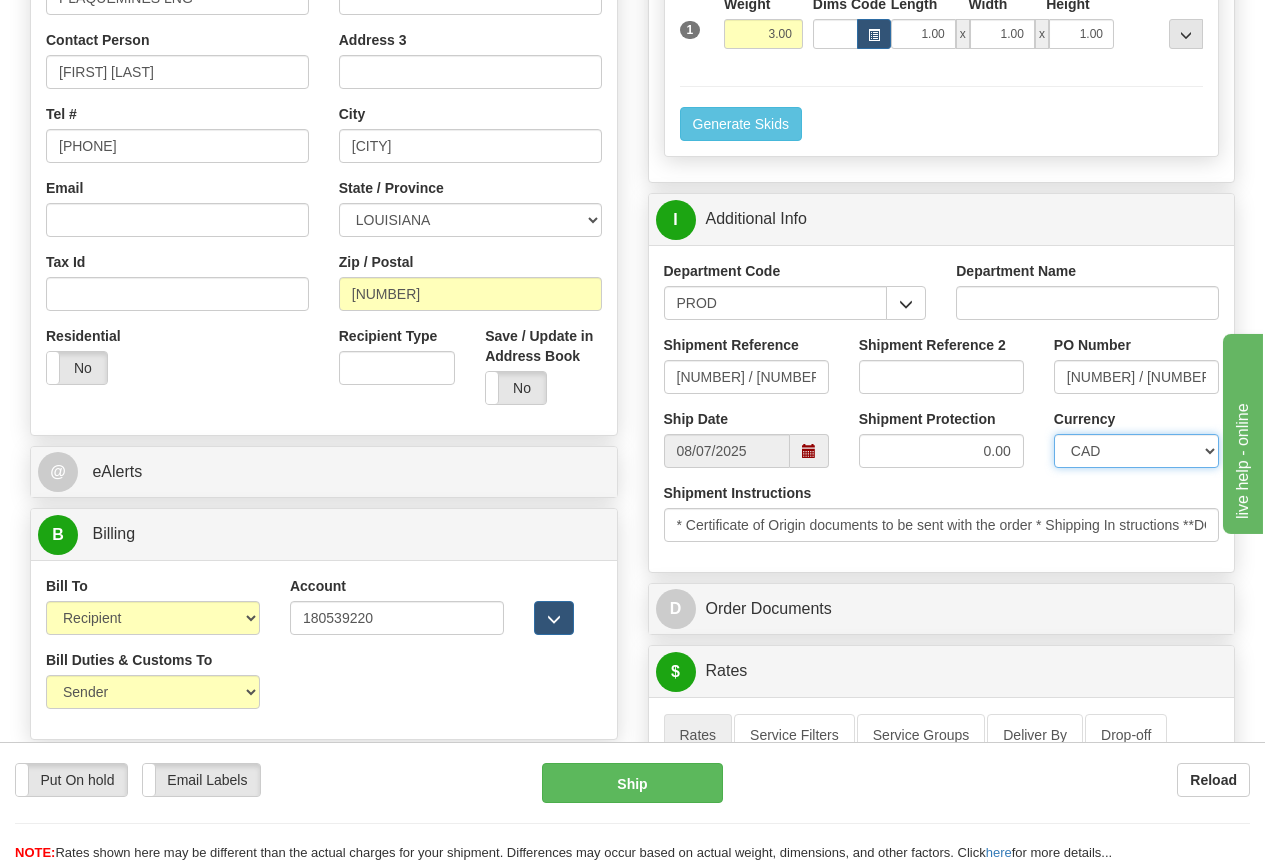 click on "CAD
USD
EUR
ZAR
RON
ANG
ARN
AUD
AUS
AWG
BBD
BFR
BGN
BHD
BMD
BND
BRC
BRL
CHP
CKZ
CNY
CYL
DFL
DHS
DKK
DMK
DRA
ECD
EGP
ESC
FFR
FIM
GBP
GTQ
HKD
INR
IRL
IRR
JAD
JYE
KPW
KUD
LFR
LIT
MOP
MYR
NMP
NOK
NTD
NZD
PHP
PLN
PTS
RDD
SAR
SEK
SFR
SID
THB
TRL
TTD
UKL
UYP
VEB
WON
CHF
ISK
AED
CZK
IDR
SGD" at bounding box center [1136, 451] 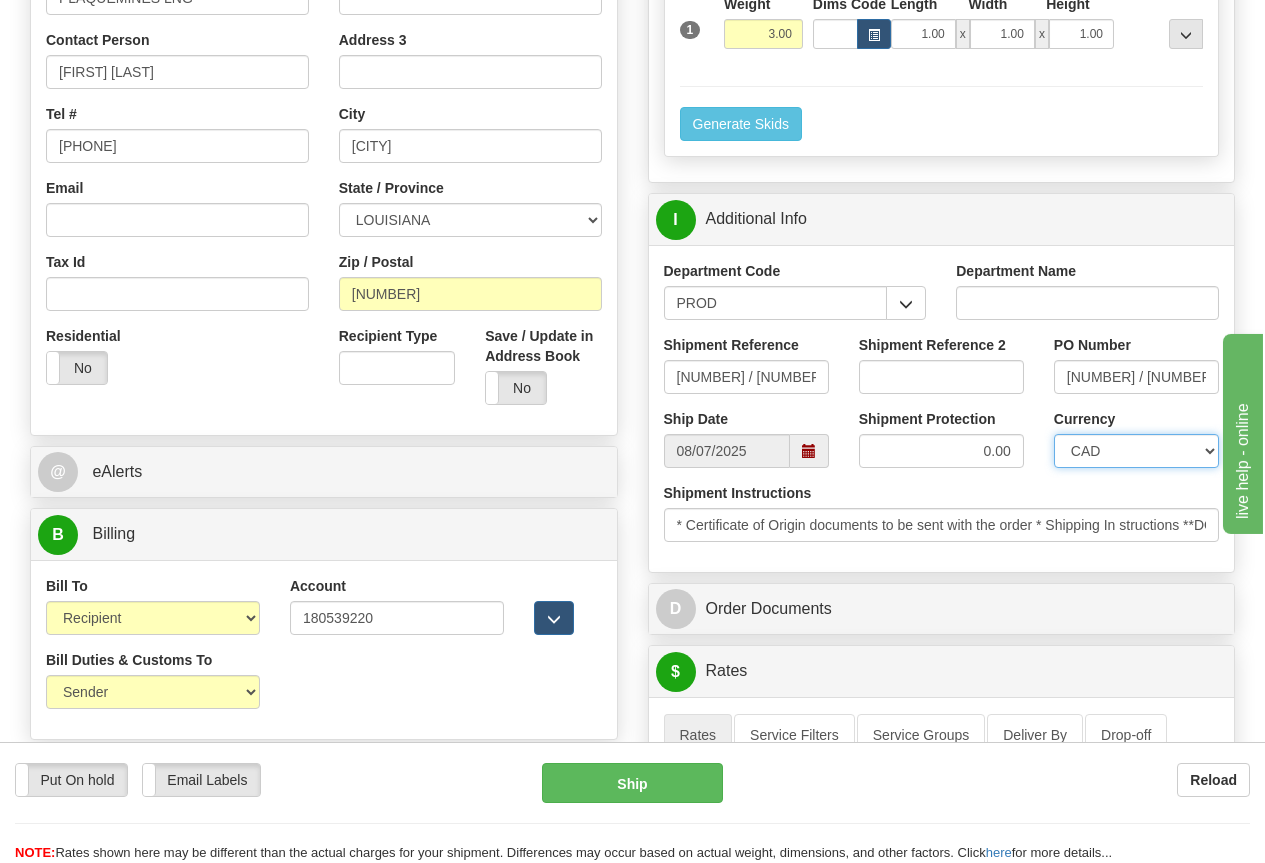 select on "1" 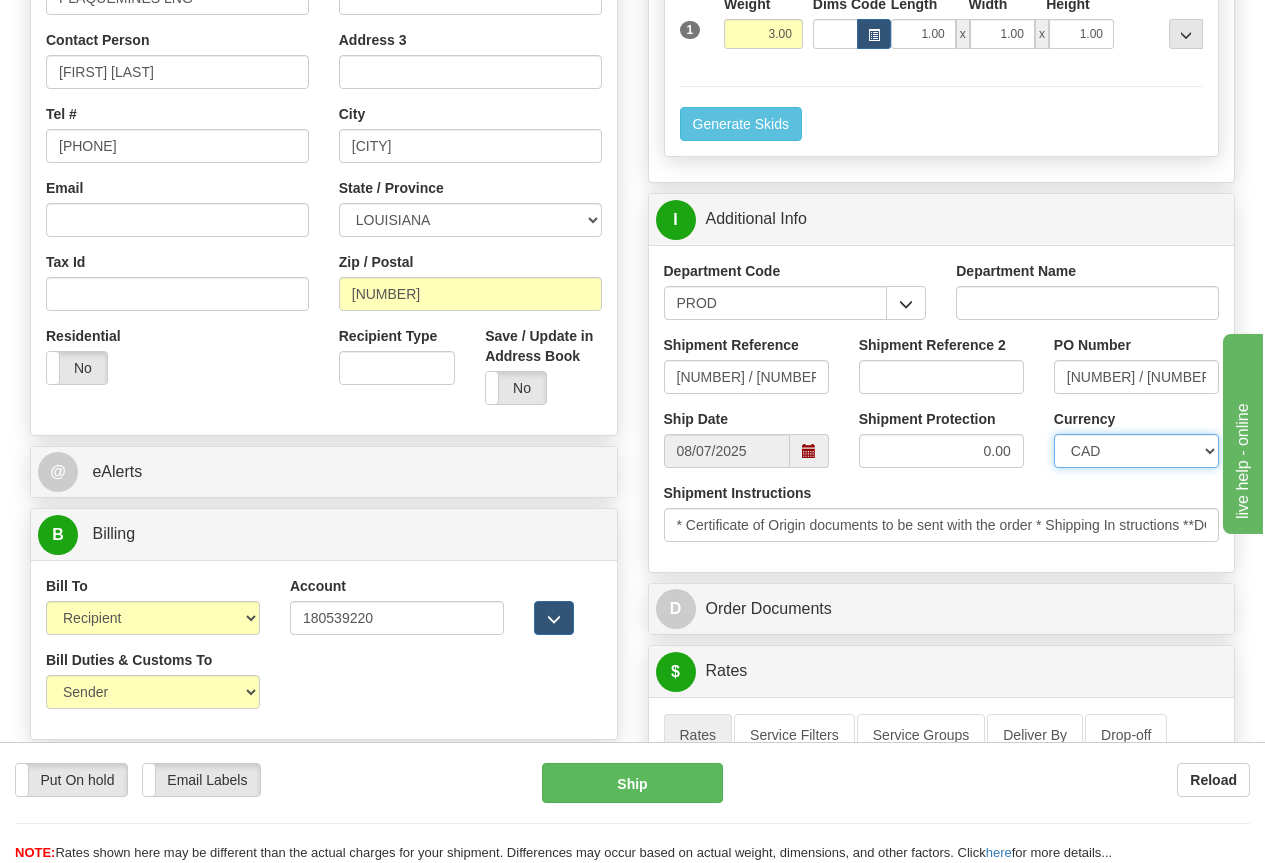 click on "CAD
USD
EUR
ZAR
RON
ANG
ARN
AUD
AUS
AWG
BBD
BFR
BGN
BHD
BMD
BND
BRC
BRL
CHP
CKZ
CNY
CYL
DFL
DHS
DKK
DMK
DRA
ECD
EGP
ESC
FFR
FIM
GBP
GTQ
HKD
INR
IRL
IRR
JAD
JYE
KPW
KUD
LFR
LIT
MOP
MYR
NMP
NOK
NTD
NZD
PHP
PLN
PTS
RDD
SAR
SEK
SFR
SID
THB
TRL
TTD
UKL
UYP
VEB
WON
CHF
ISK
AED
CZK
IDR
SGD" at bounding box center [1136, 451] 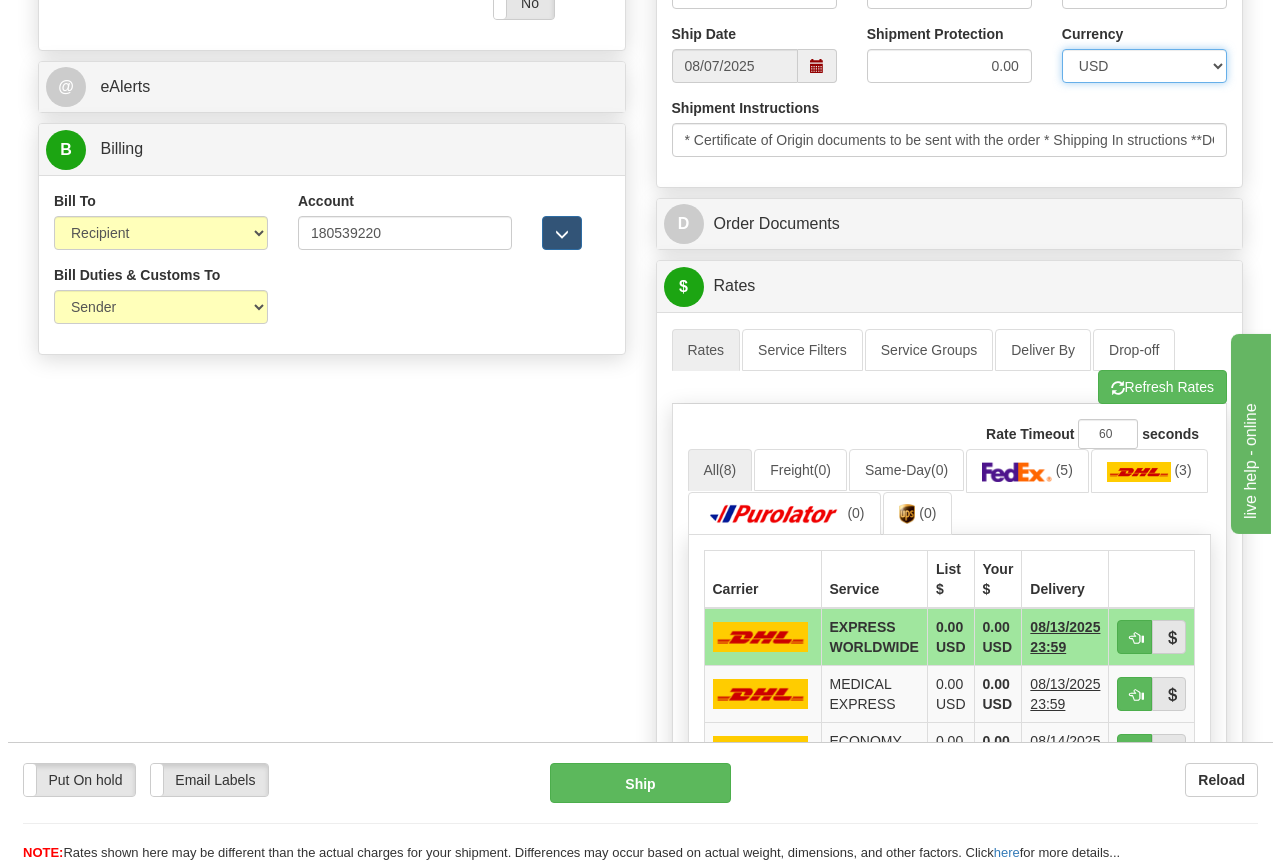 scroll, scrollTop: 1000, scrollLeft: 0, axis: vertical 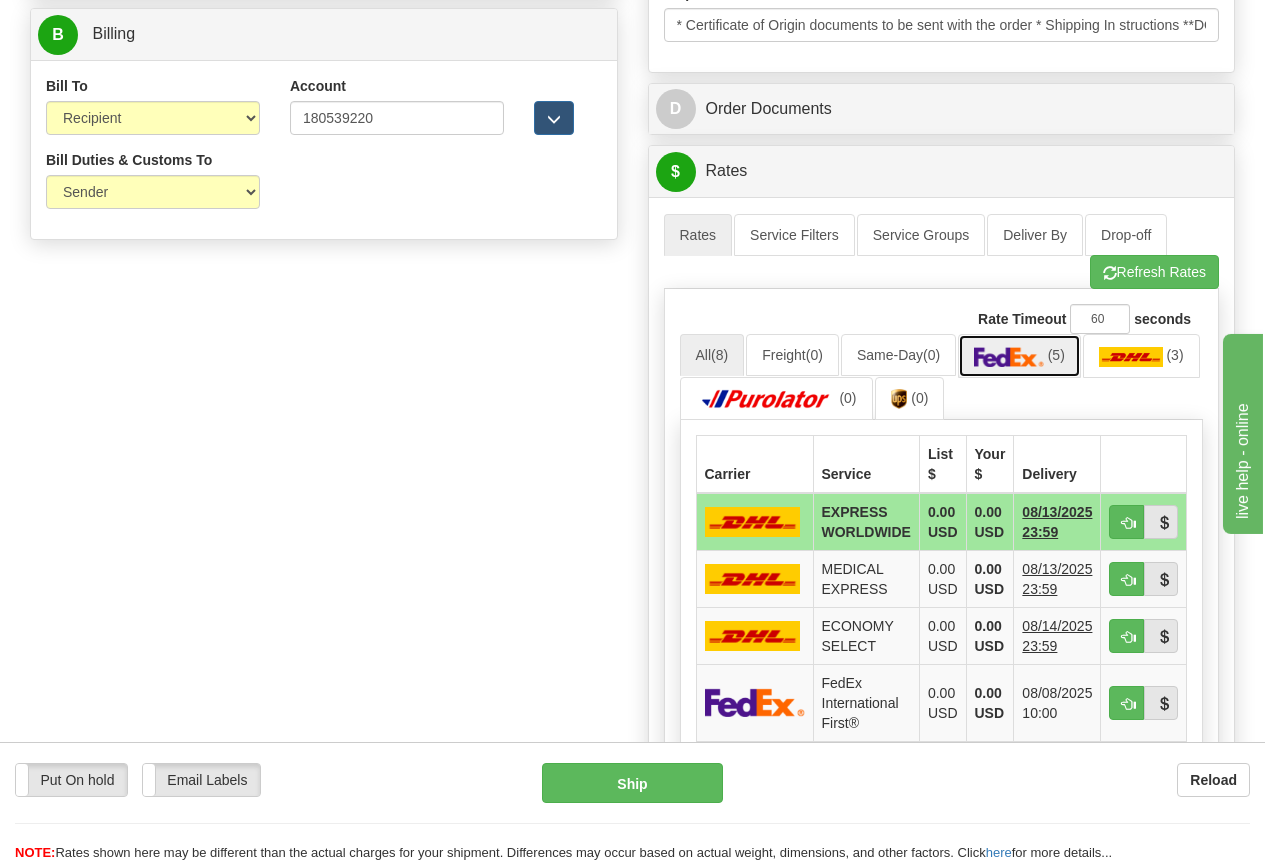 click at bounding box center [1009, 357] 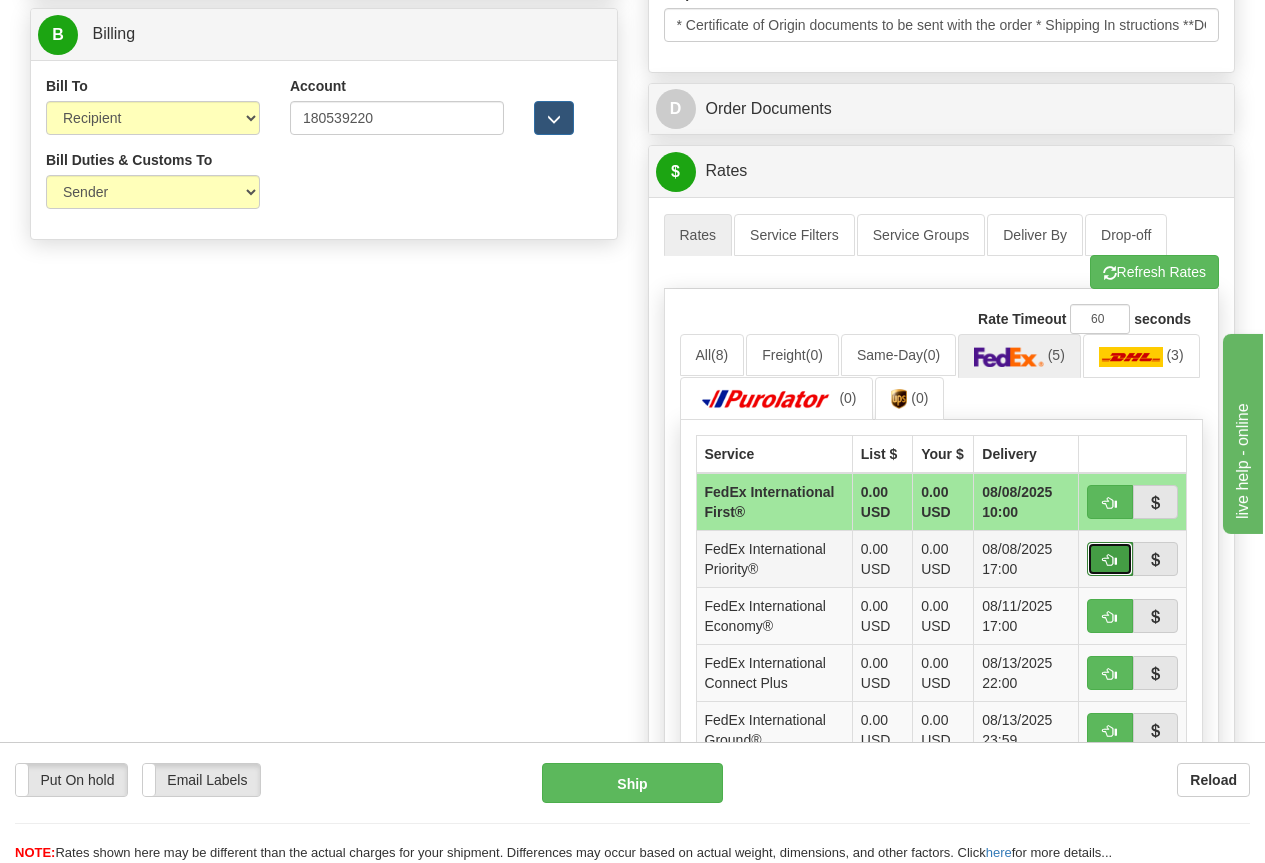 click at bounding box center (1110, 560) 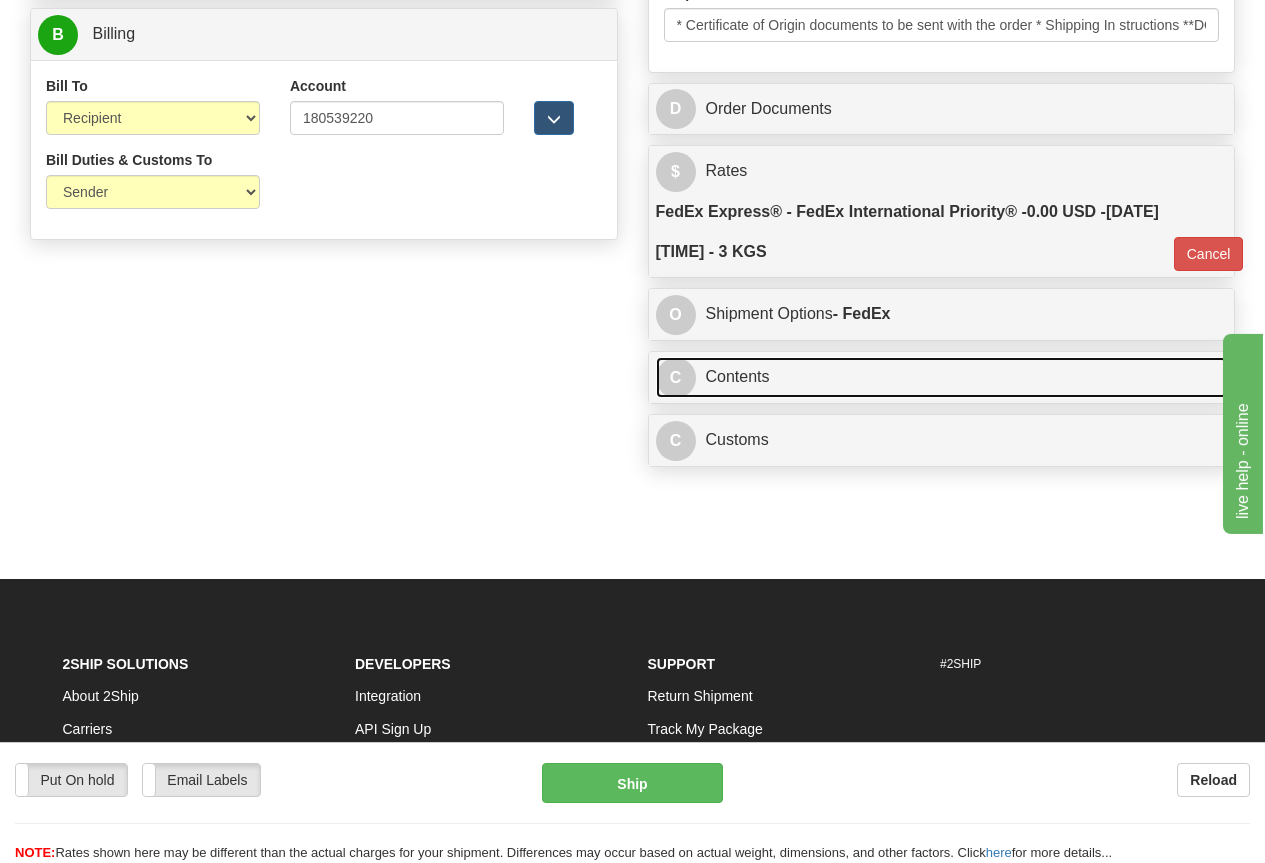 click on "C Contents" at bounding box center [942, 377] 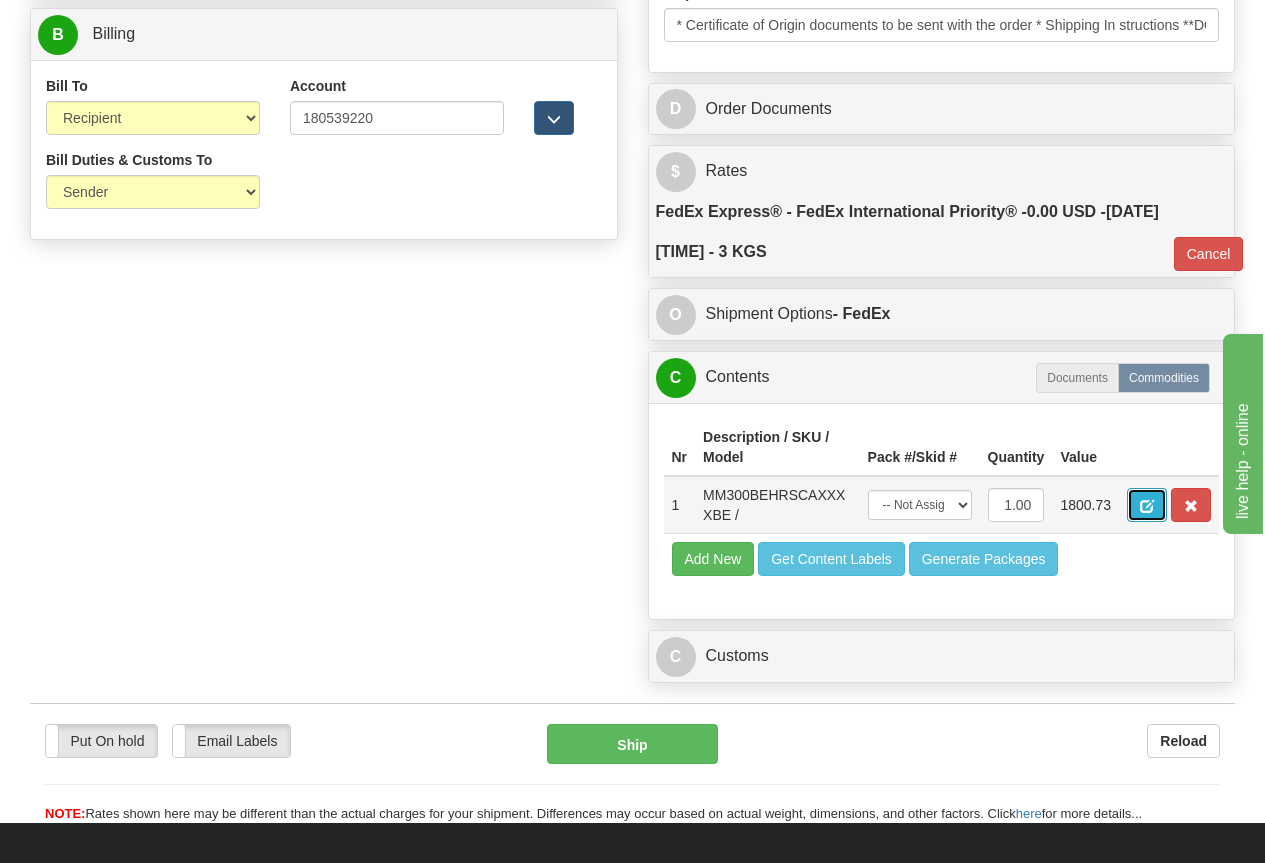 click at bounding box center [1147, 506] 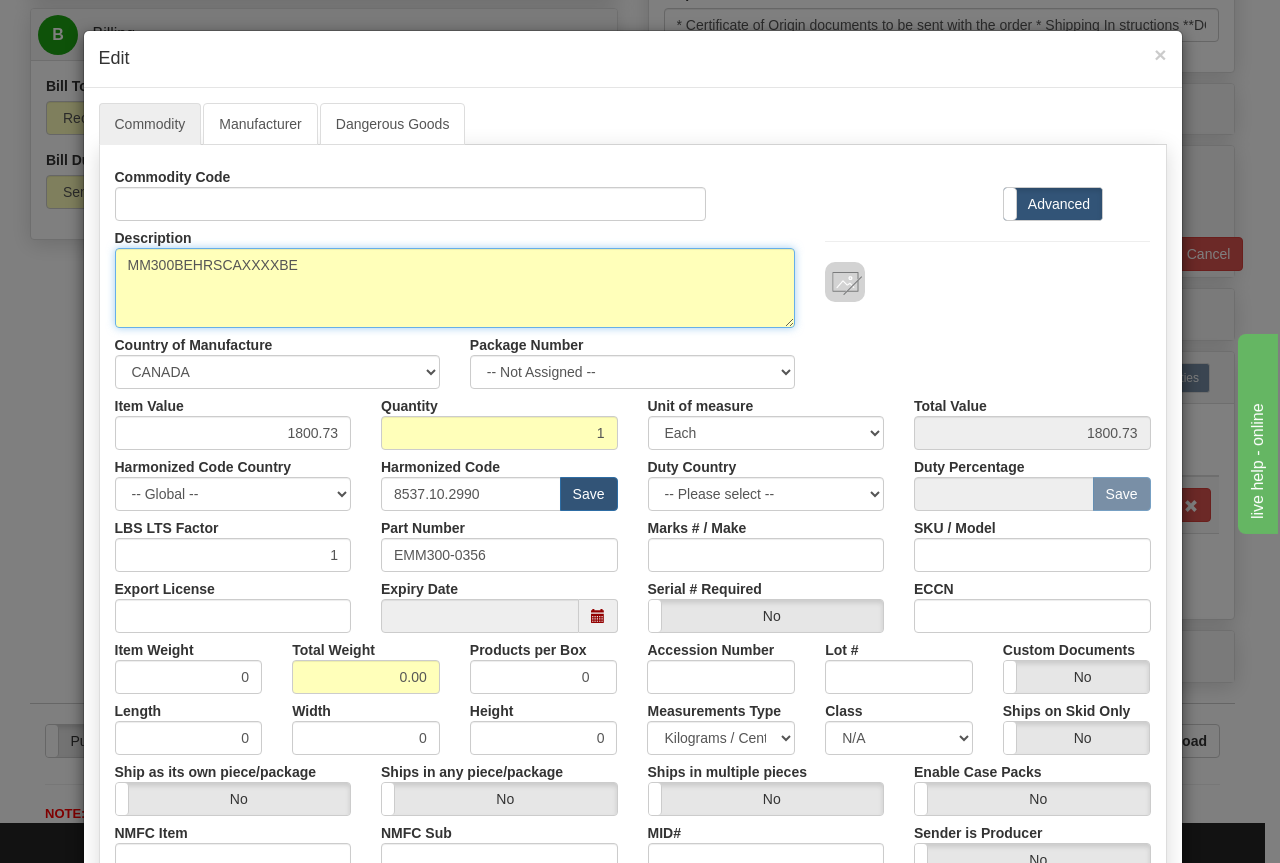 click on "MM300BEHRSCAXXXXBE" at bounding box center (455, 288) 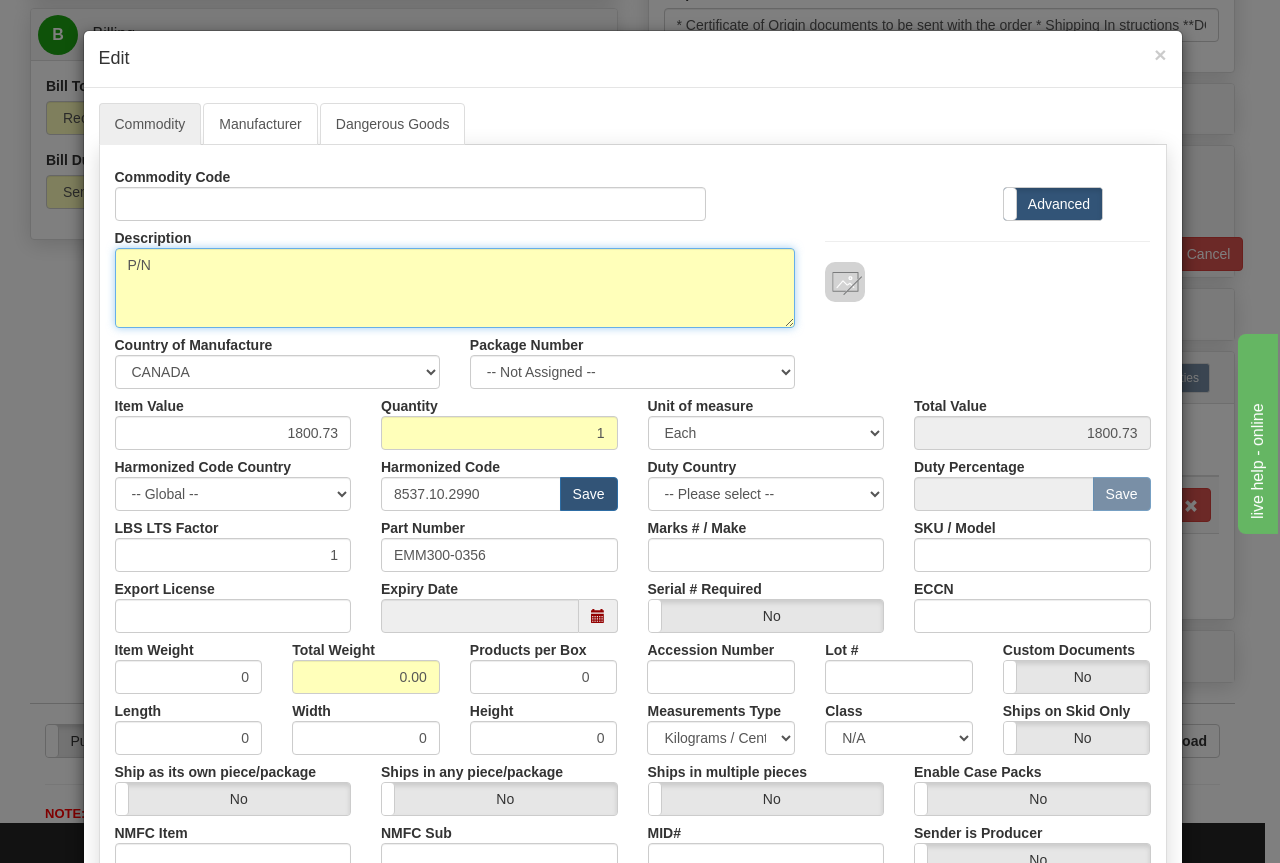 paste on "EMM300-0356" 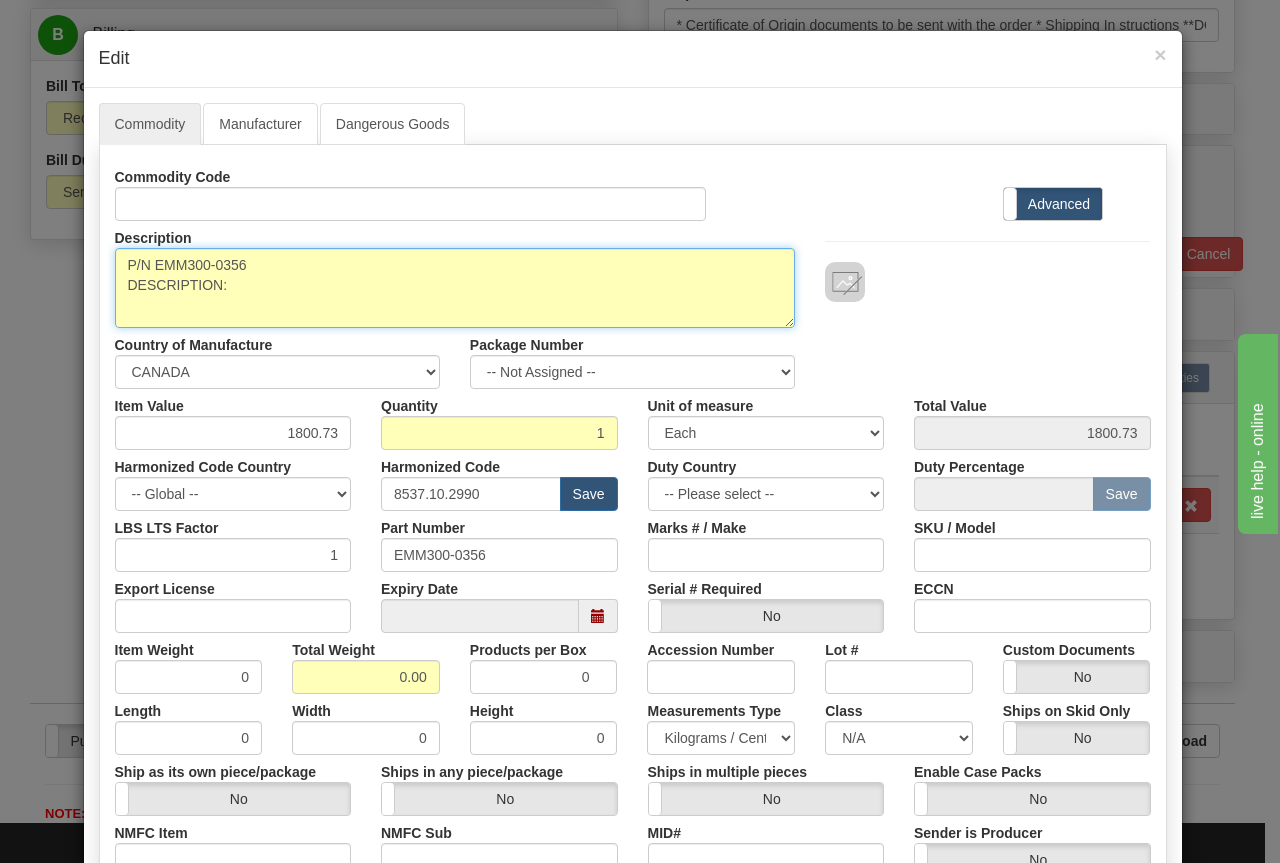 click on "MM300BEHRSCAXXXXBE" at bounding box center (455, 288) 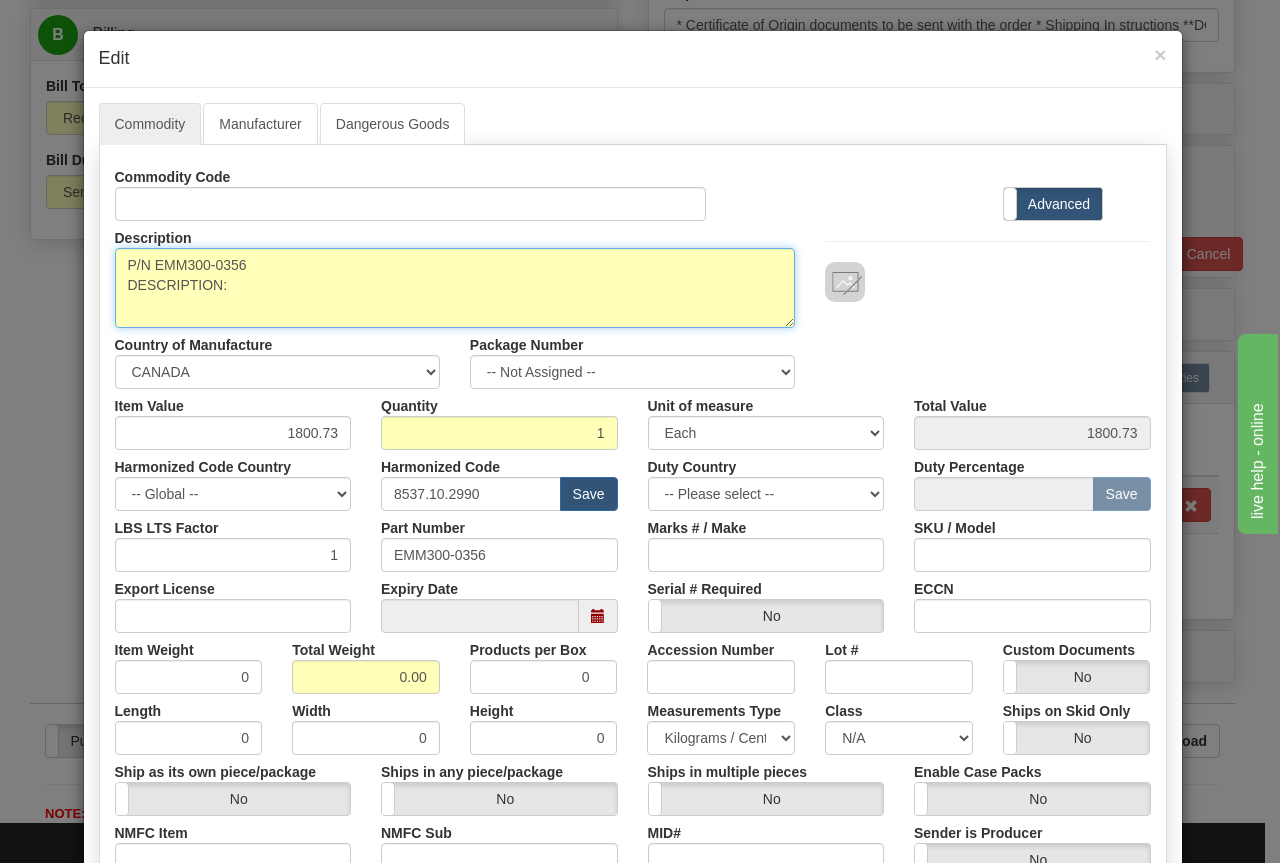 paste on "MM300BEHRSCAXXXXBE" 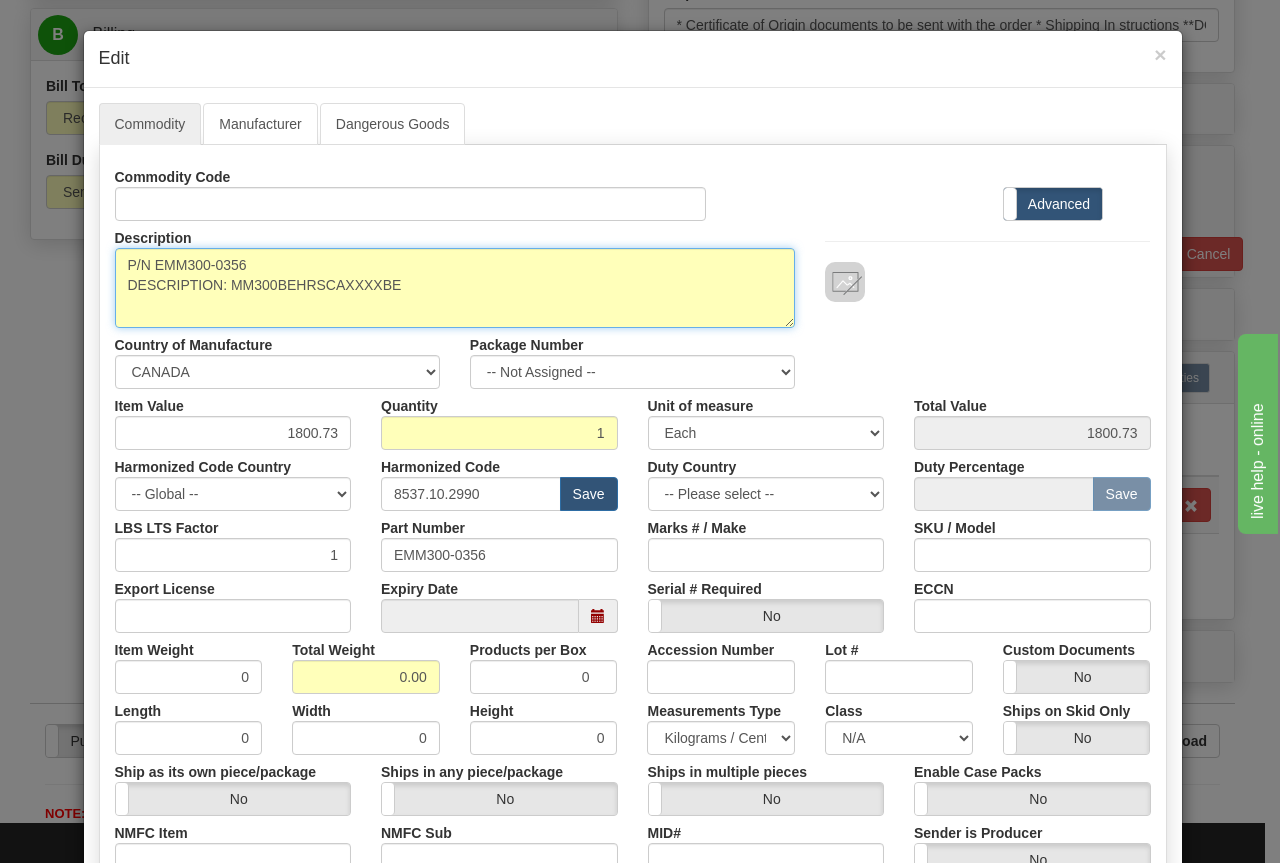 type on "P/N EMM300-0356
DESCRIPTION: MM300BEHRSCAXXXXBE" 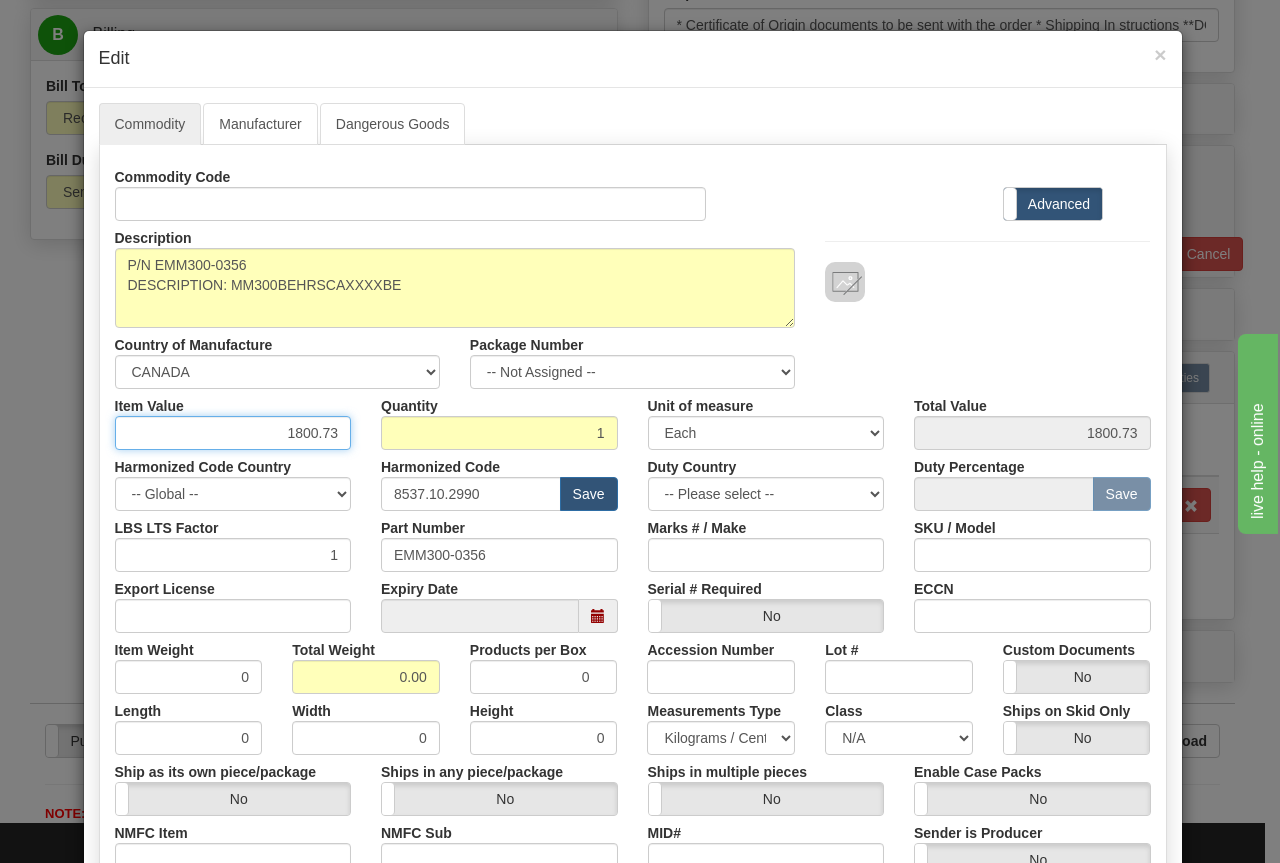 click on "1800.73" at bounding box center (233, 433) 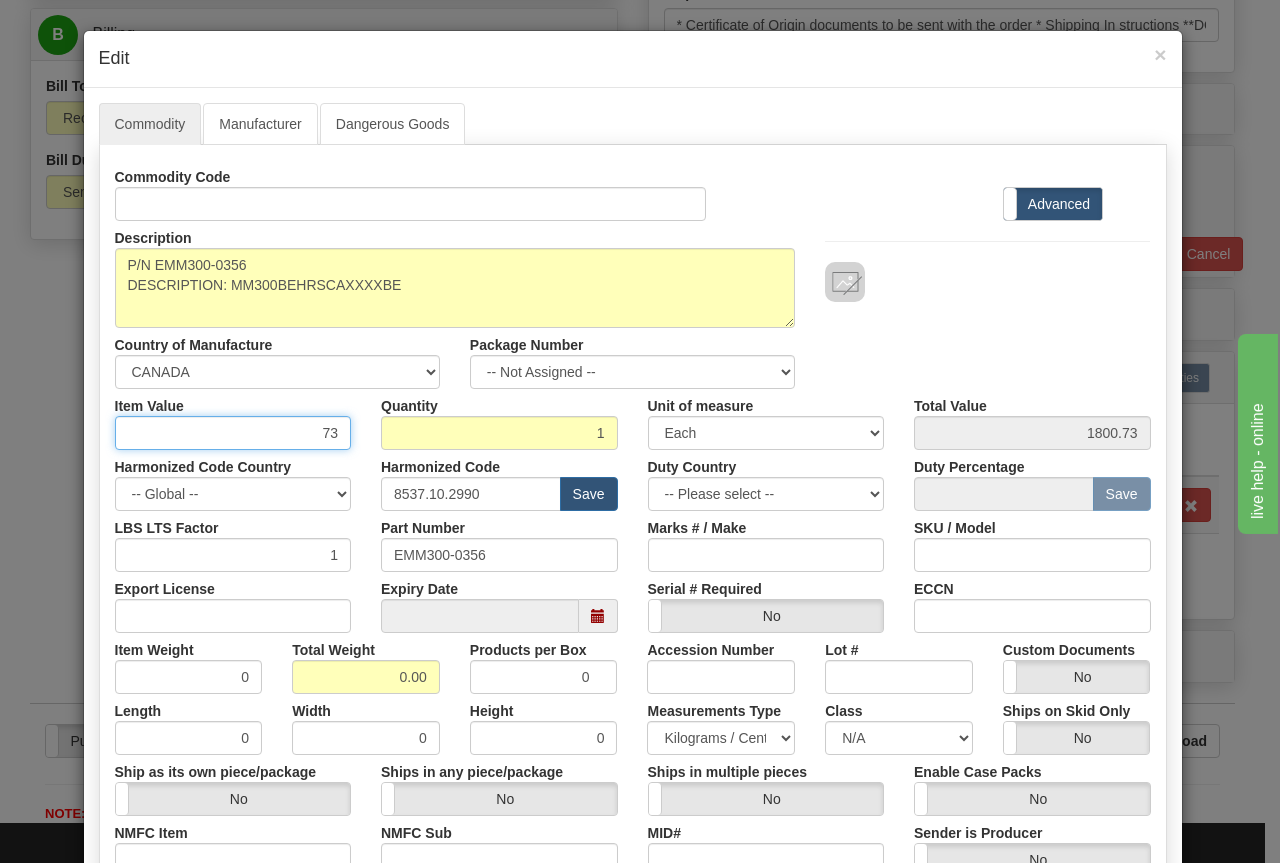 type on "3" 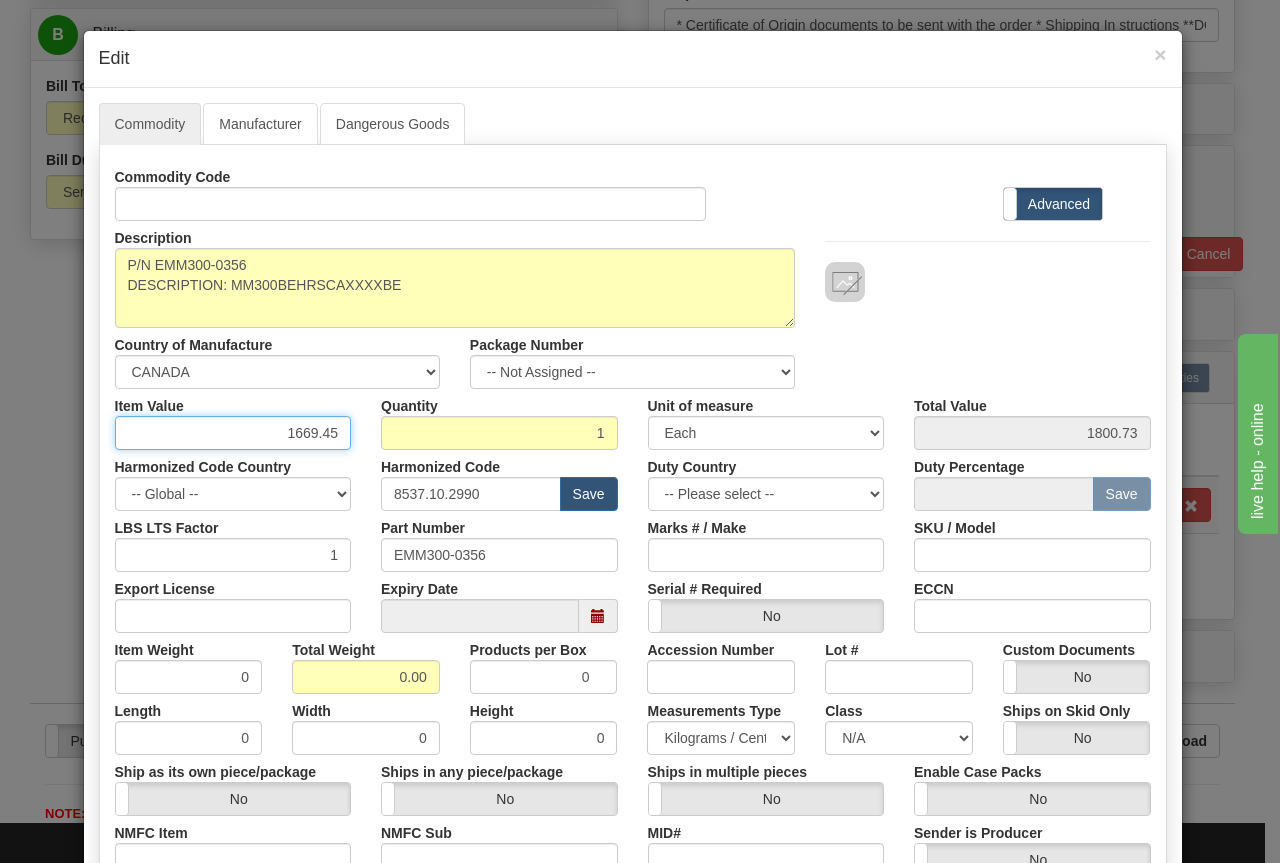 type on "1669.45" 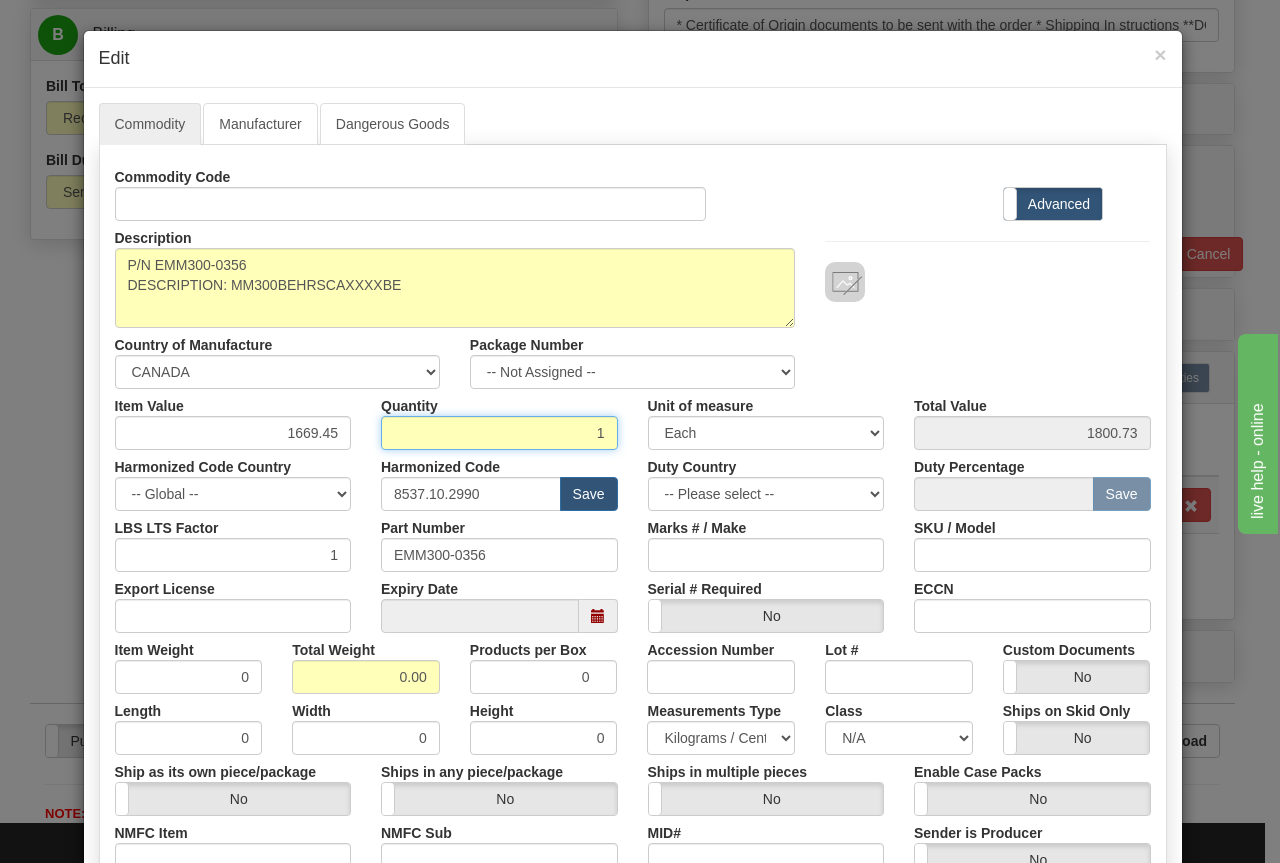 type on "1669.45" 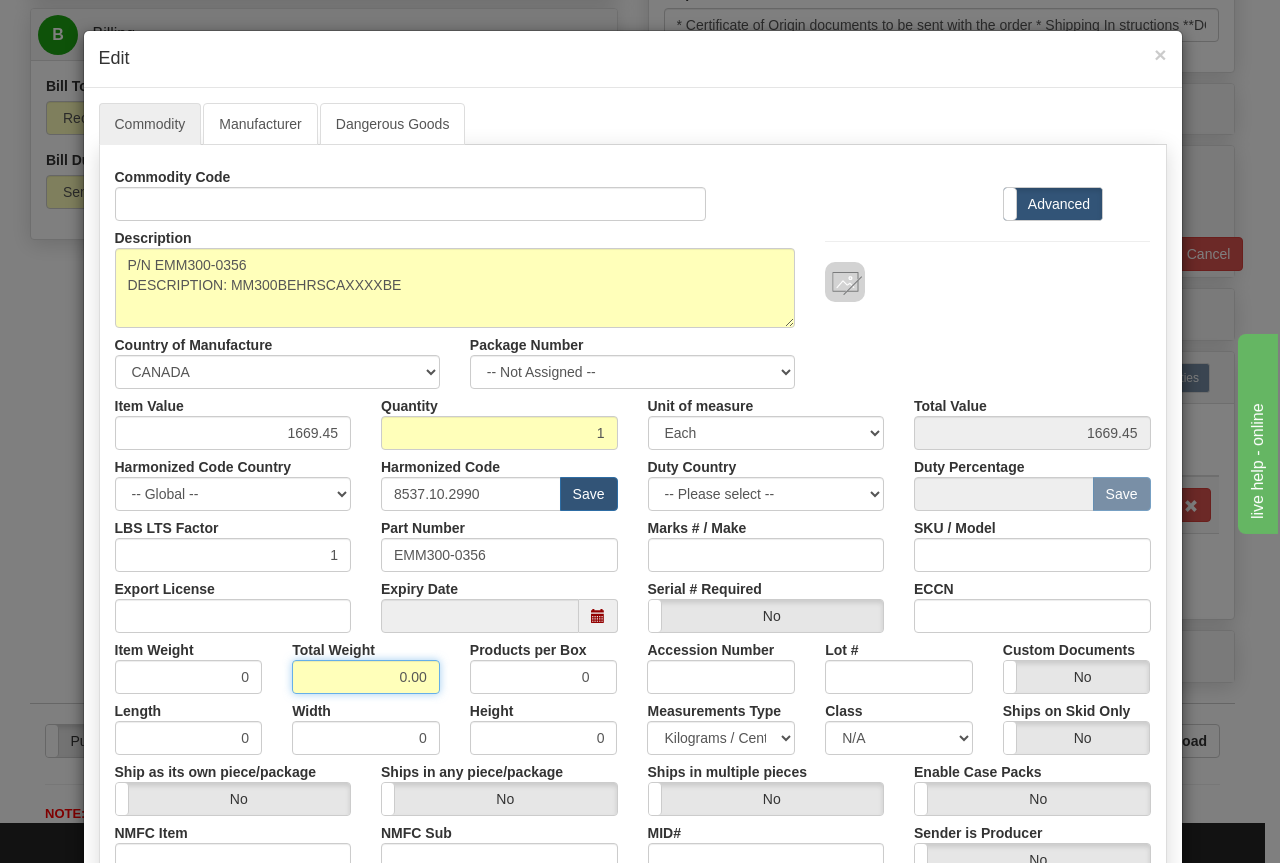click on "0.00" at bounding box center [366, 677] 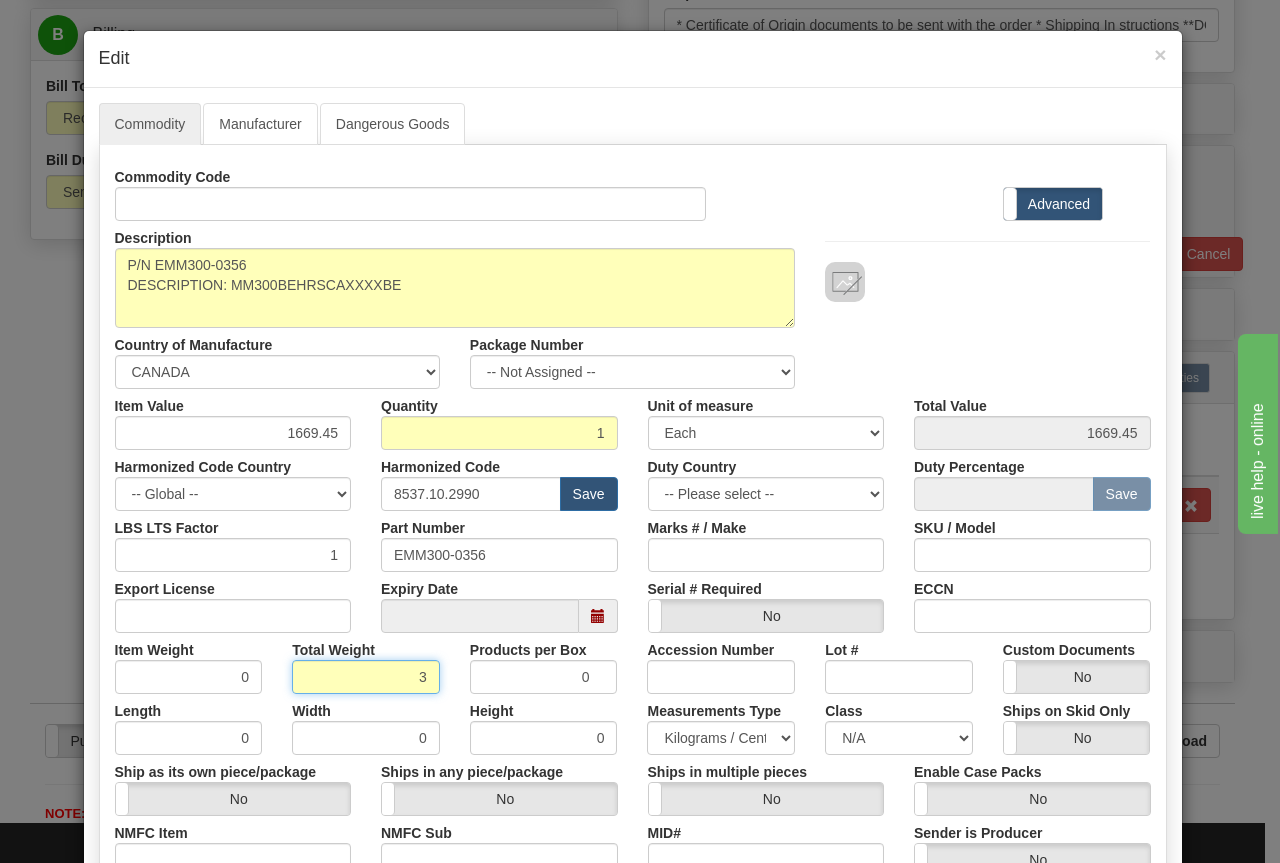 type on "3" 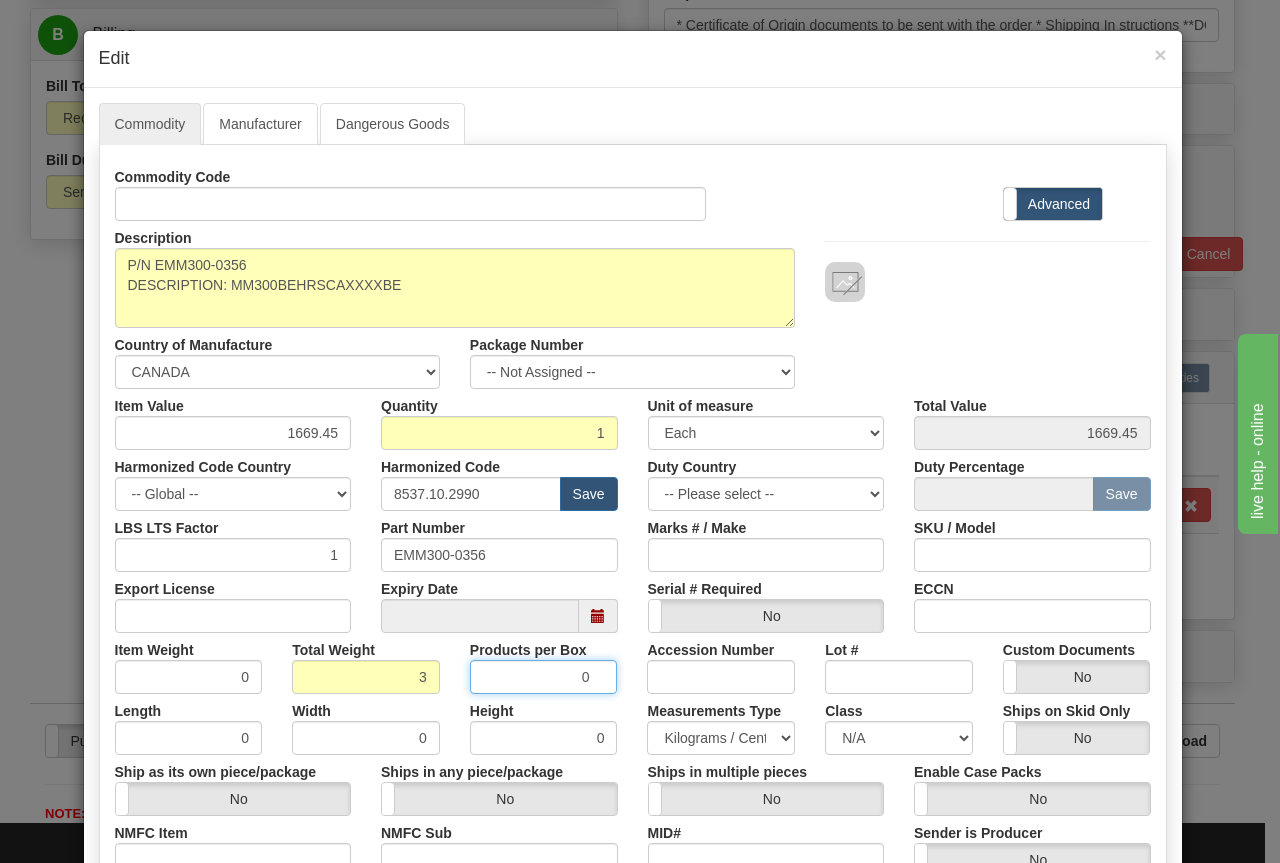 type on "[NUMBER]" 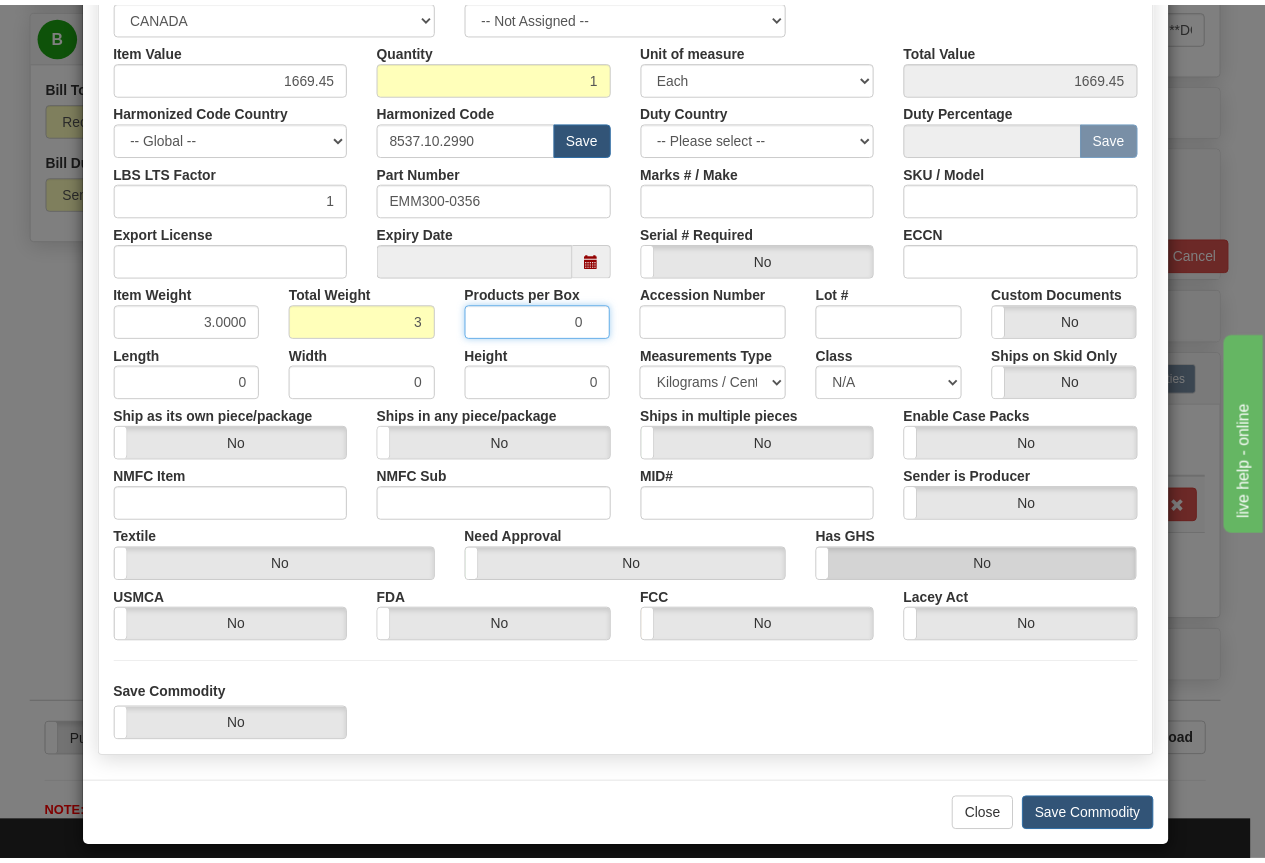 scroll, scrollTop: 373, scrollLeft: 0, axis: vertical 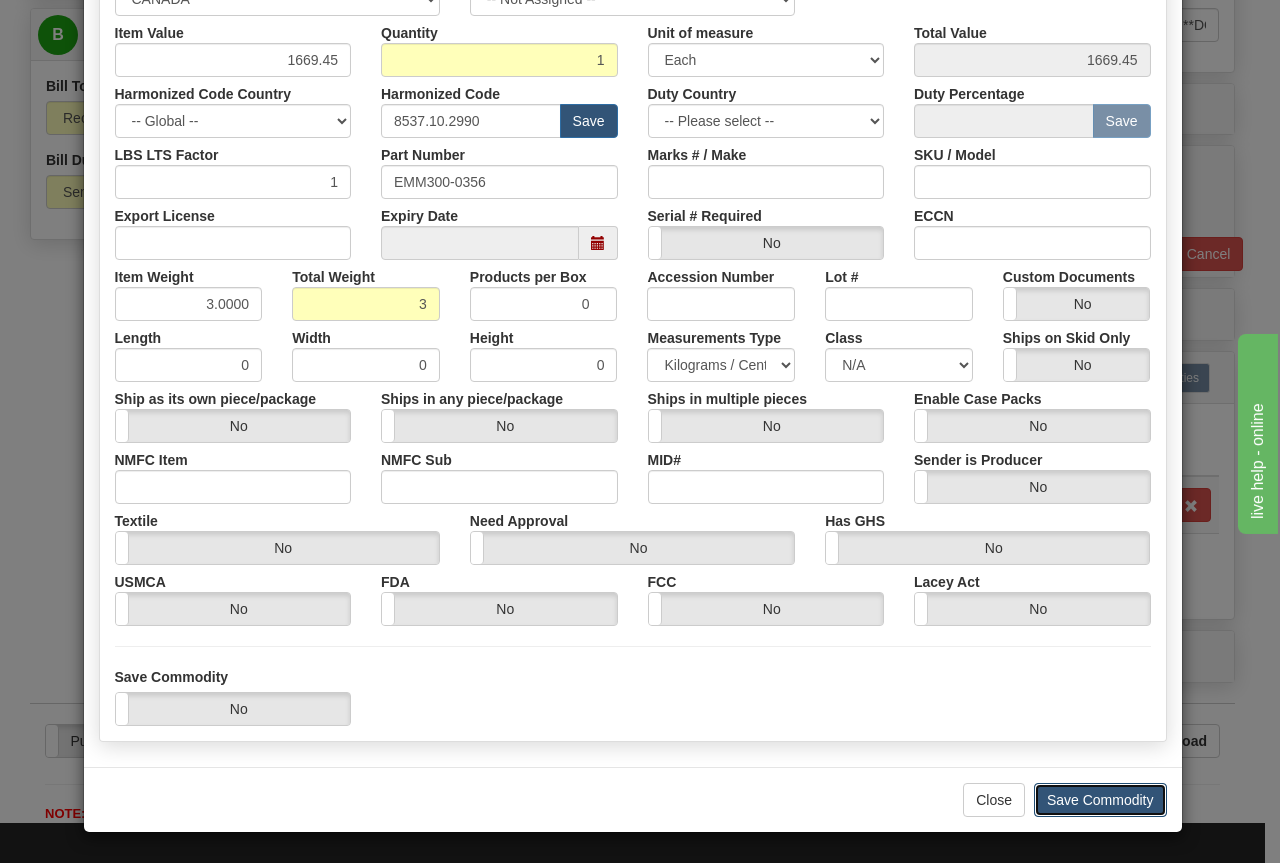 click on "Save Commodity" at bounding box center (1100, 800) 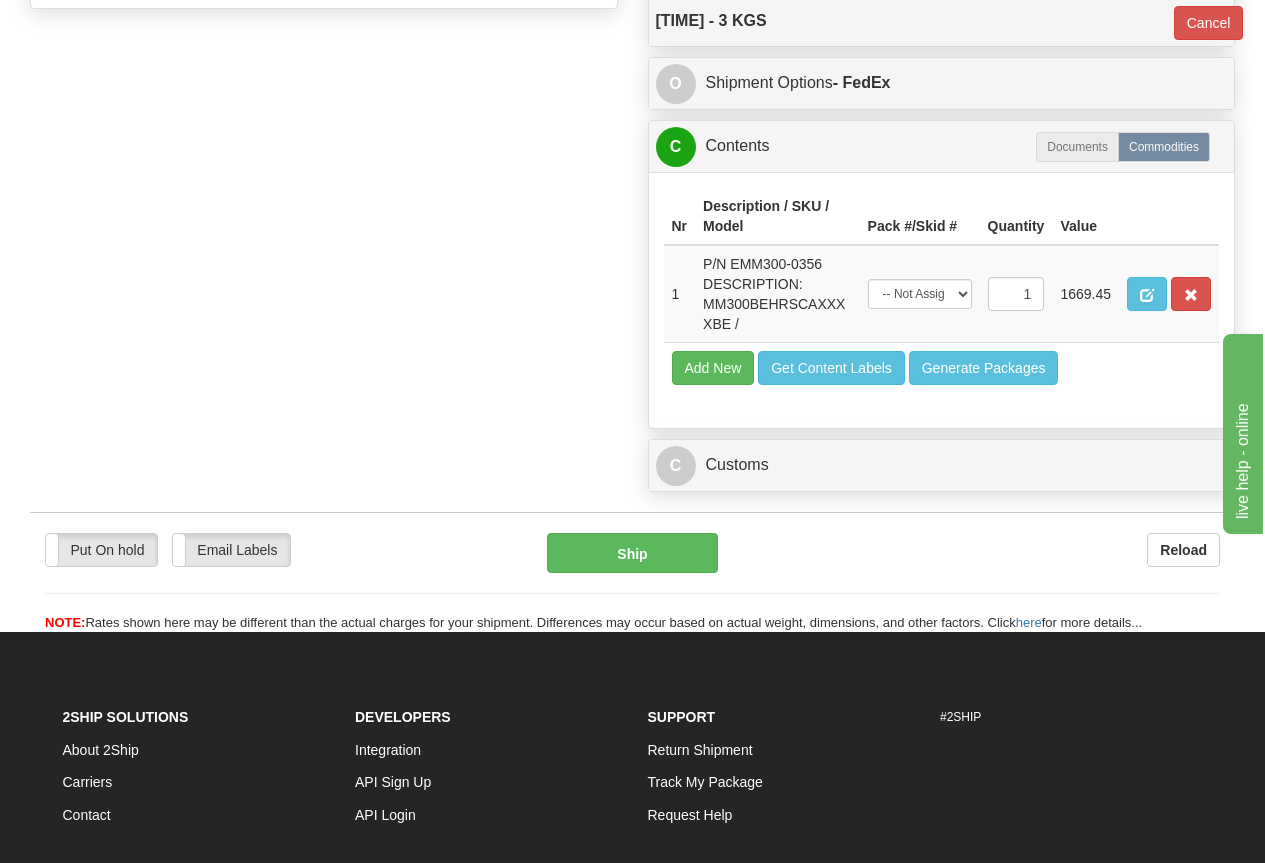 scroll, scrollTop: 1300, scrollLeft: 0, axis: vertical 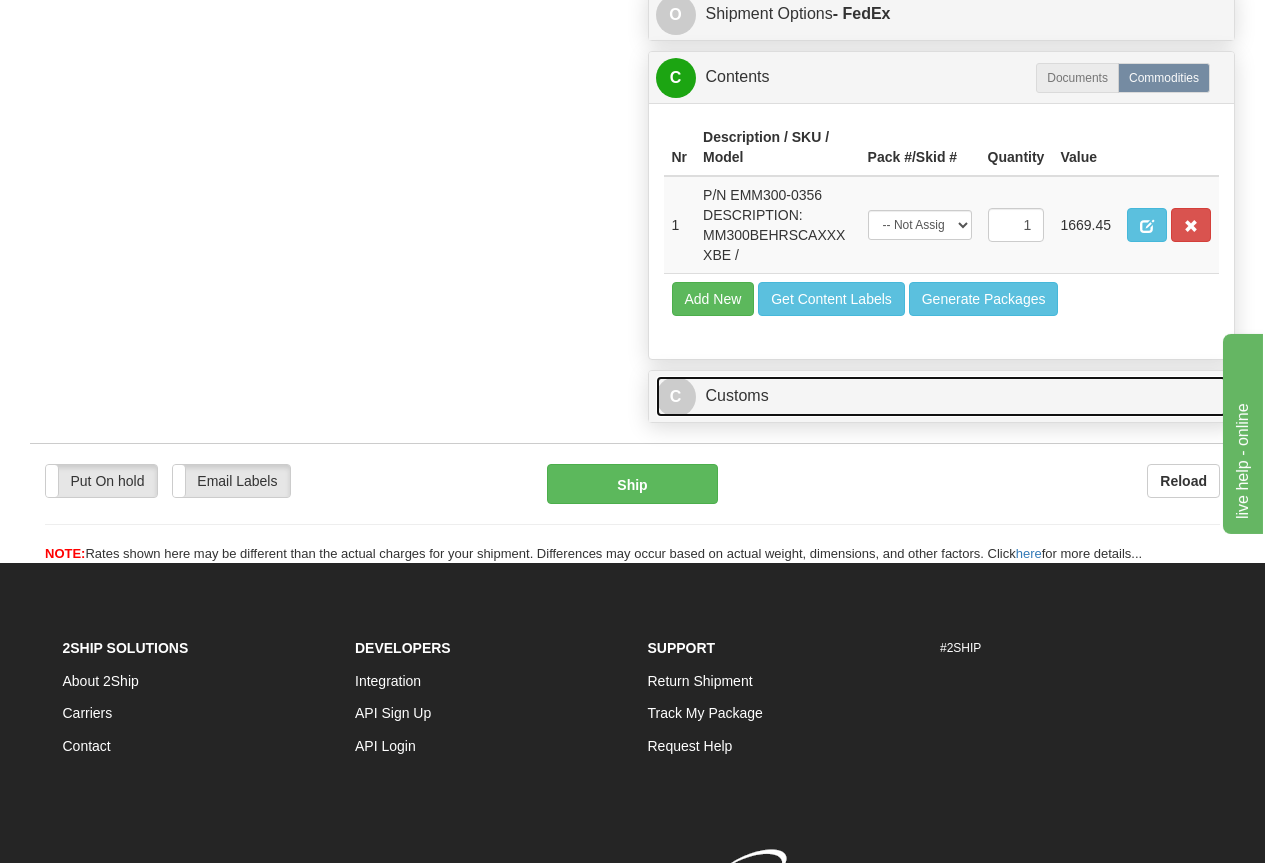 click on "C Customs" at bounding box center (942, 396) 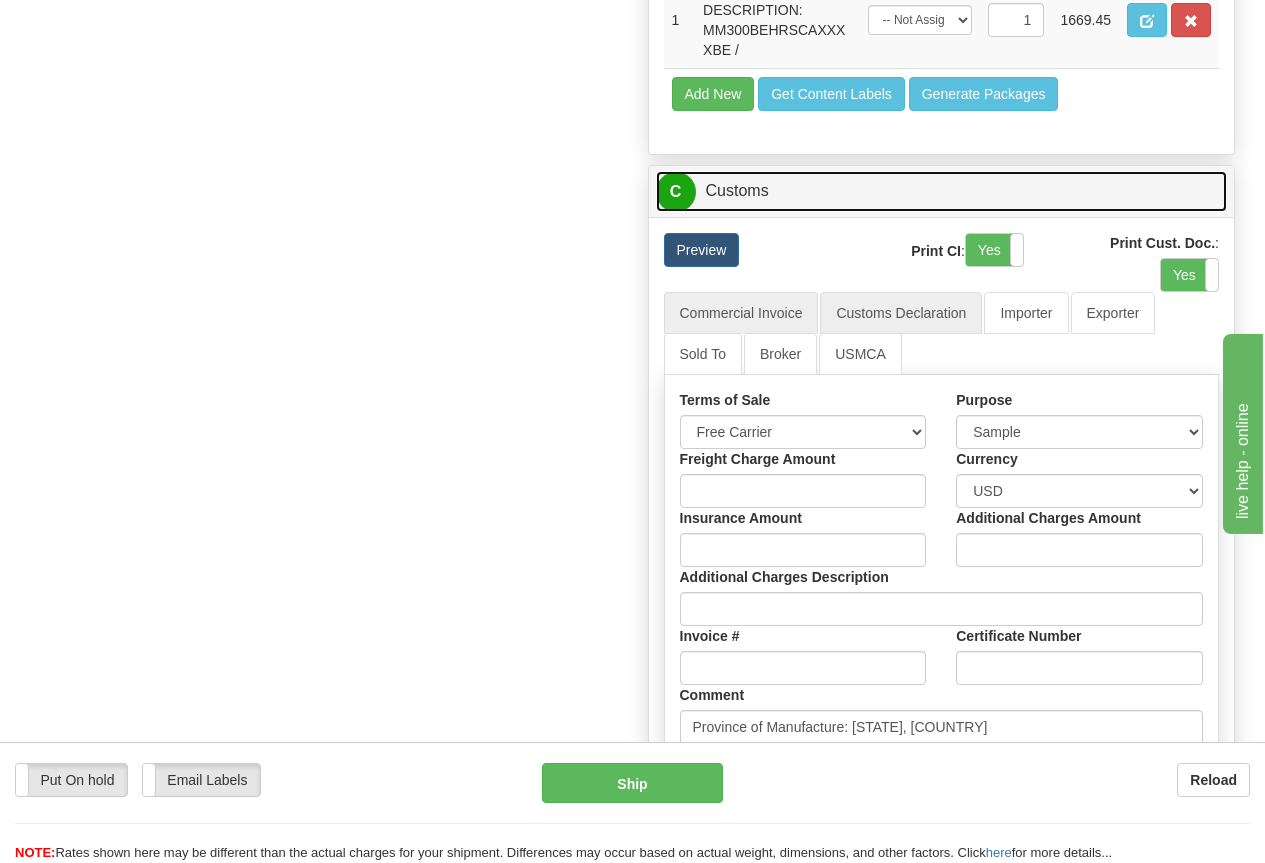 scroll, scrollTop: 1600, scrollLeft: 0, axis: vertical 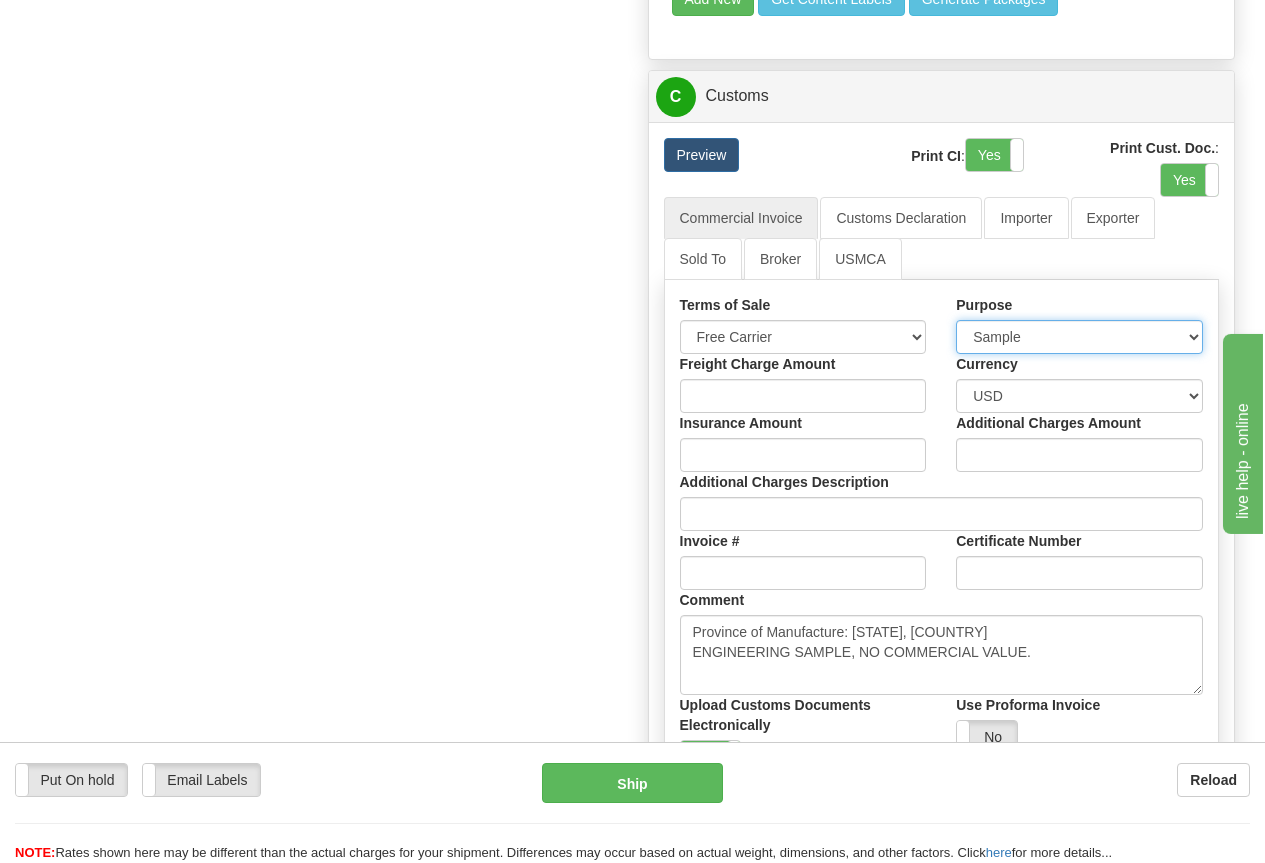click on "Sold
Not Sold
Gift
Sample
Repair and Return
Personal Effects
Merchandise
Dangerous Goods
Commercial Sample
Humanitarian Donation
Documents
Other
Warranty" at bounding box center [1079, 337] 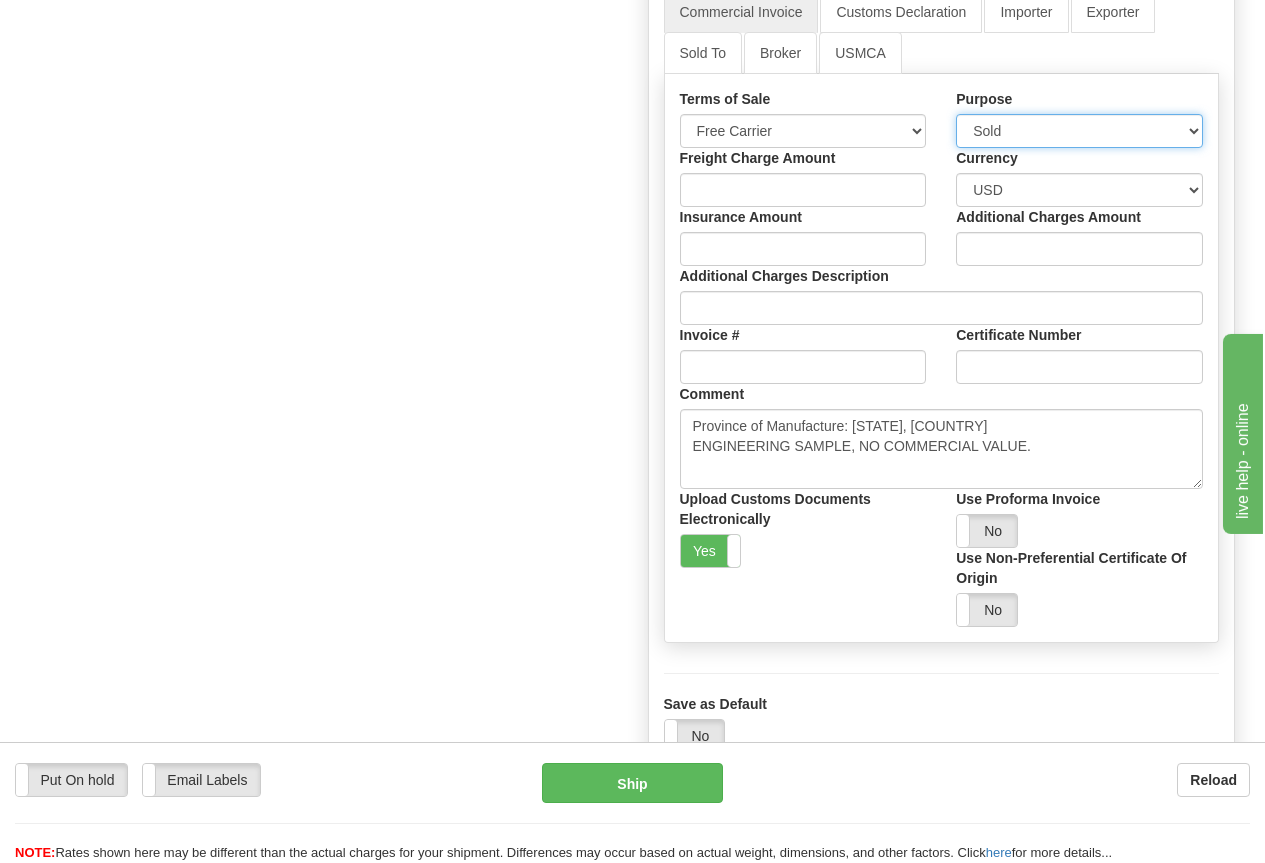 scroll, scrollTop: 1900, scrollLeft: 0, axis: vertical 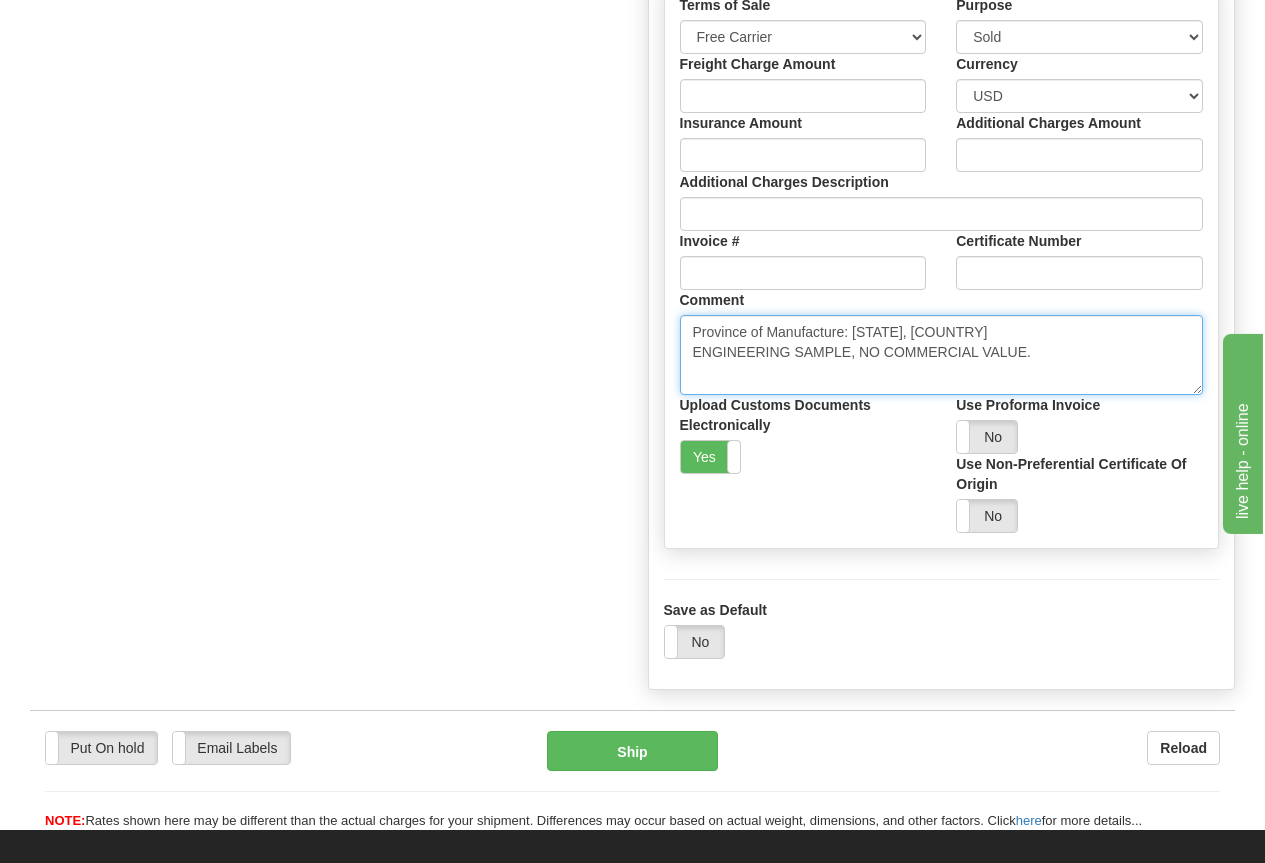drag, startPoint x: 686, startPoint y: 353, endPoint x: 1166, endPoint y: 359, distance: 480.0375 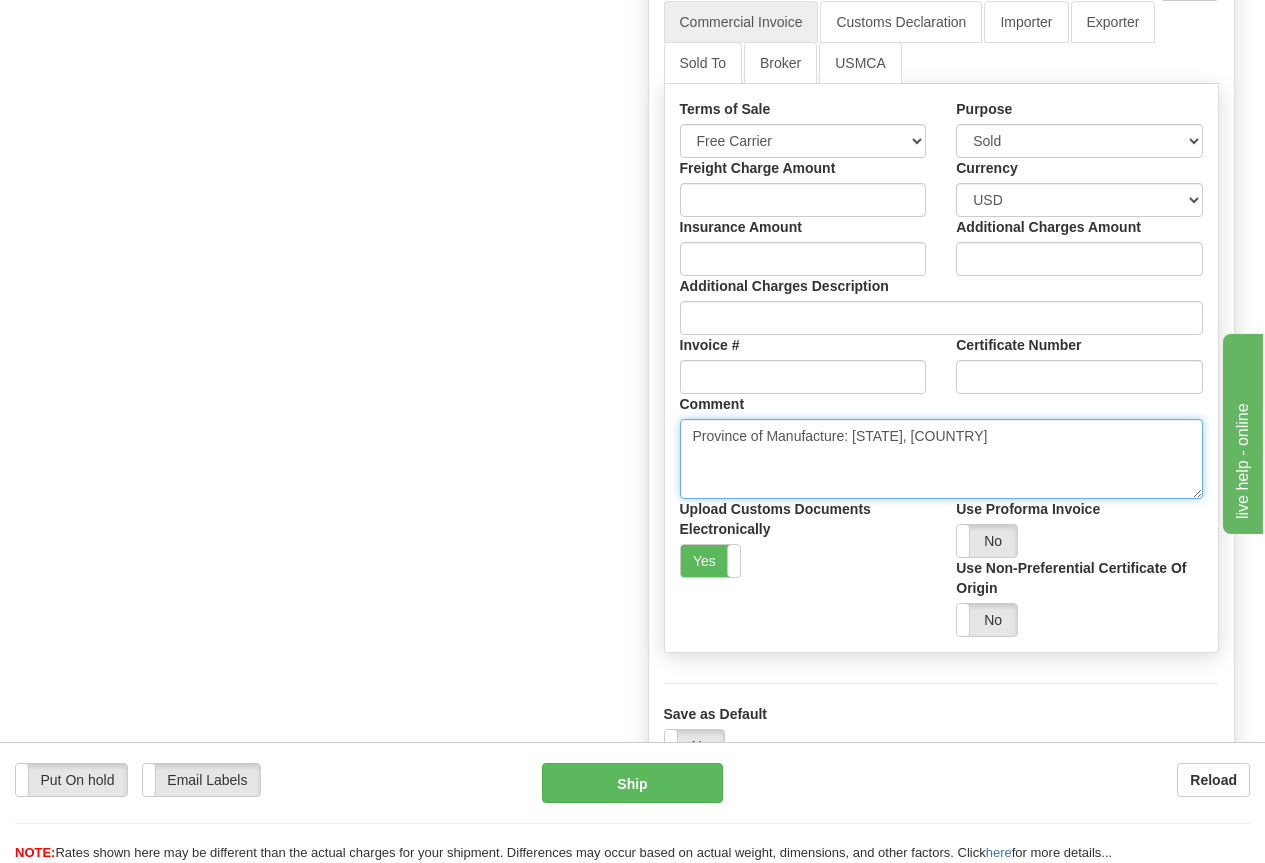 scroll, scrollTop: 1500, scrollLeft: 0, axis: vertical 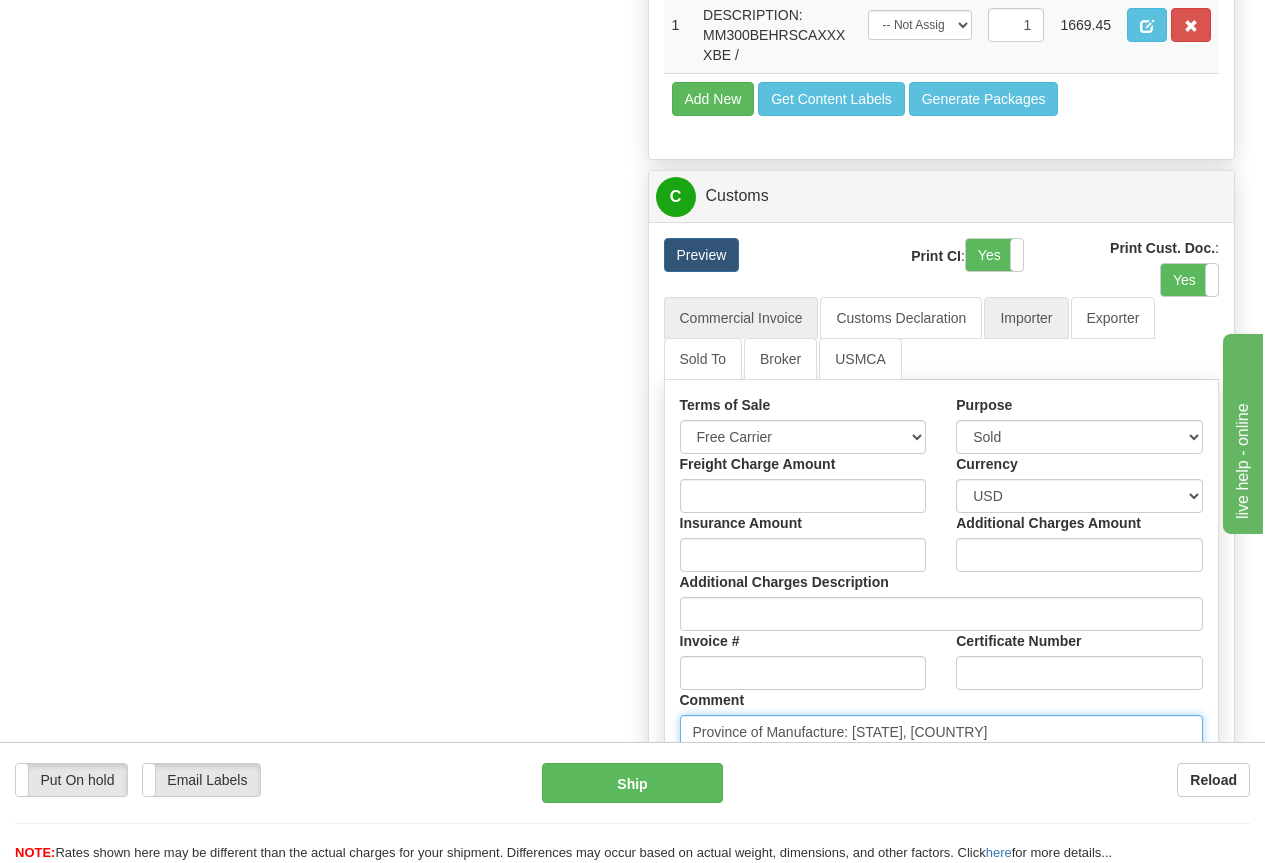 type on "Province of Manufacture: [STATE], [COUNTRY]" 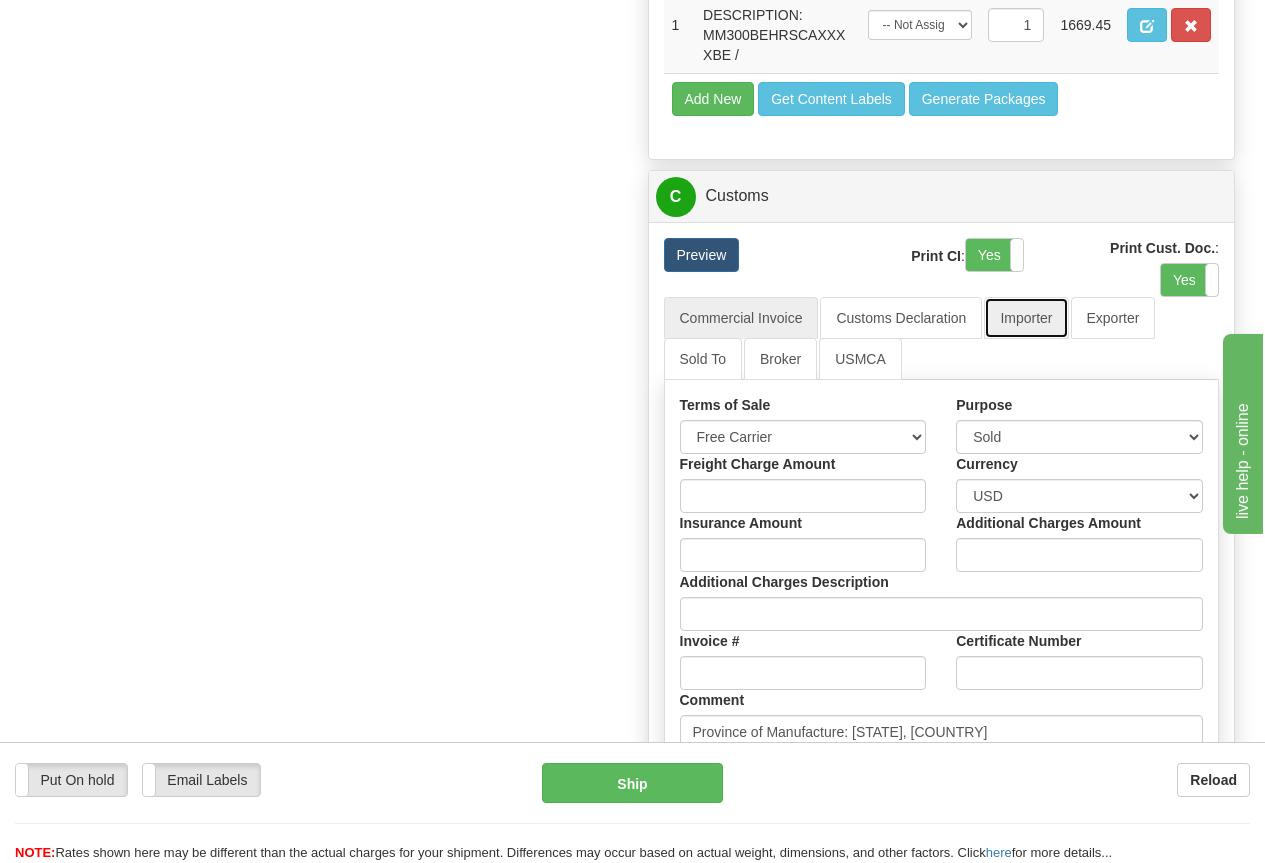 click on "Importer" at bounding box center (1026, 318) 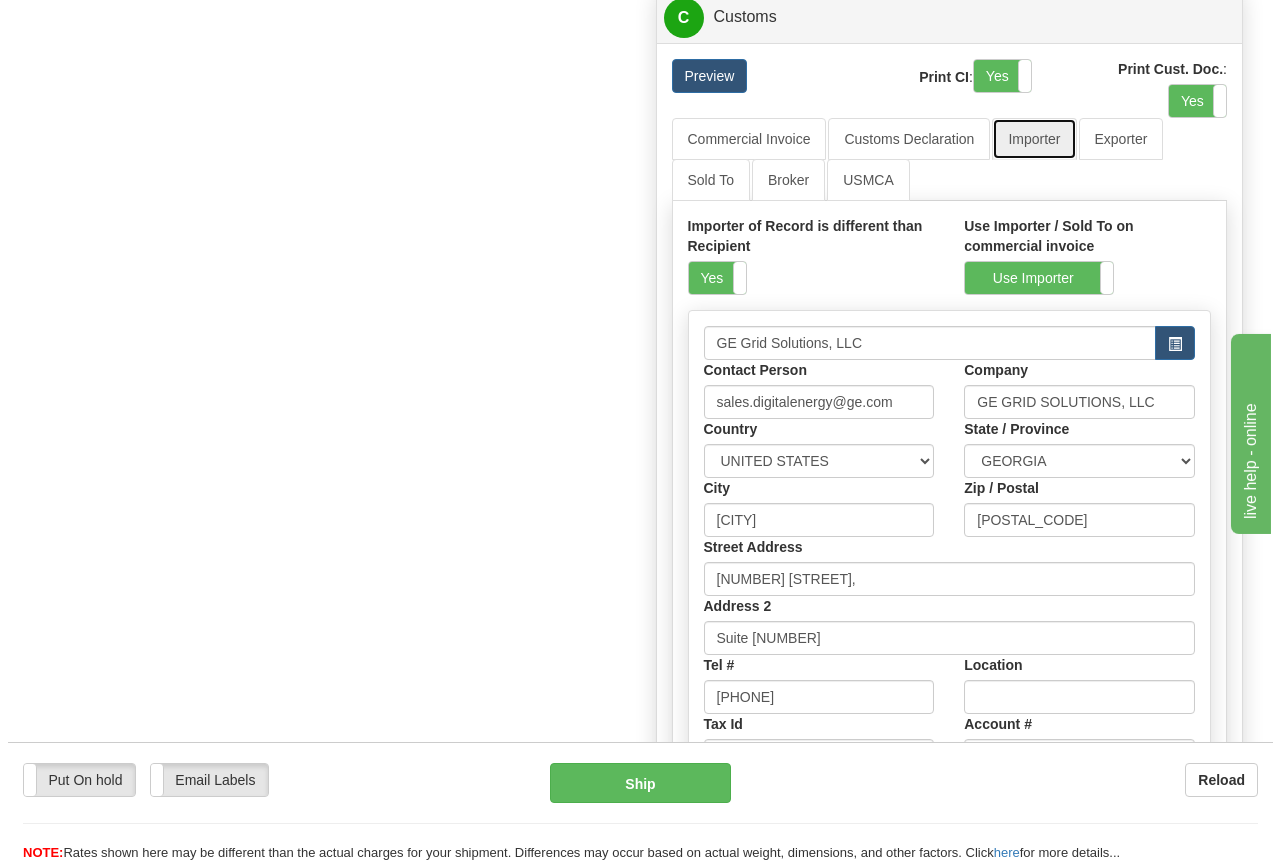 scroll, scrollTop: 1700, scrollLeft: 0, axis: vertical 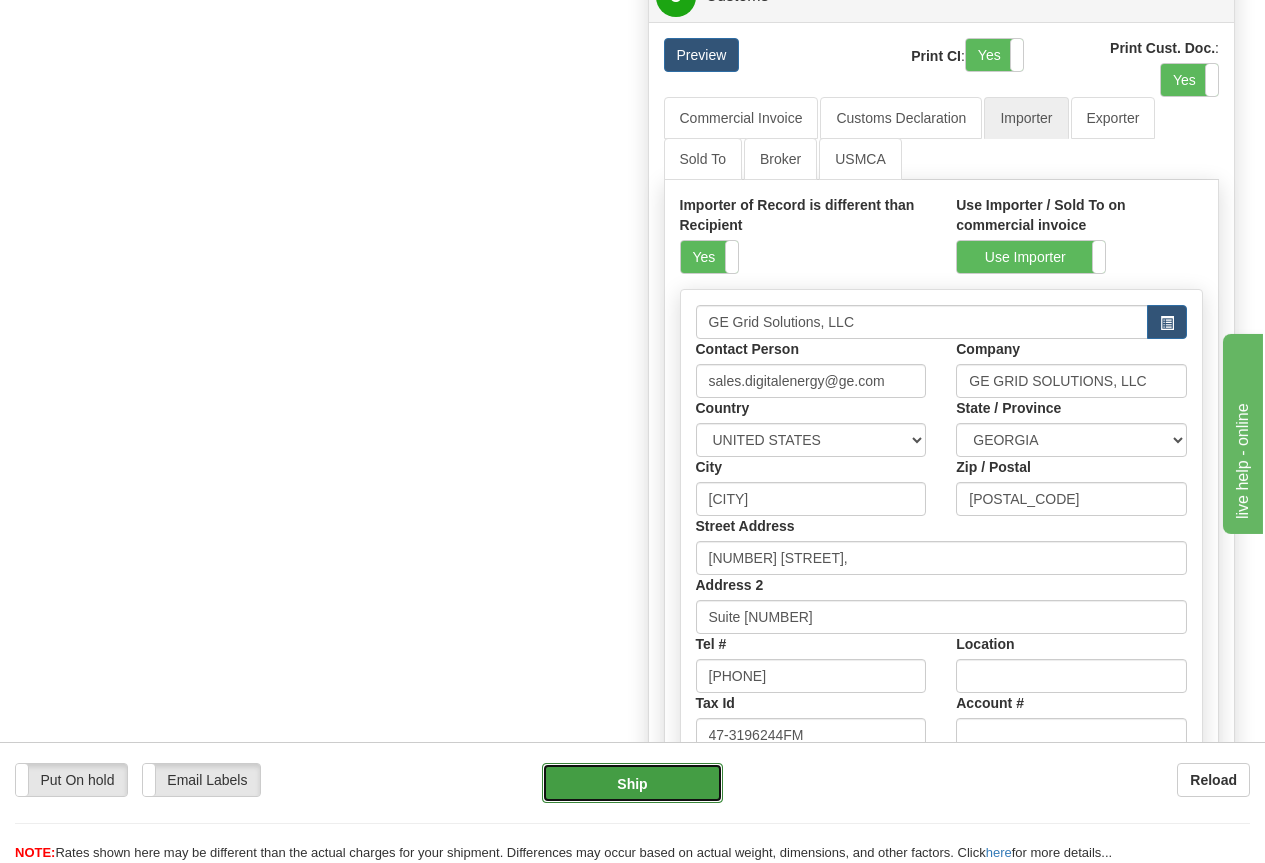 click on "Ship" at bounding box center (632, 783) 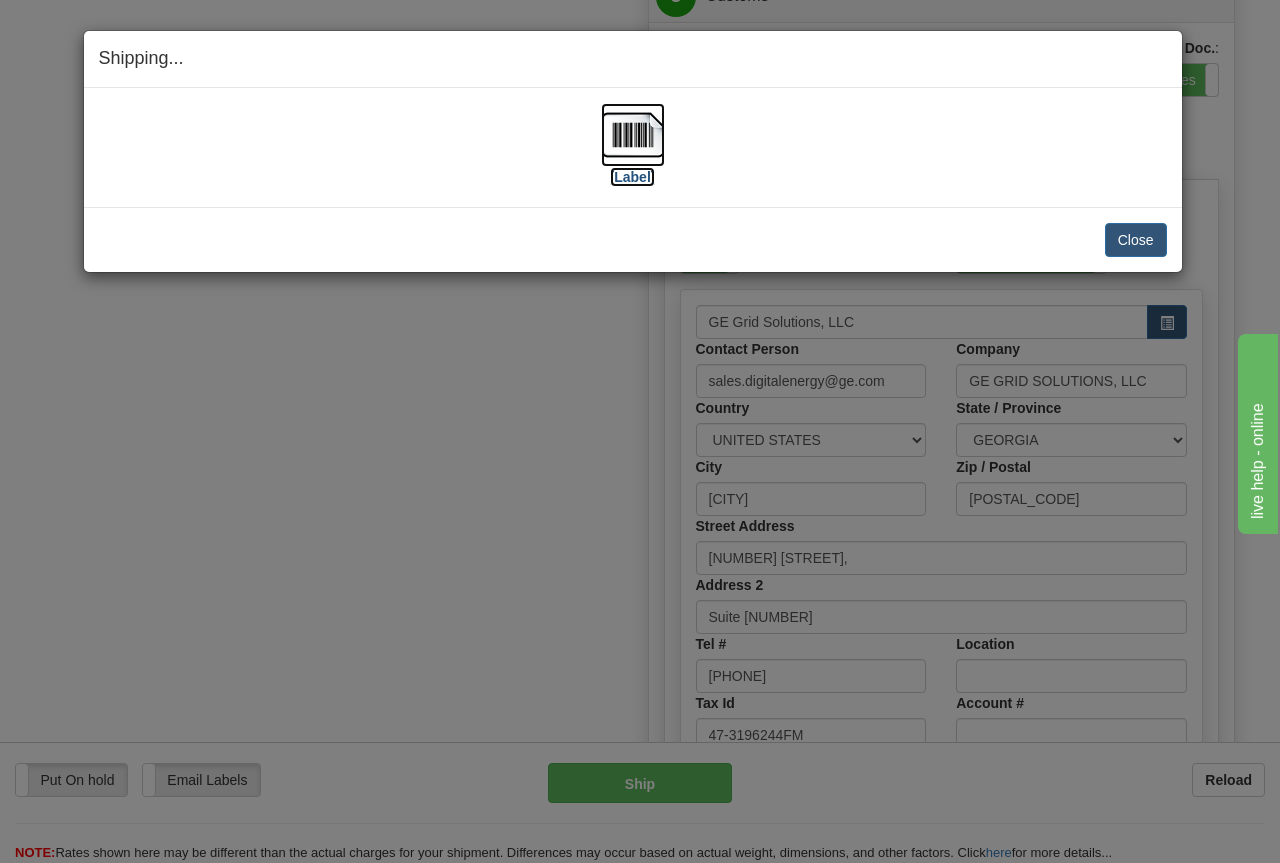 click at bounding box center (633, 135) 